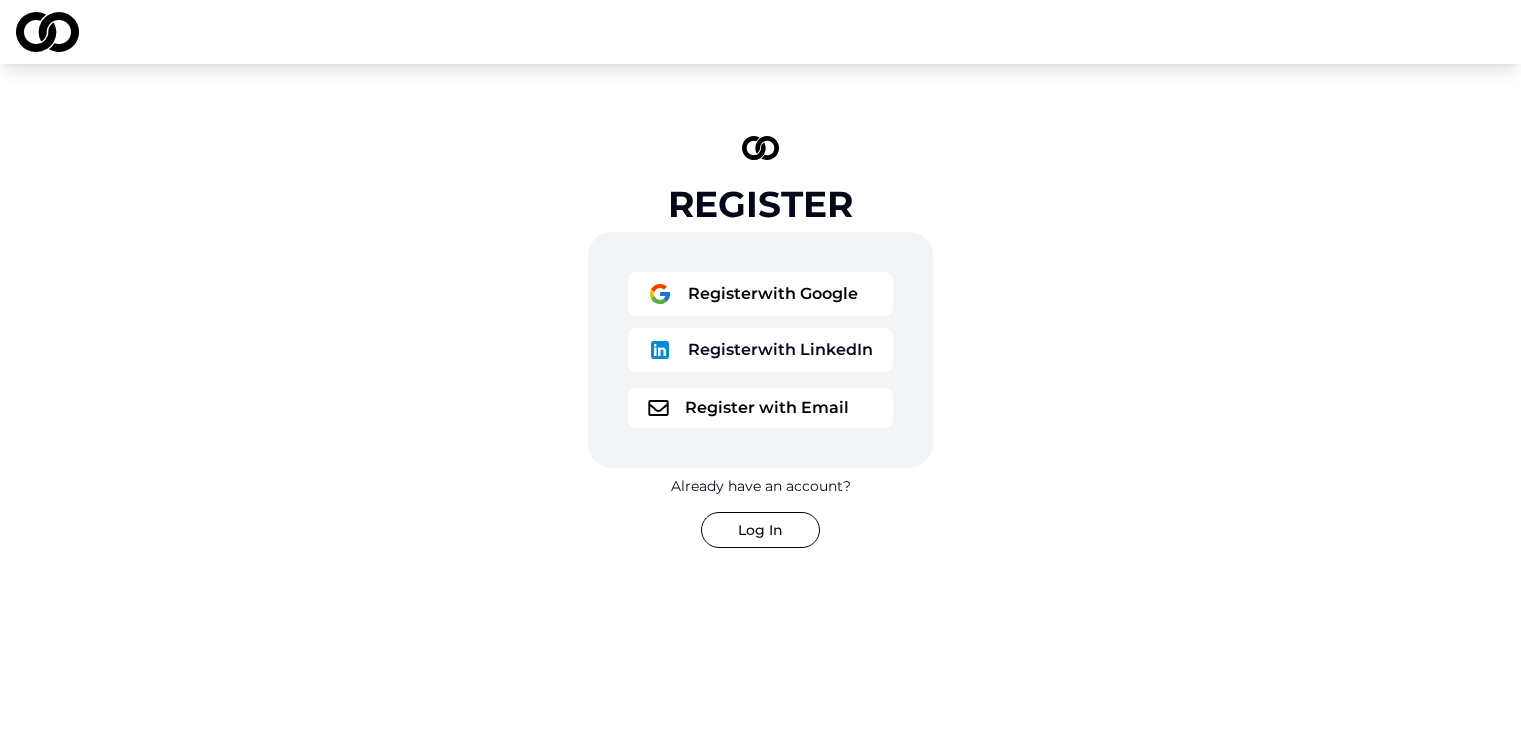 scroll, scrollTop: 0, scrollLeft: 0, axis: both 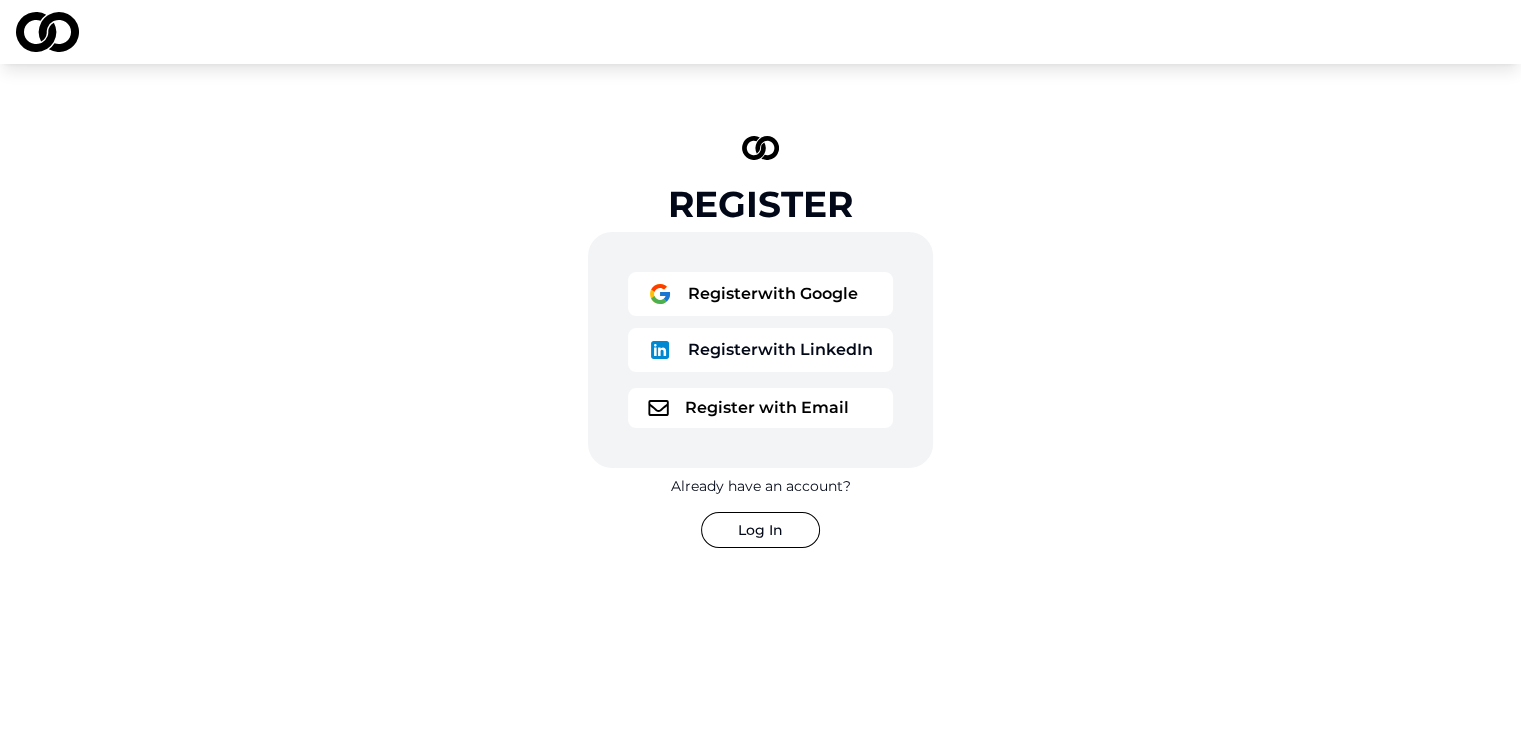 click on "Register  with LinkedIn" at bounding box center (760, 350) 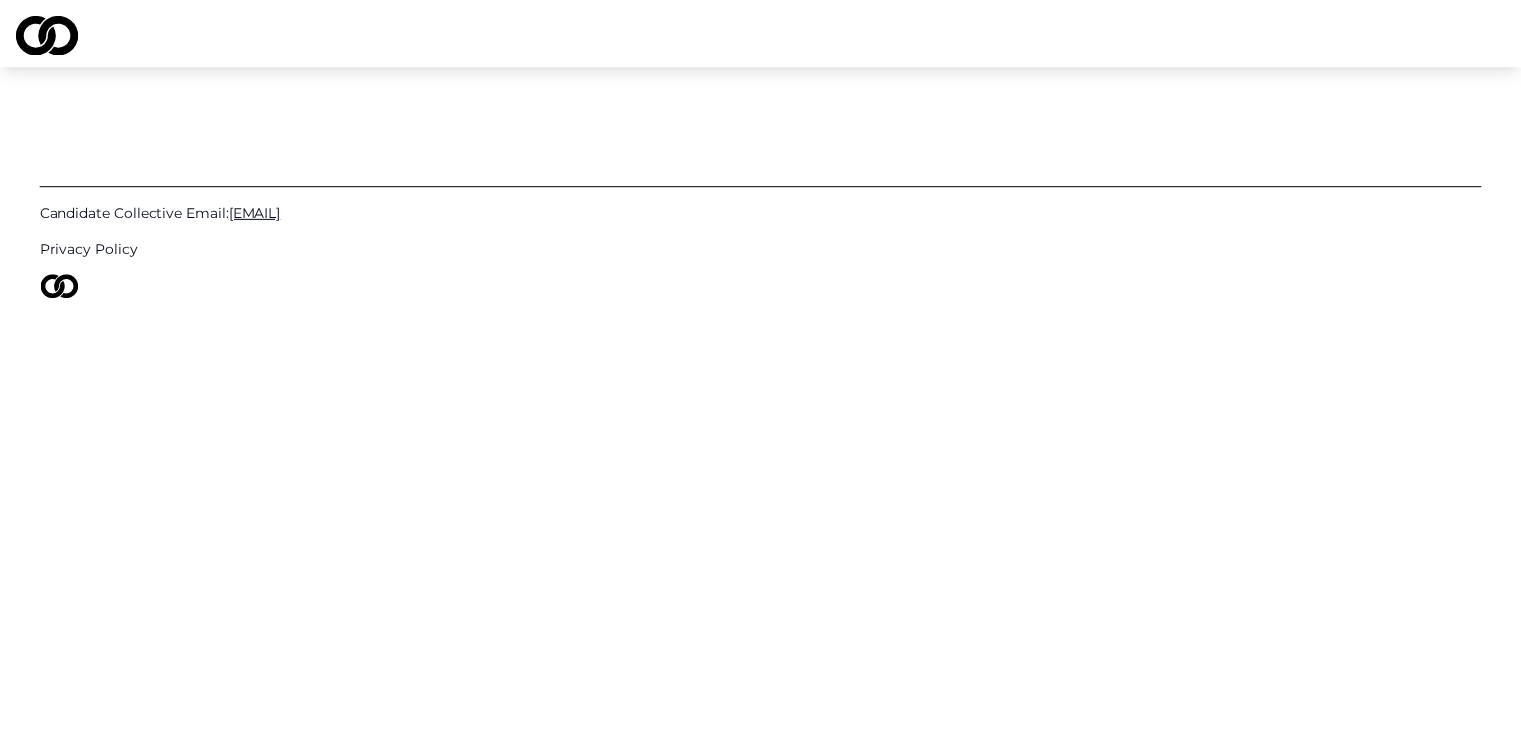 scroll, scrollTop: 0, scrollLeft: 0, axis: both 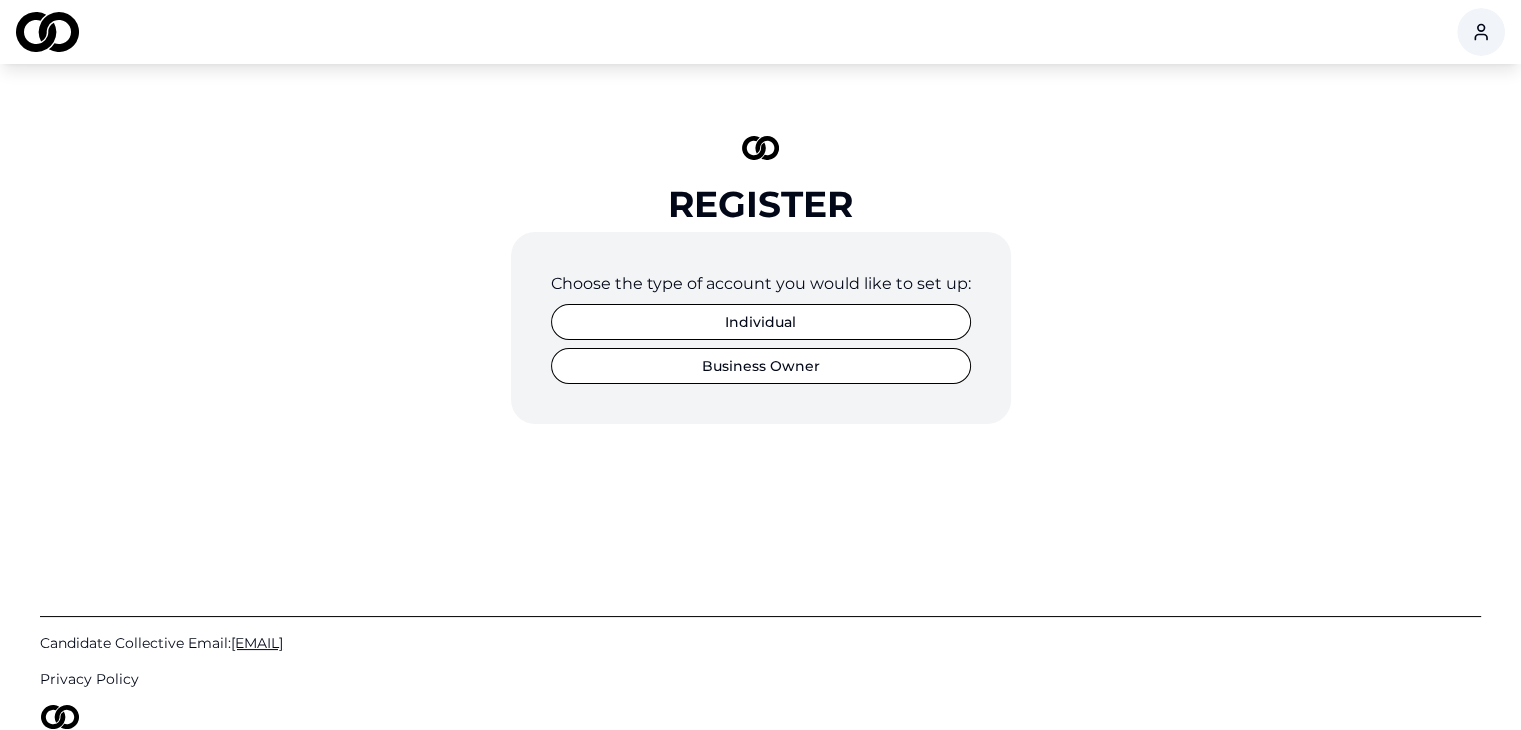 click on "Individual" at bounding box center [761, 322] 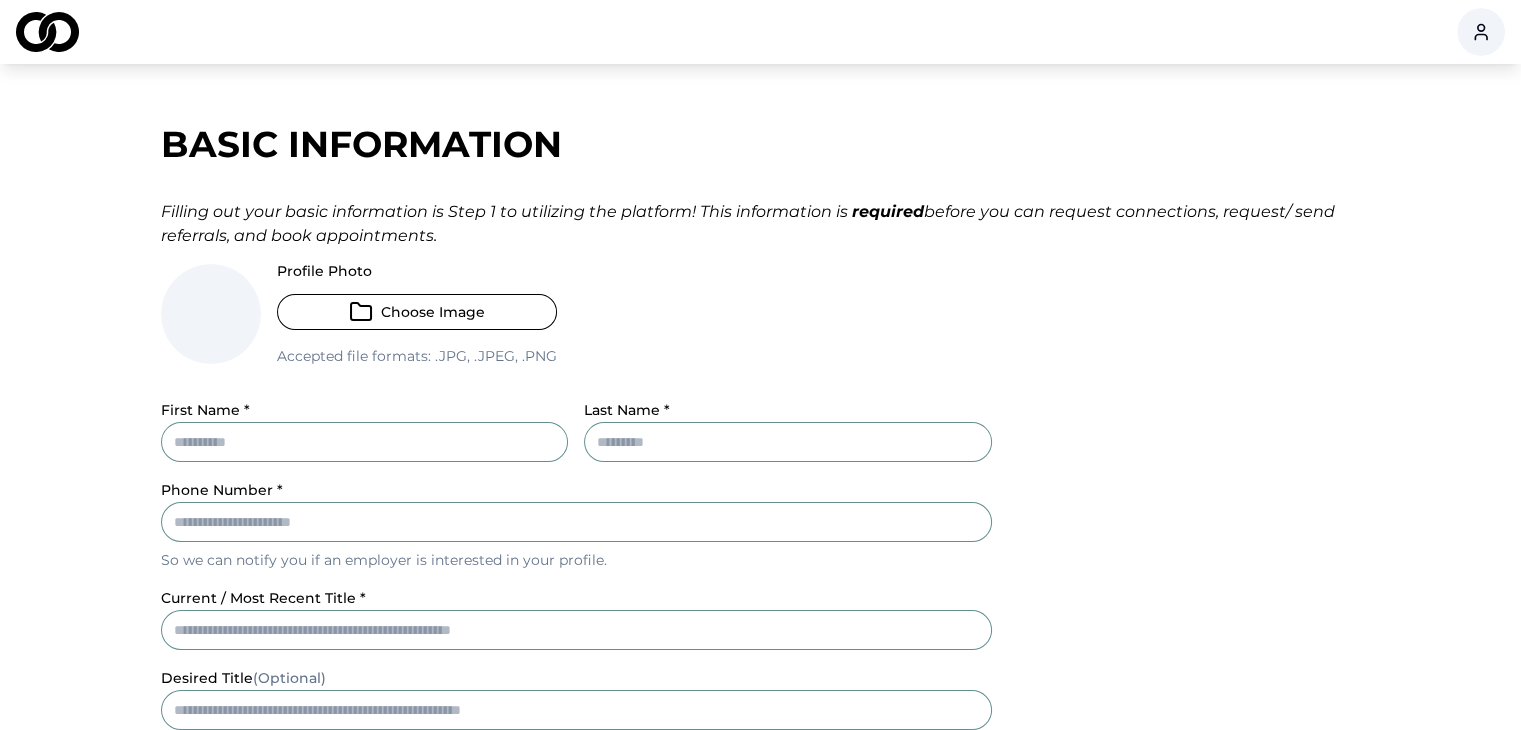 click on "First Name *" at bounding box center (365, 442) 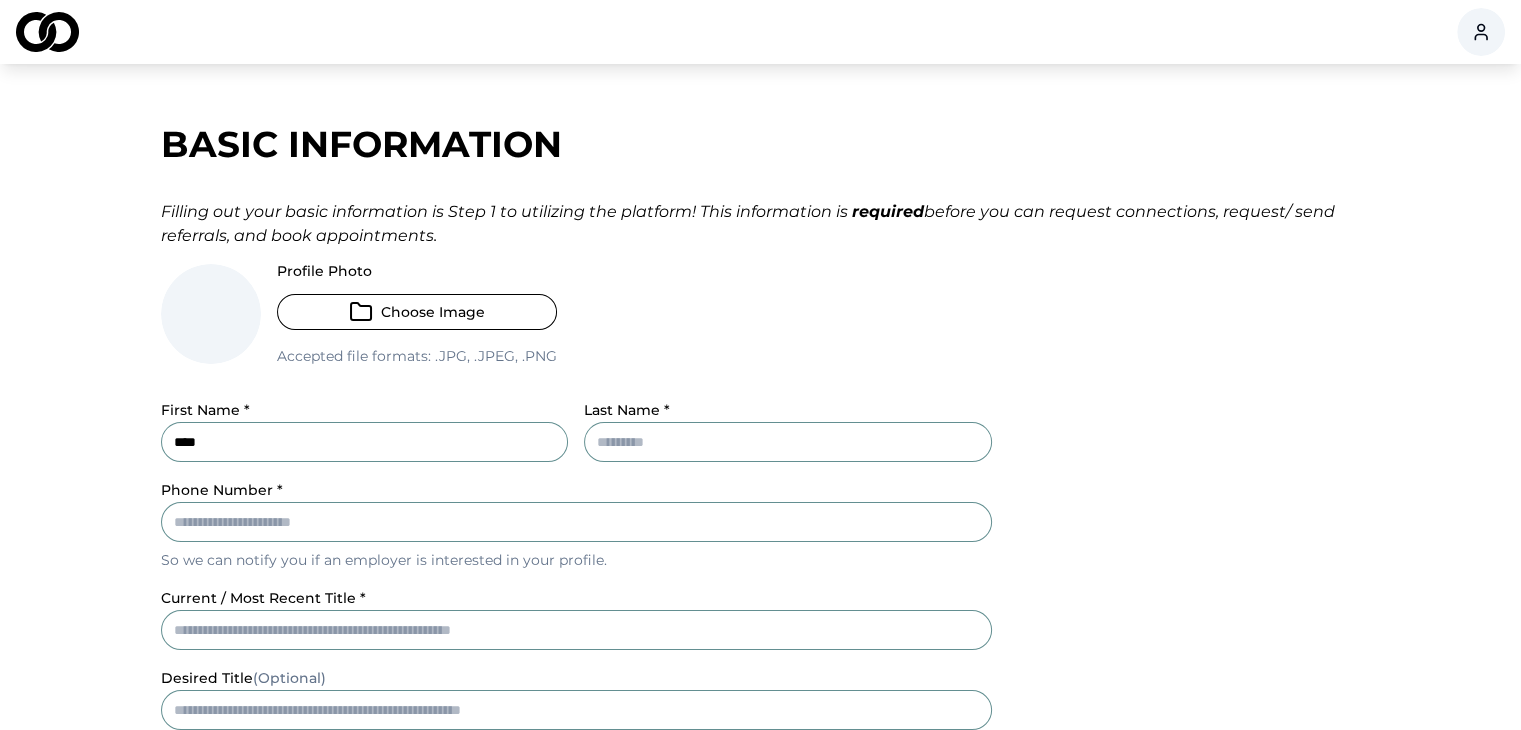 type on "****" 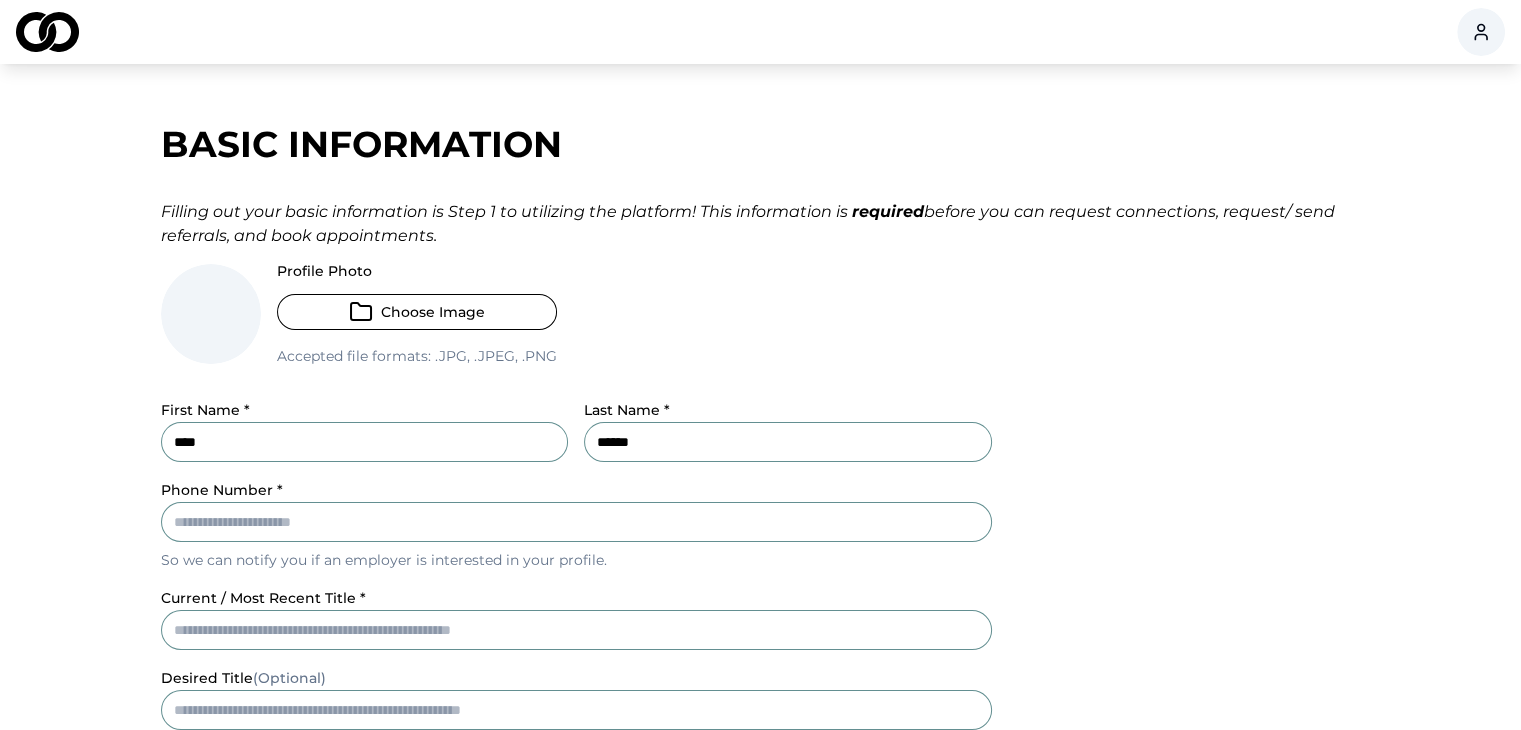 type on "******" 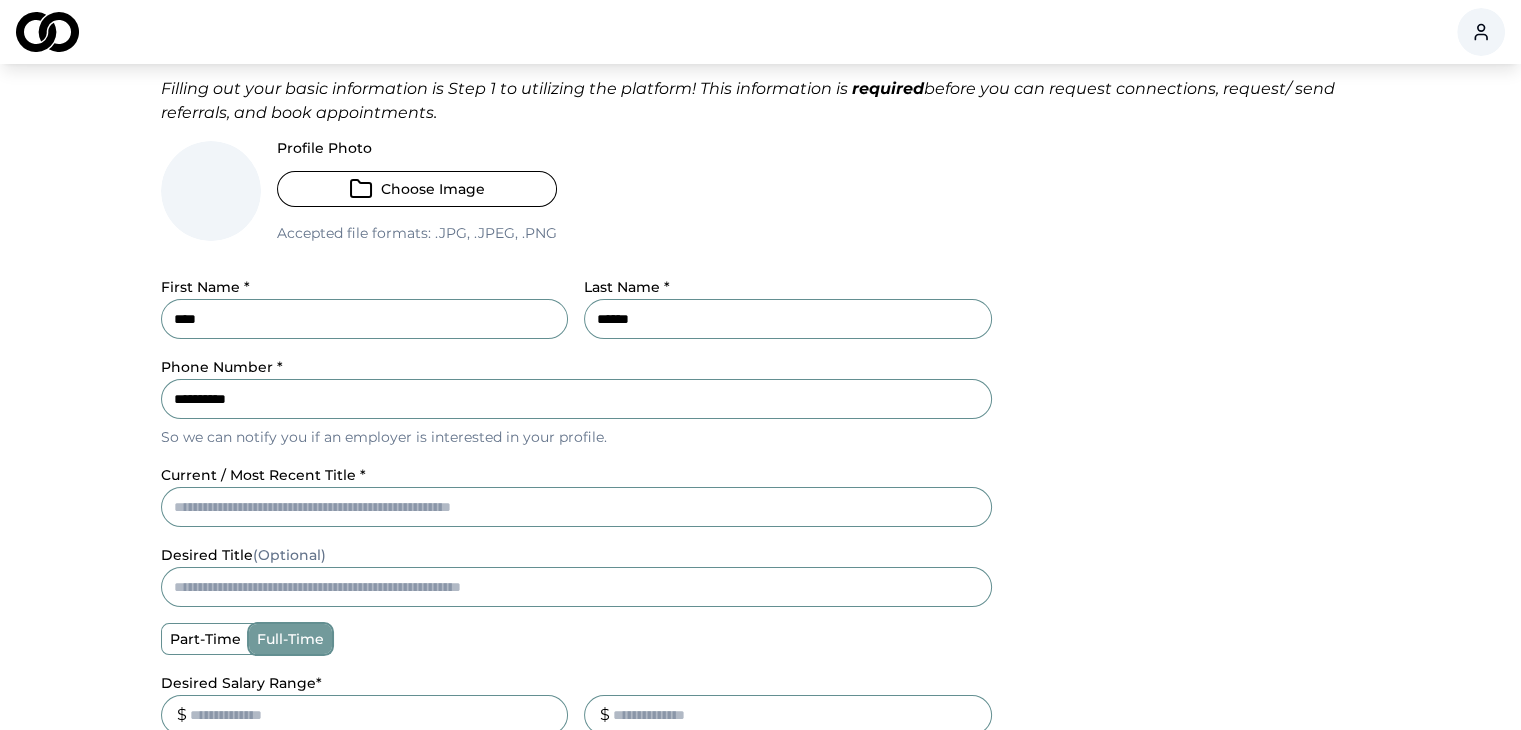 scroll, scrollTop: 128, scrollLeft: 0, axis: vertical 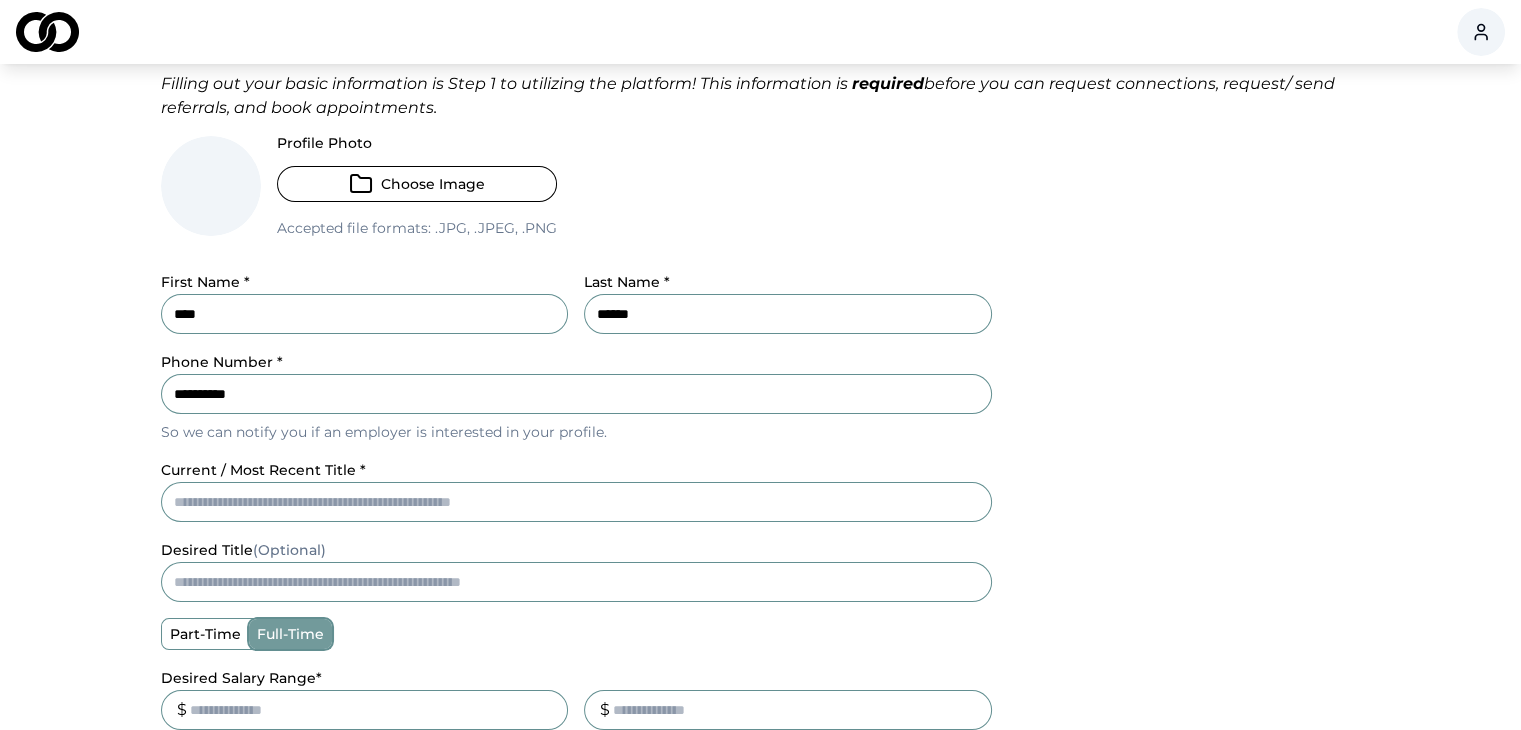 type on "**********" 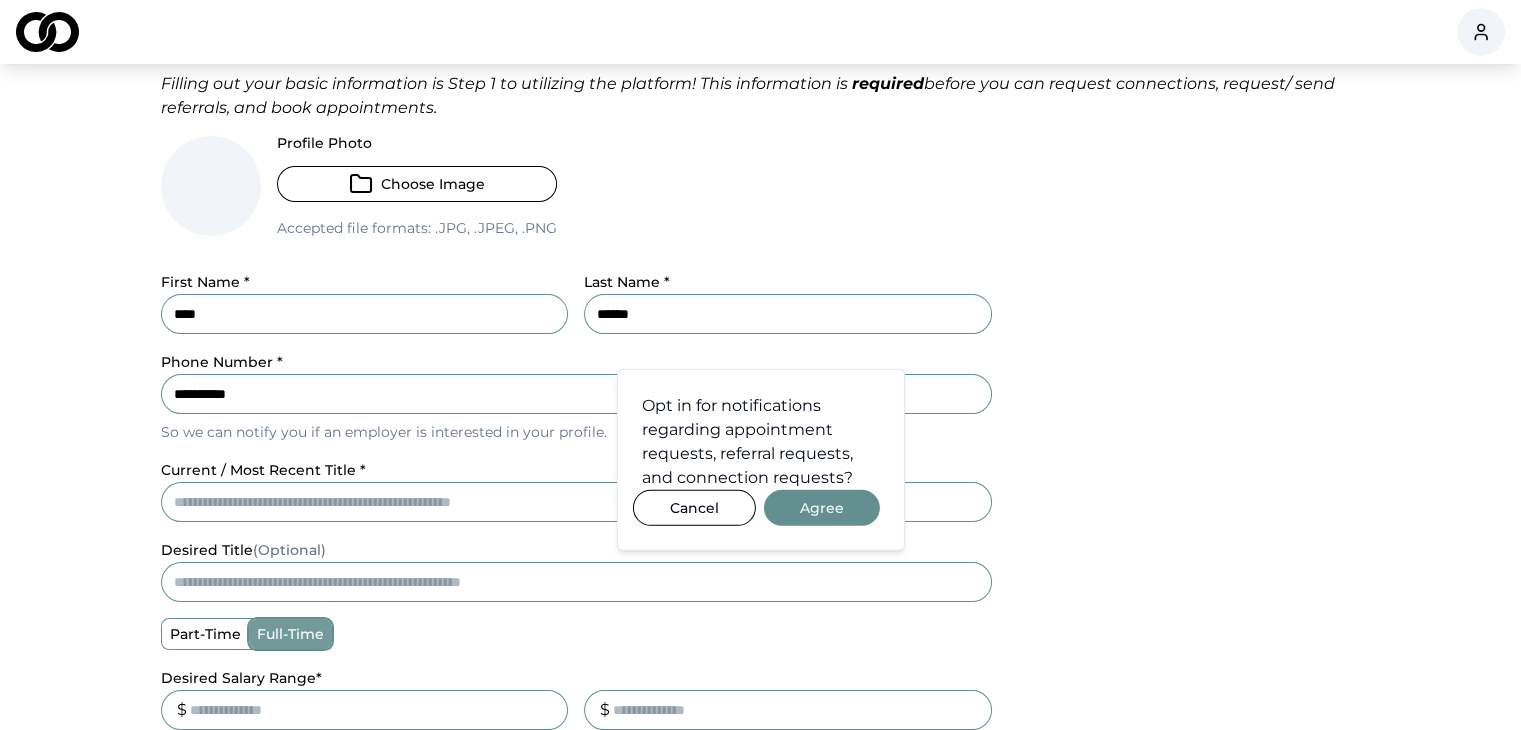 click on "**********" at bounding box center [761, 559] 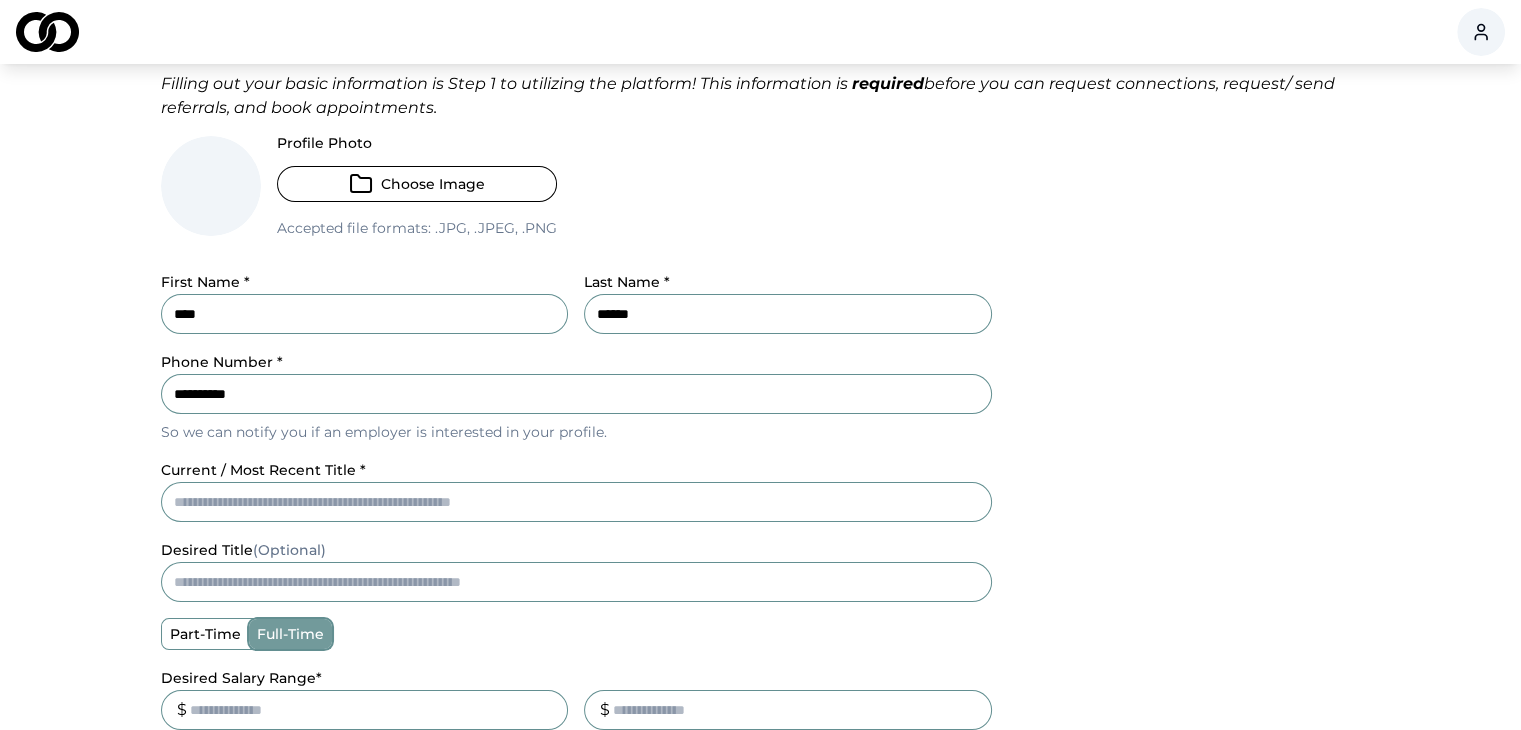 click on "current / most recent title *" at bounding box center (576, 502) 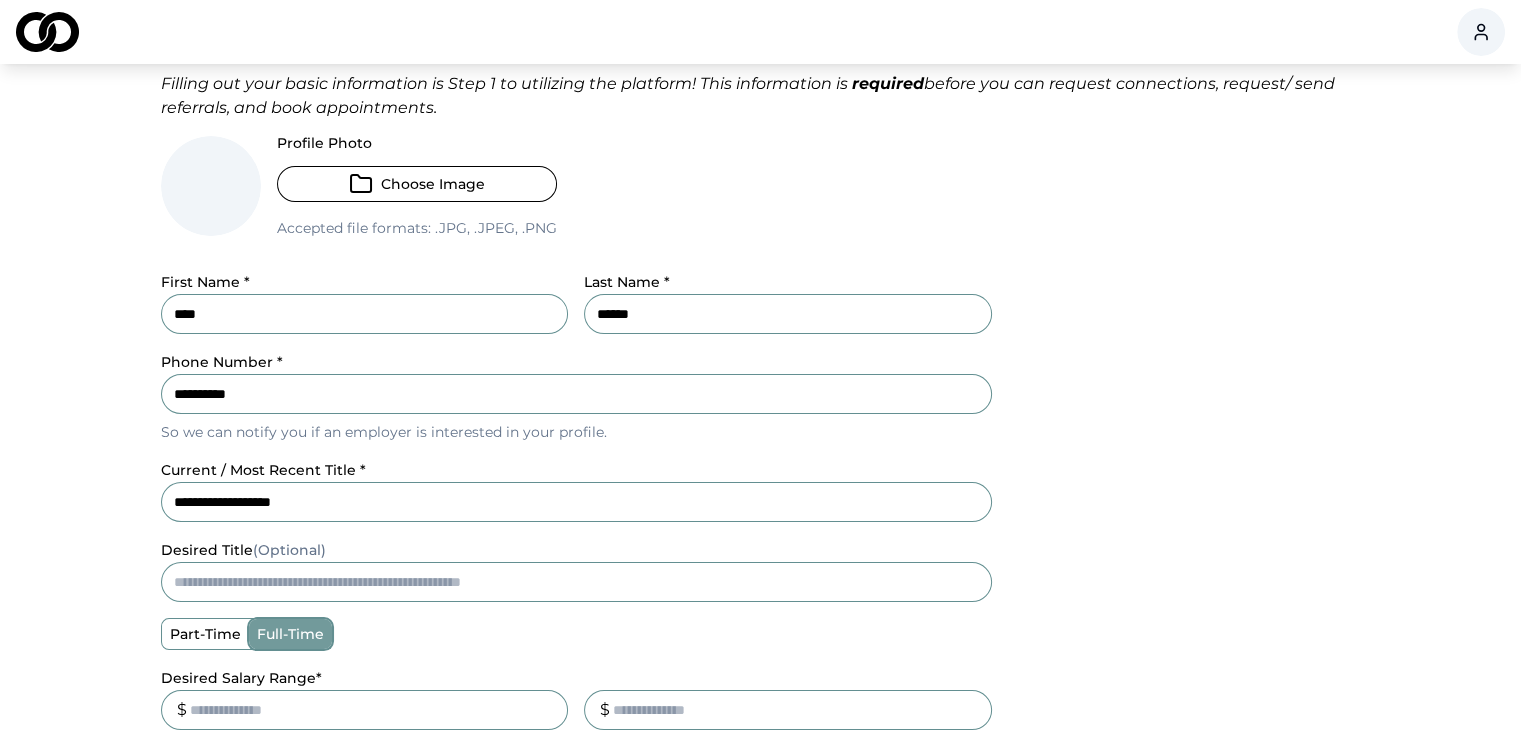 click on "**********" at bounding box center (576, 502) 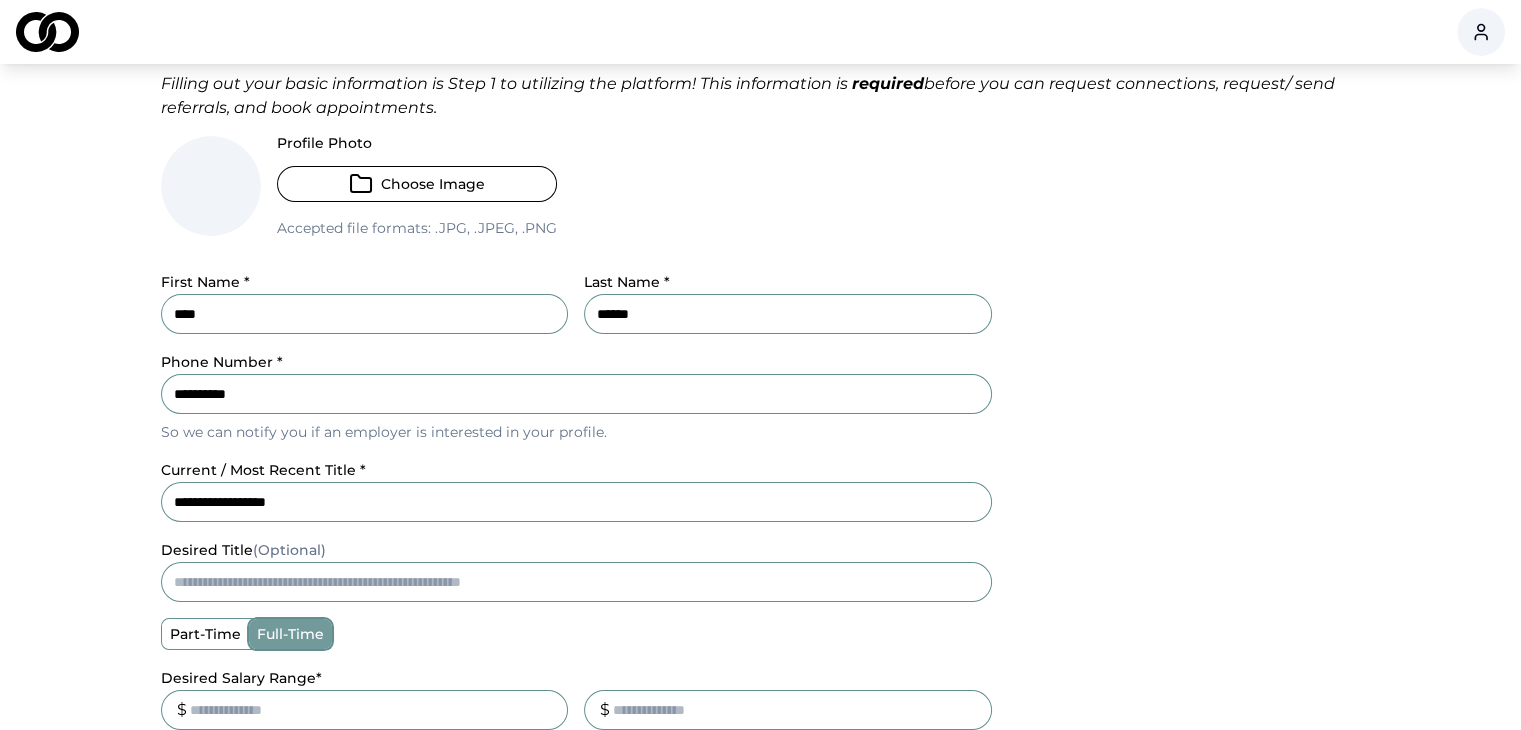 click on "**********" at bounding box center (576, 502) 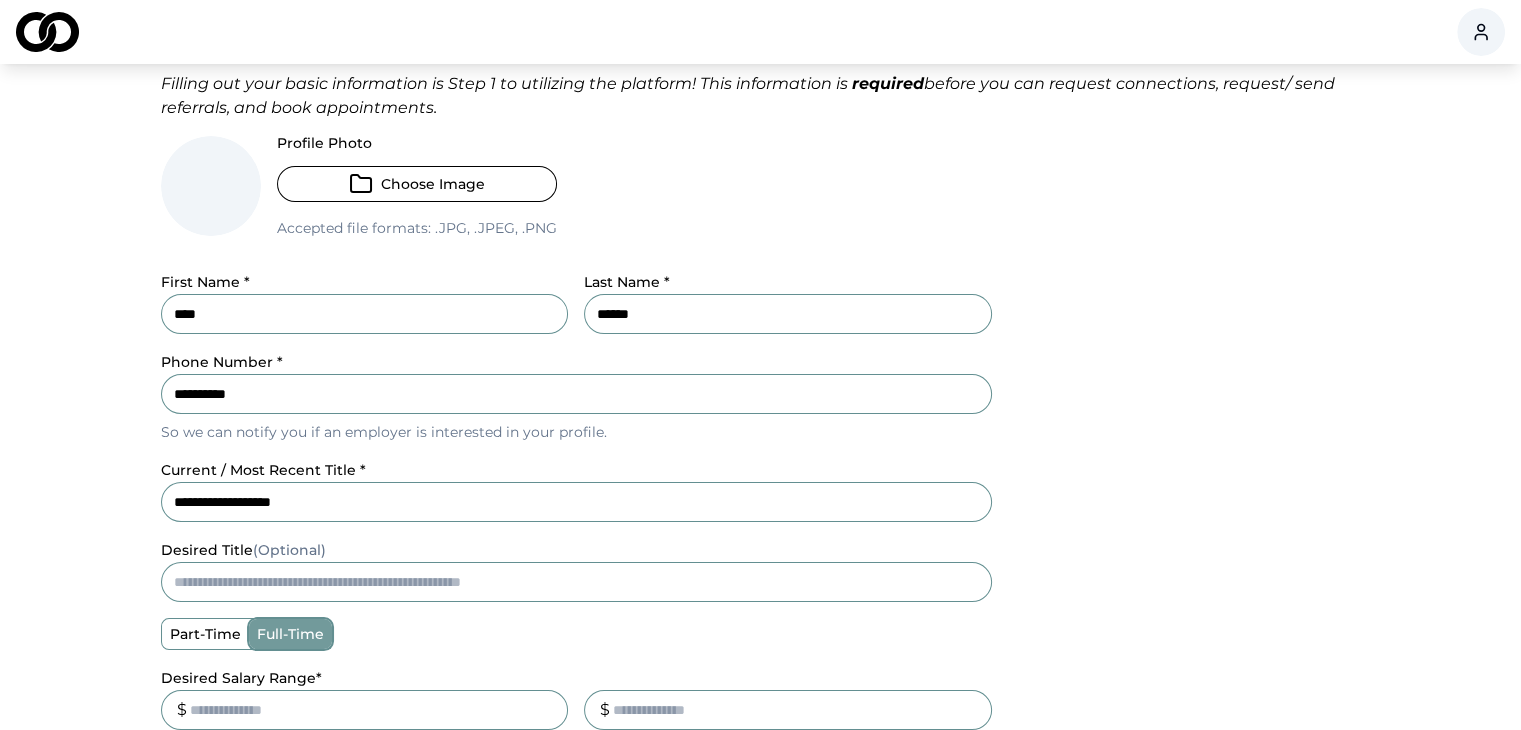 drag, startPoint x: 248, startPoint y: 510, endPoint x: 572, endPoint y: 513, distance: 324.0139 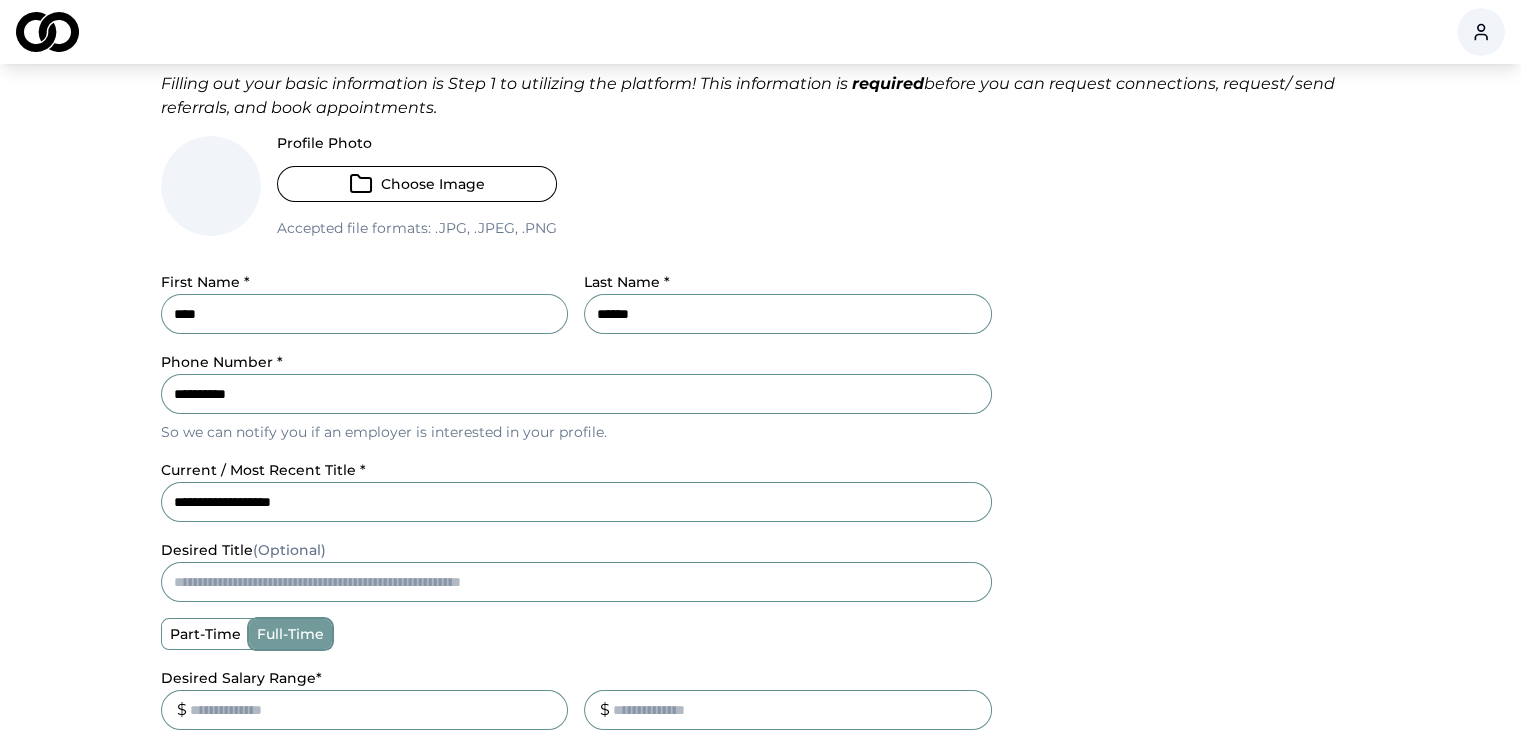 type on "**********" 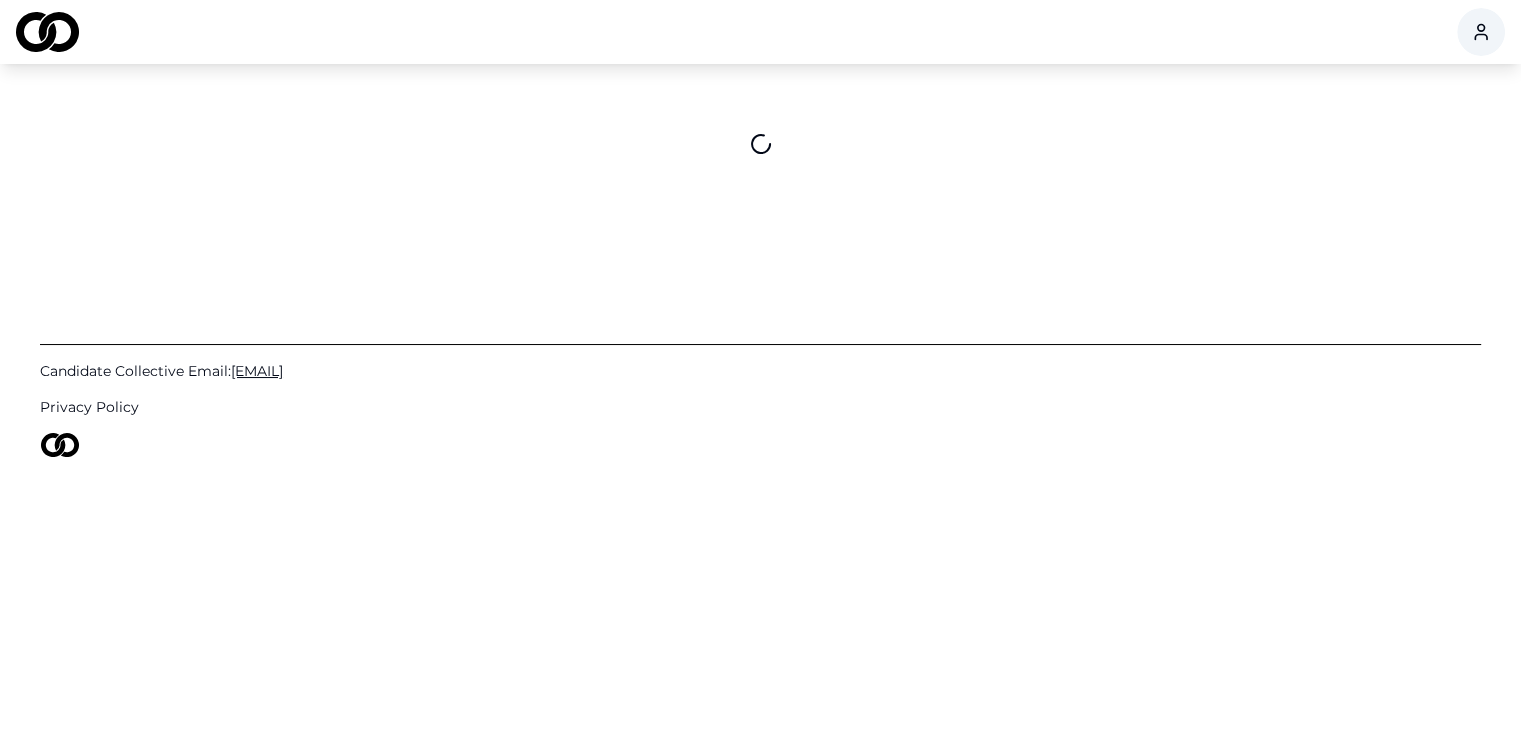 scroll, scrollTop: 0, scrollLeft: 0, axis: both 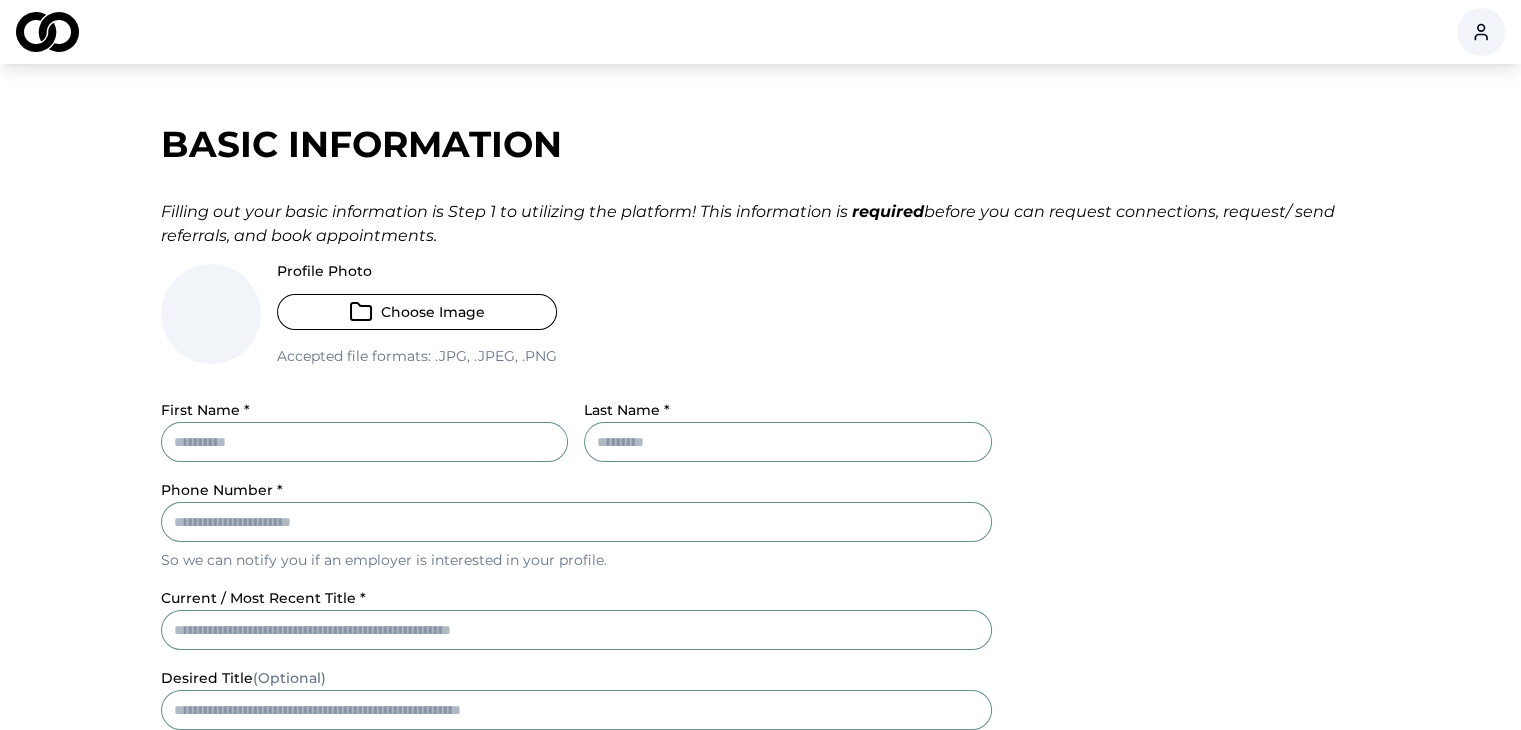click on "First Name *" at bounding box center (365, 442) 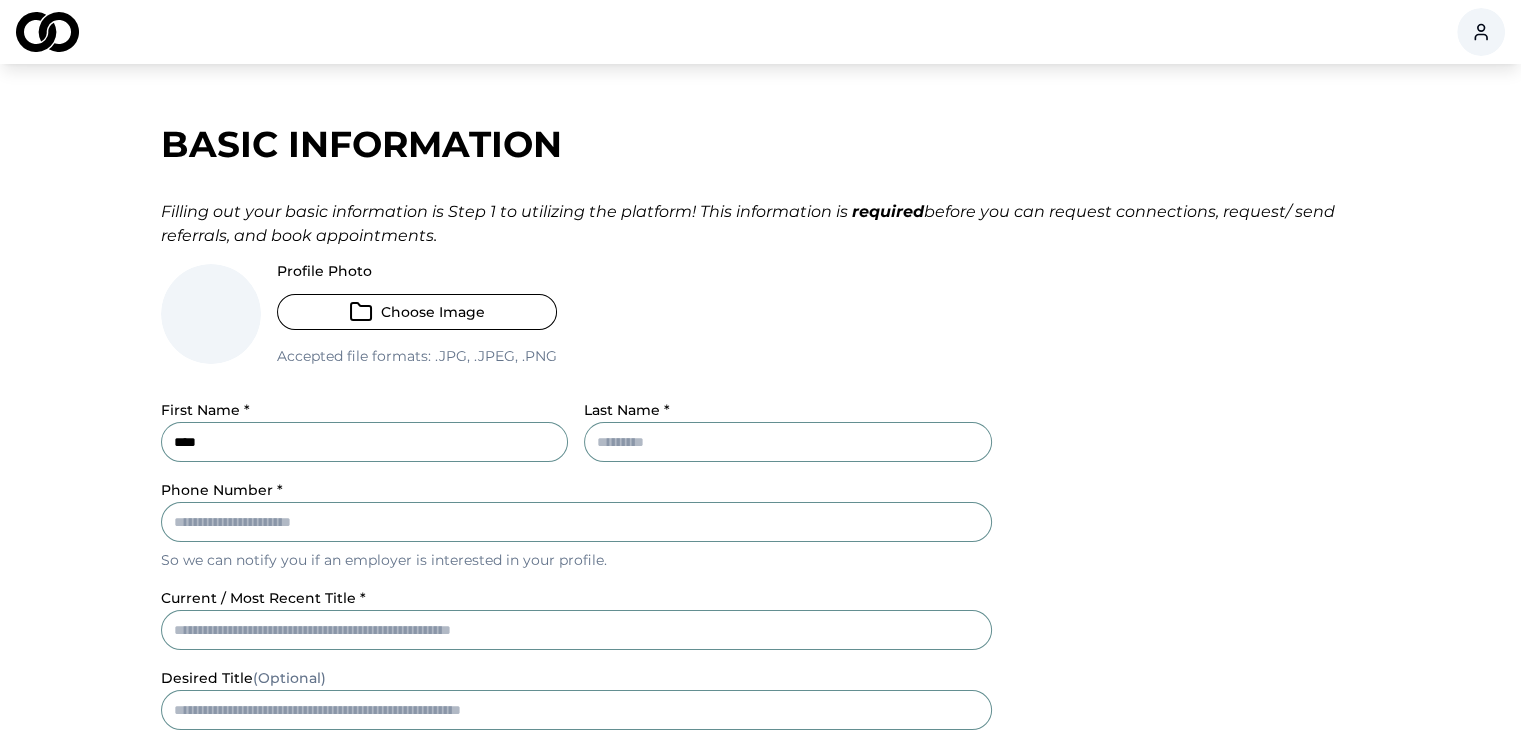 type on "****" 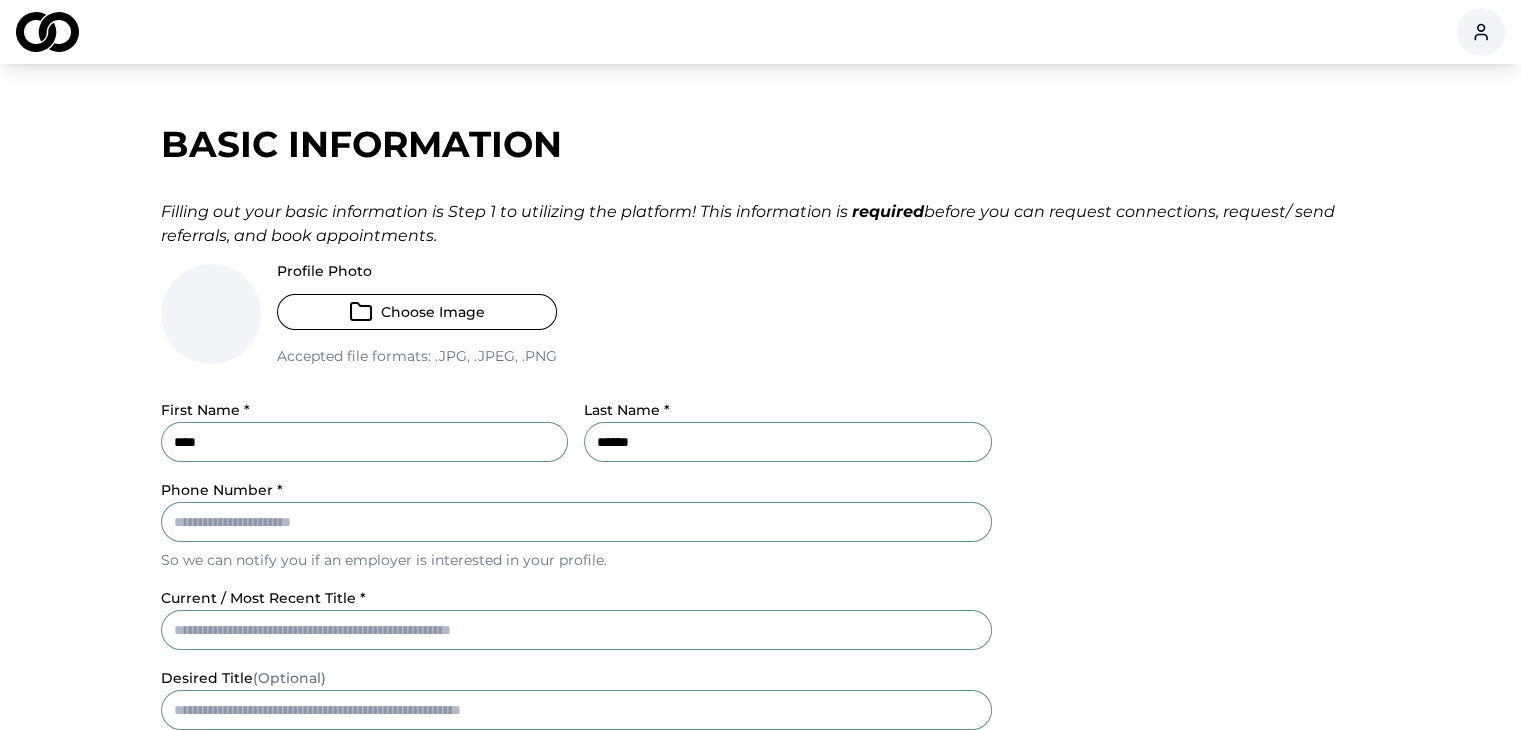 type on "******" 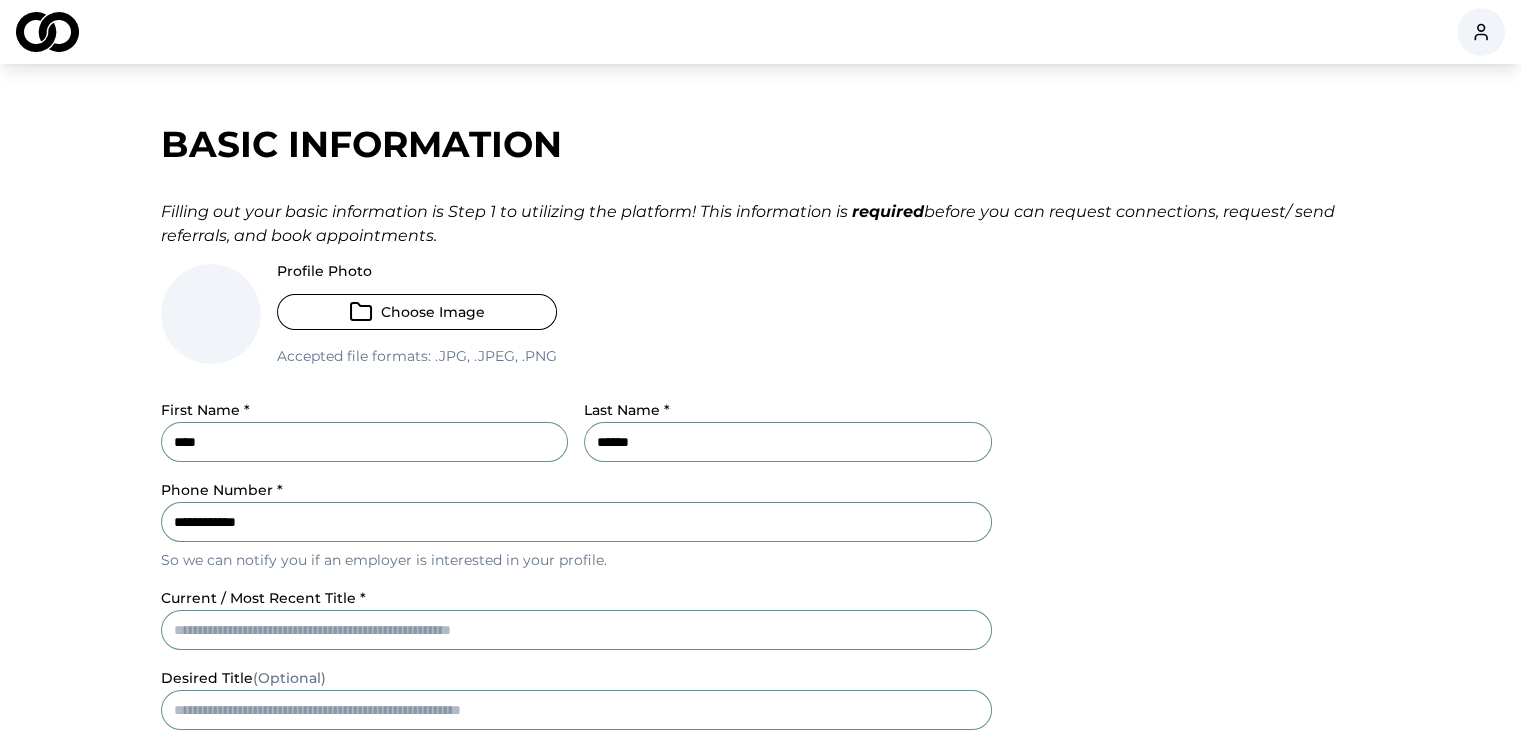 type on "**********" 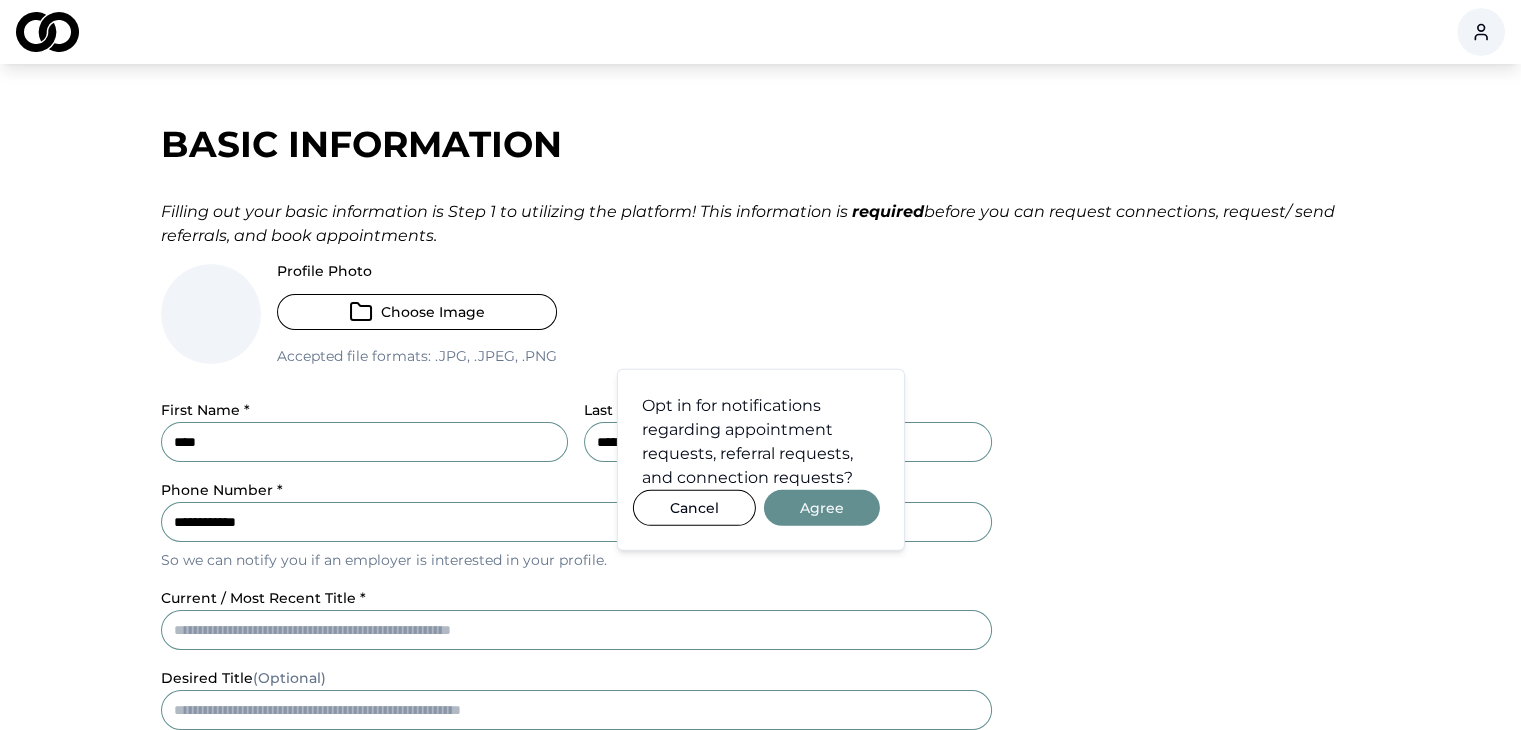 click on "**********" at bounding box center [761, 687] 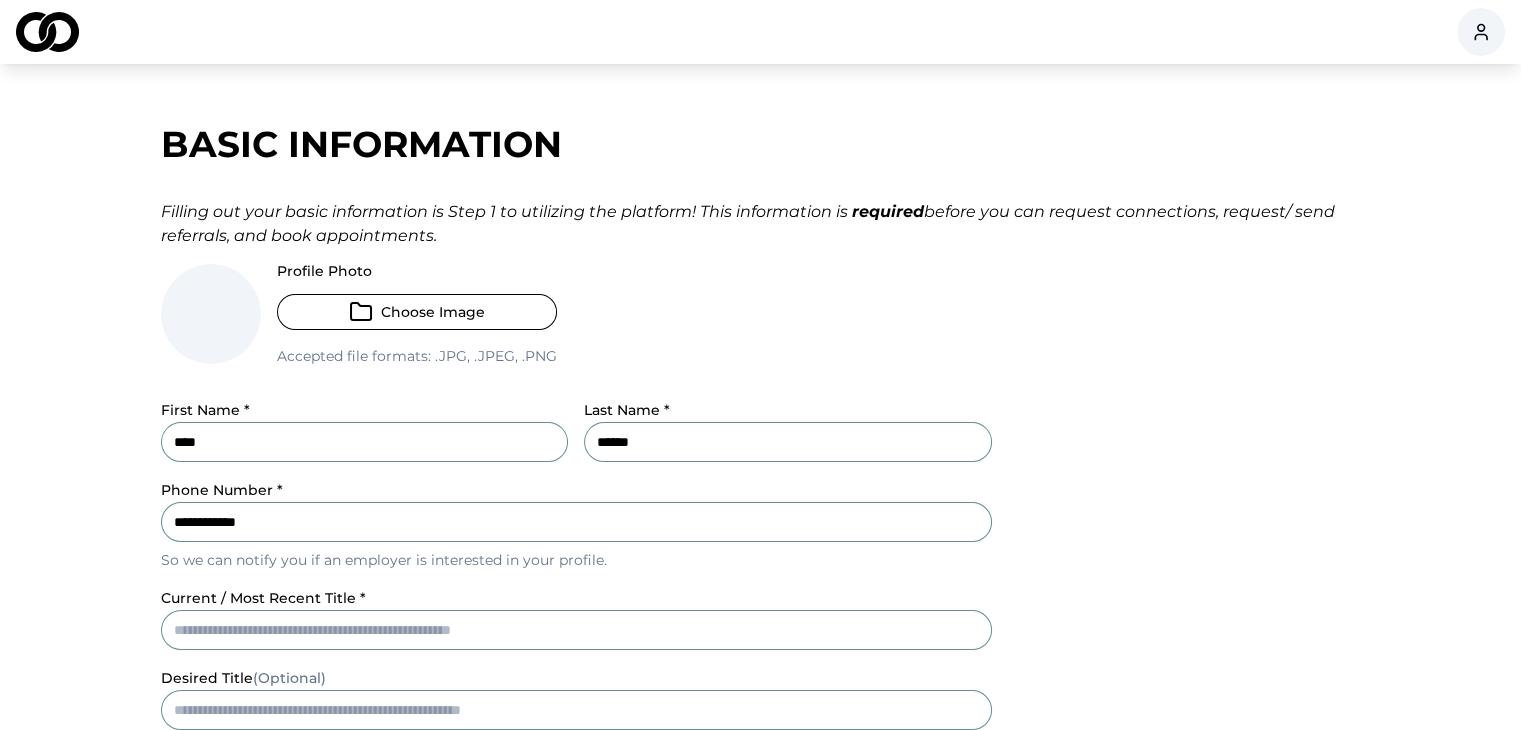 click on "current / most recent title *" at bounding box center (576, 630) 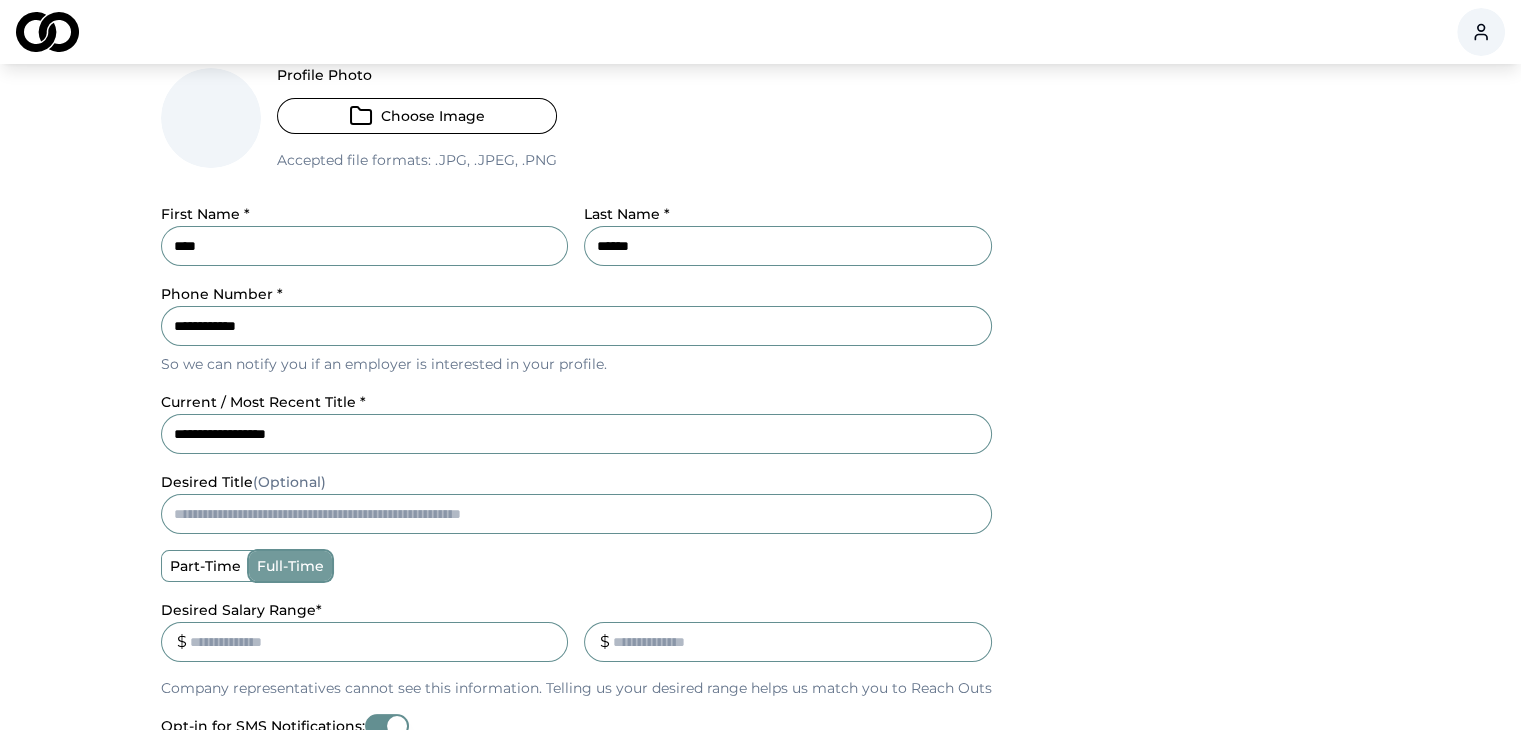 scroll, scrollTop: 222, scrollLeft: 0, axis: vertical 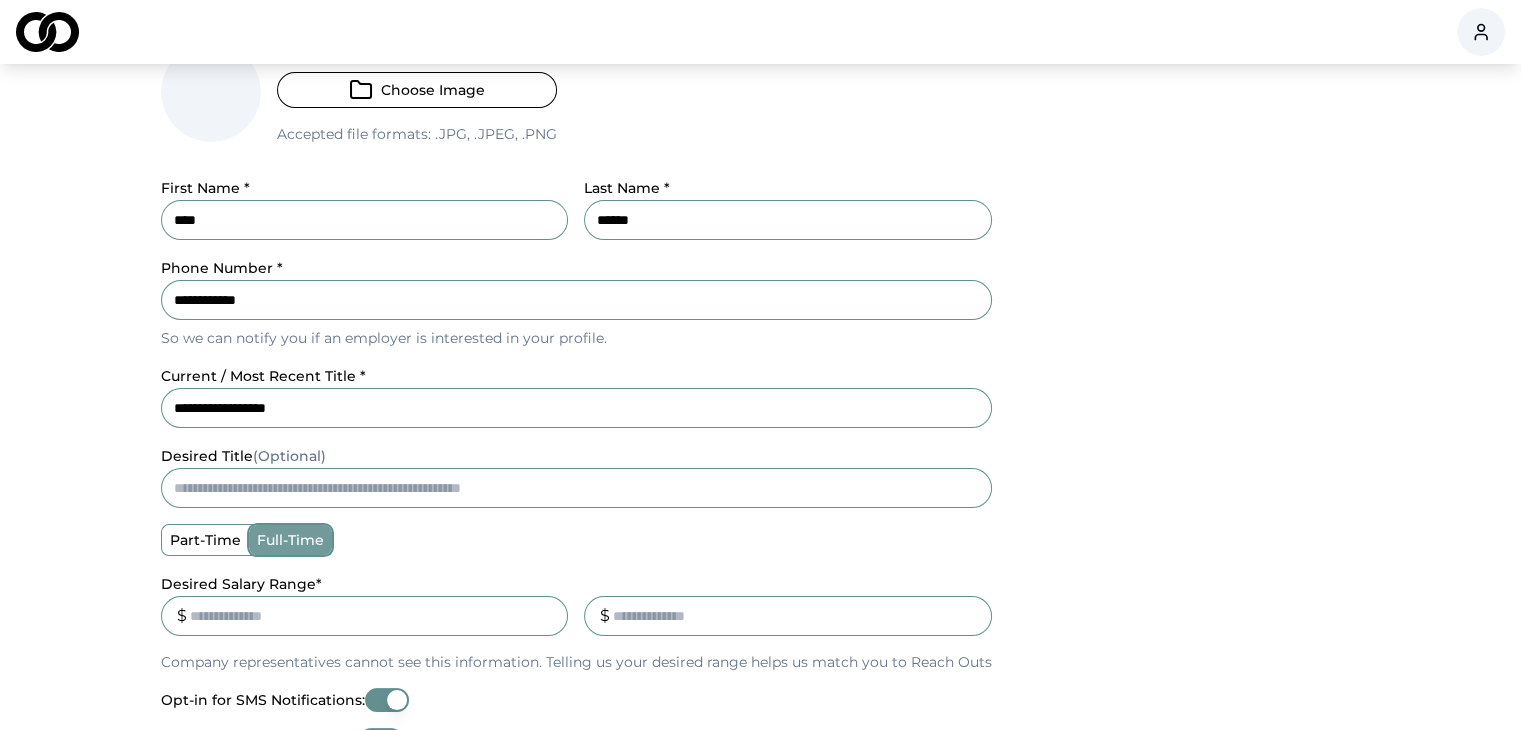 type on "**********" 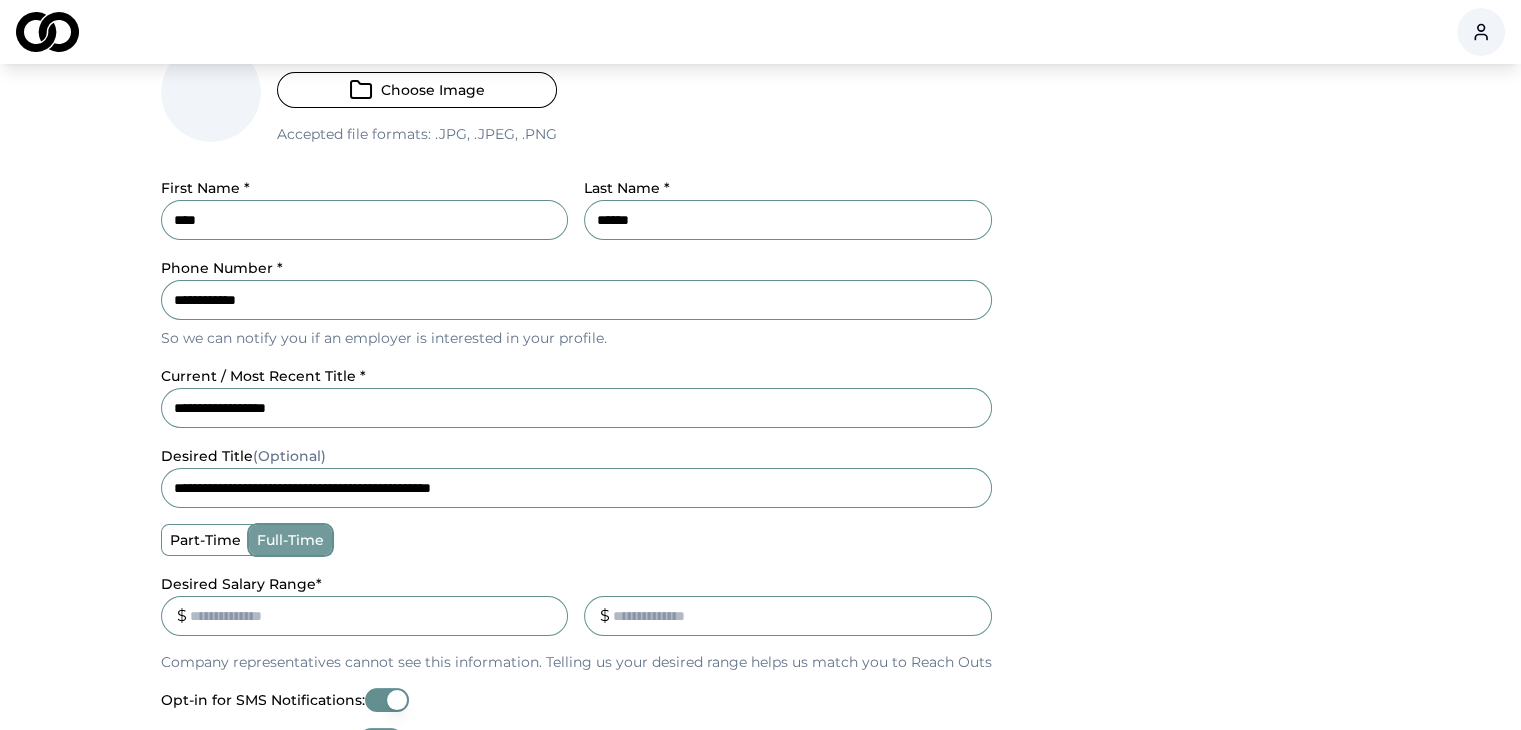 type on "**********" 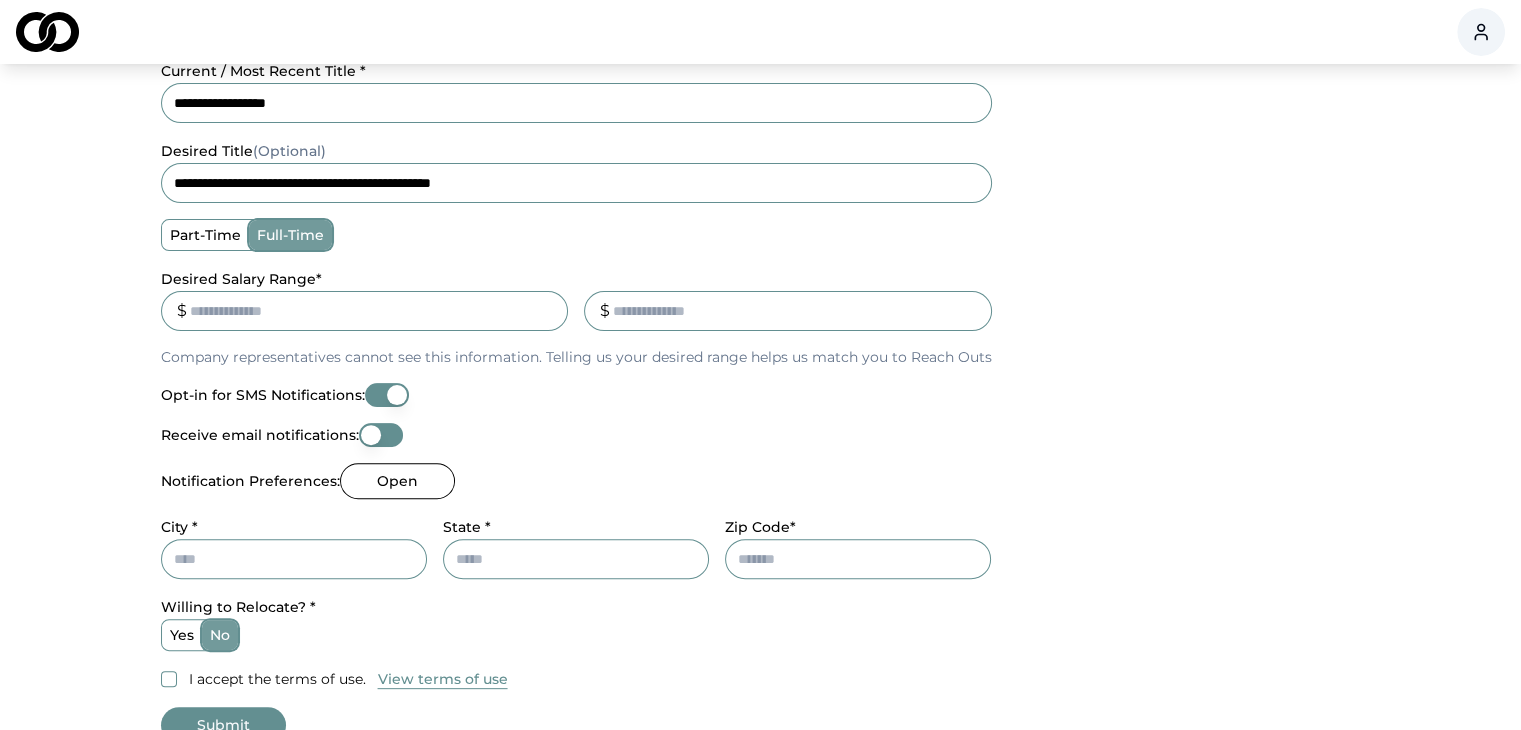scroll, scrollTop: 580, scrollLeft: 0, axis: vertical 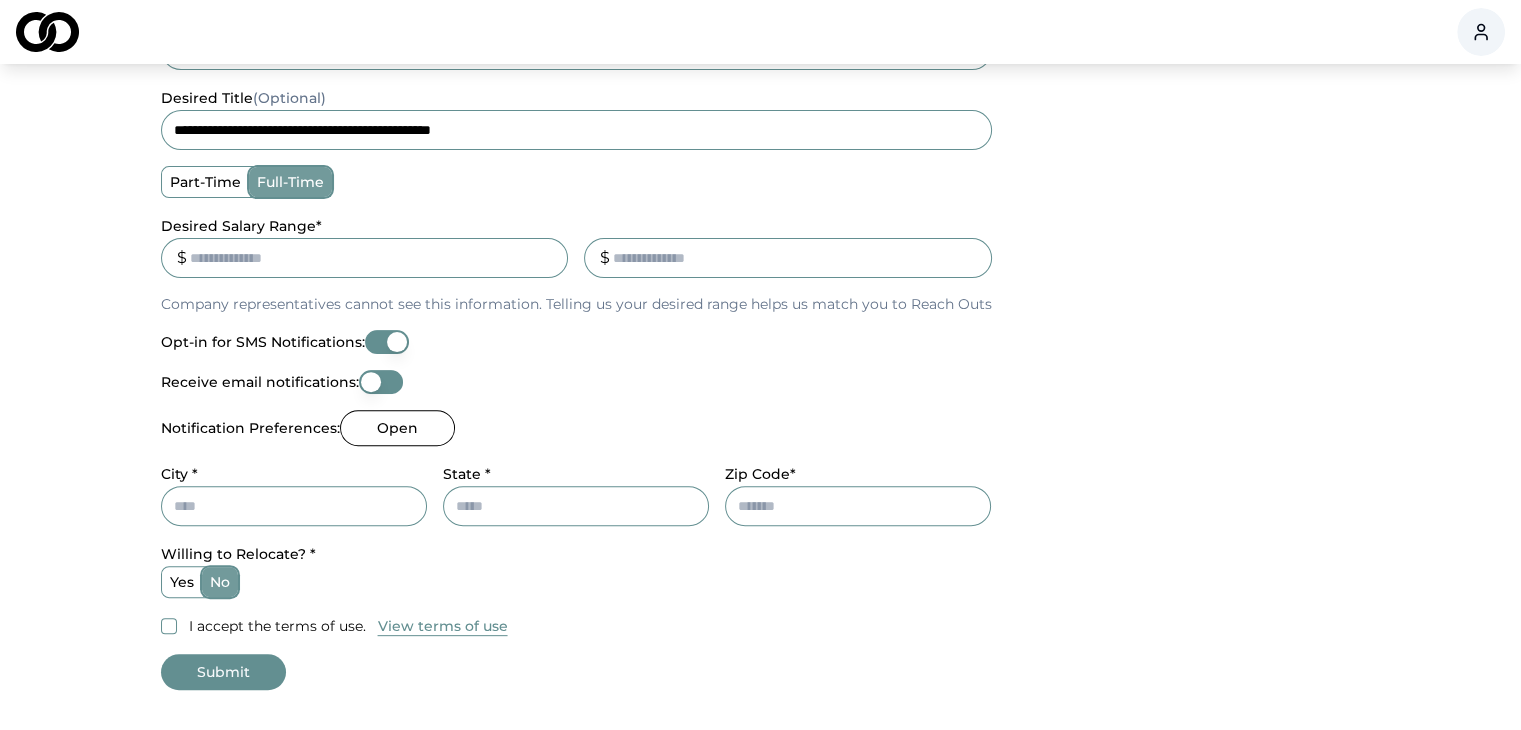 type on "******" 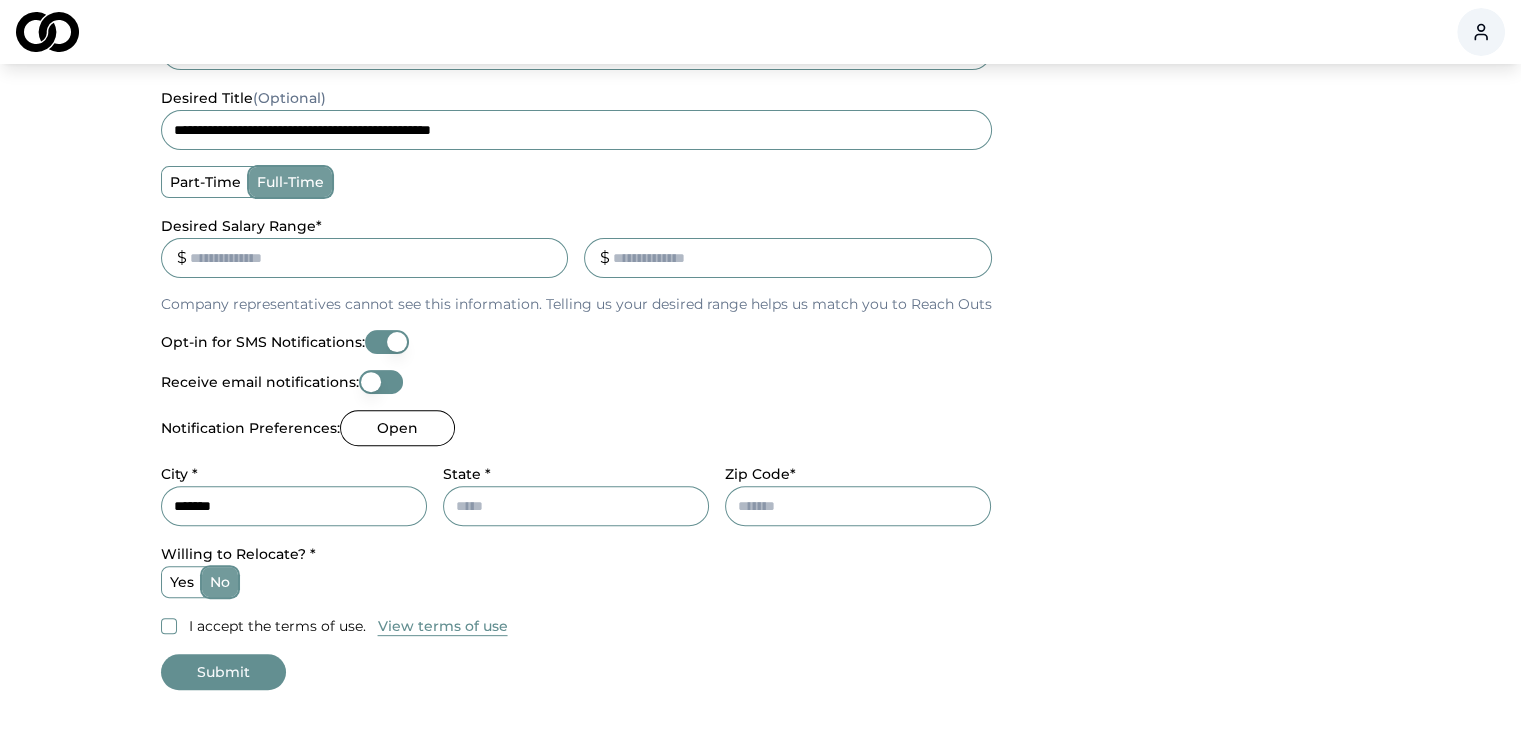 type on "*******" 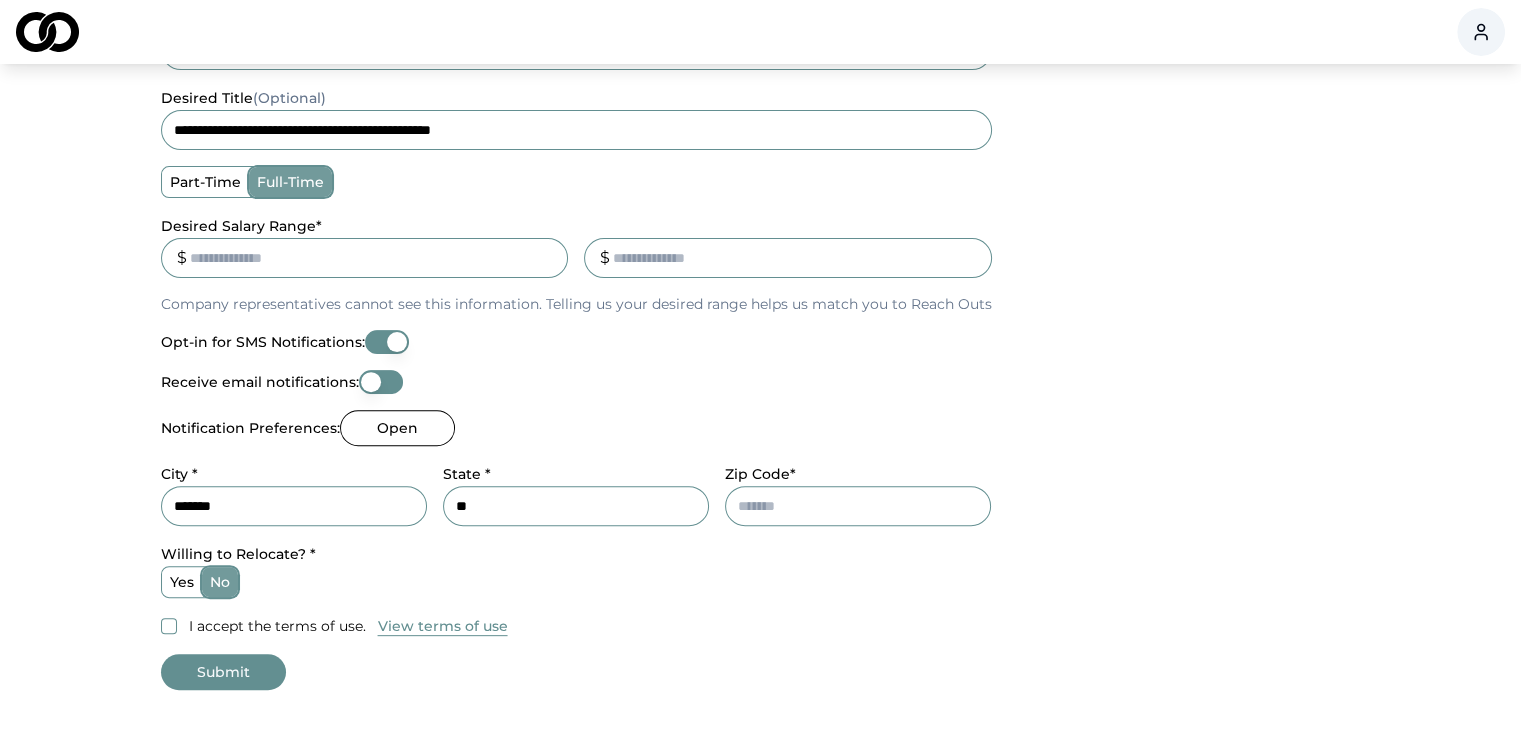 type on "**" 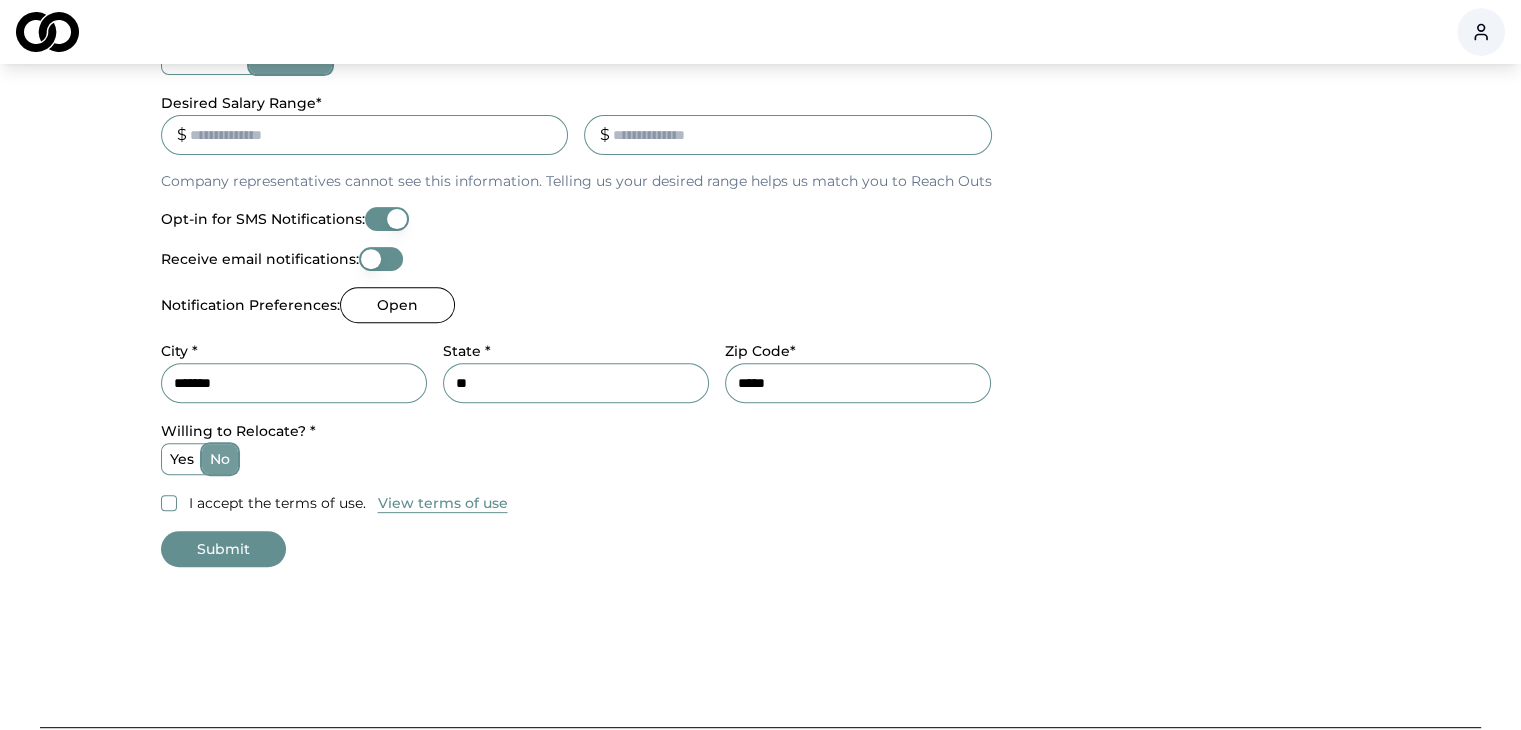 scroll, scrollTop: 704, scrollLeft: 0, axis: vertical 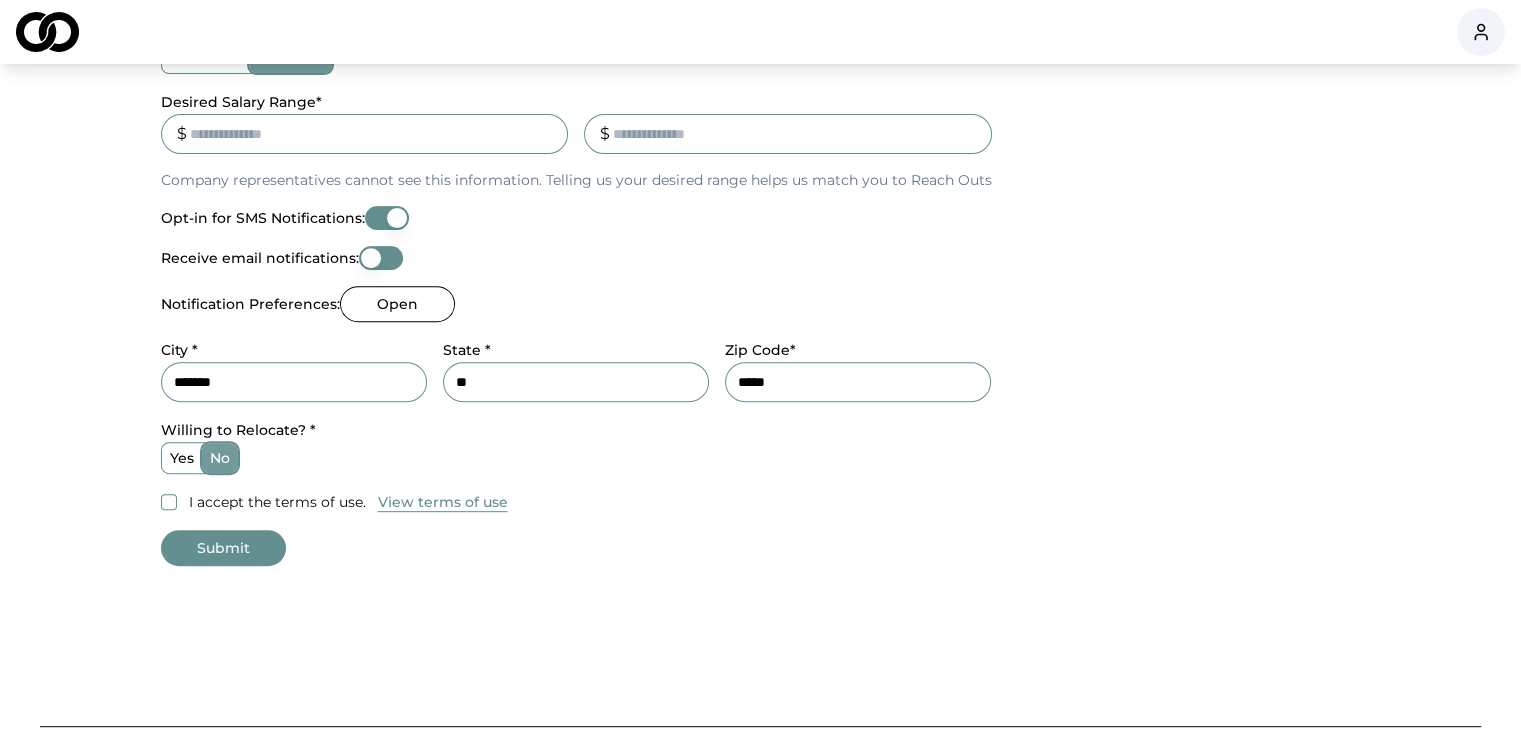type on "*****" 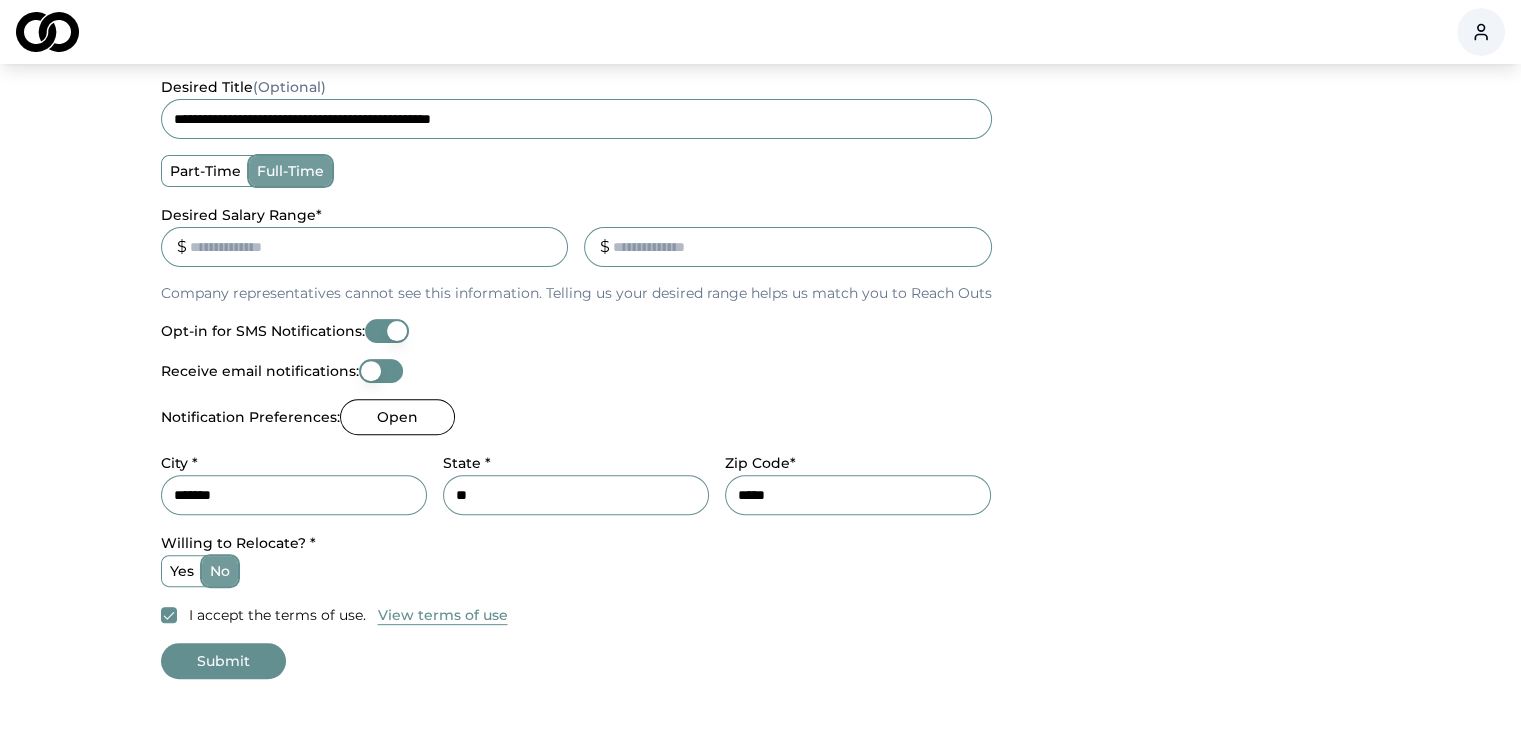 scroll, scrollTop: 603, scrollLeft: 0, axis: vertical 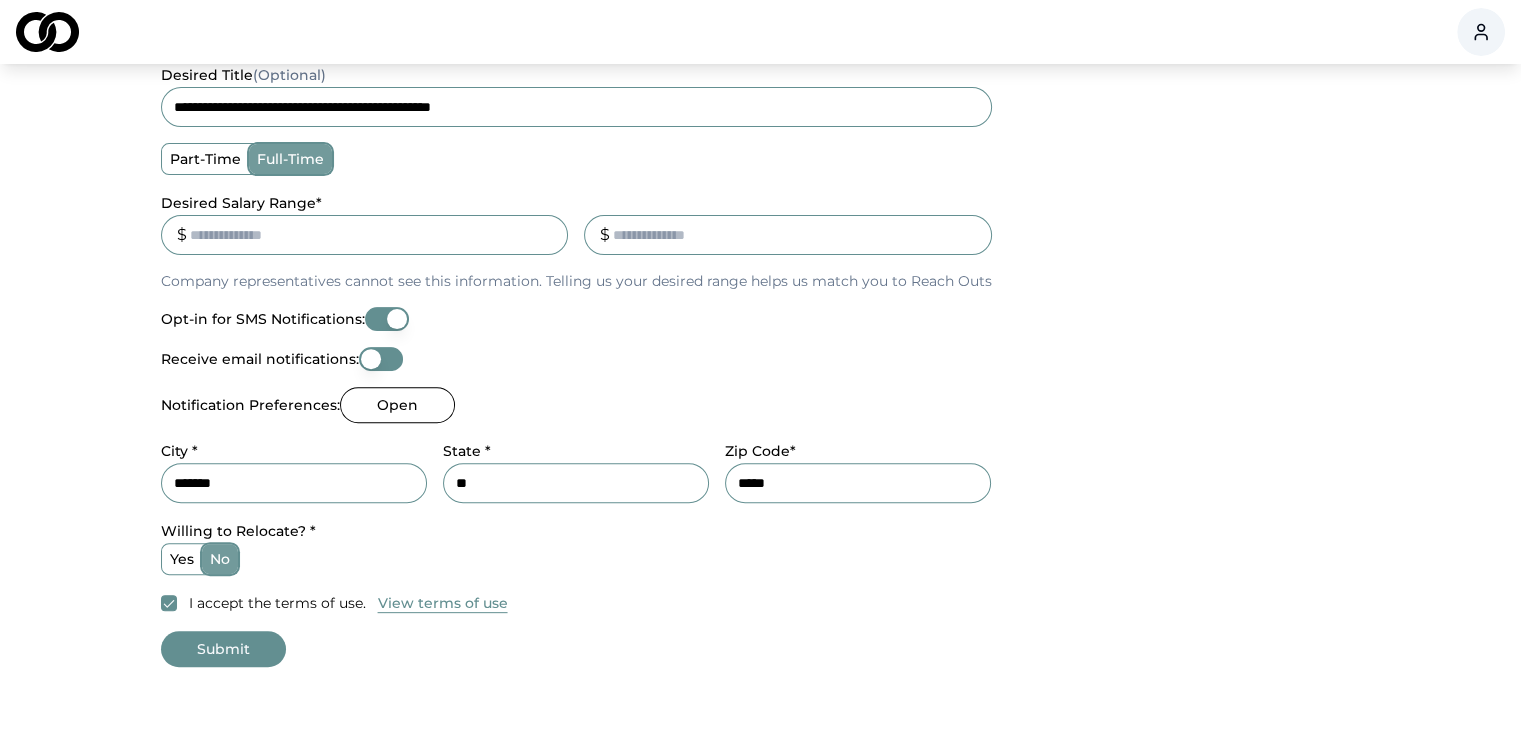 click on "Submit" at bounding box center [223, 649] 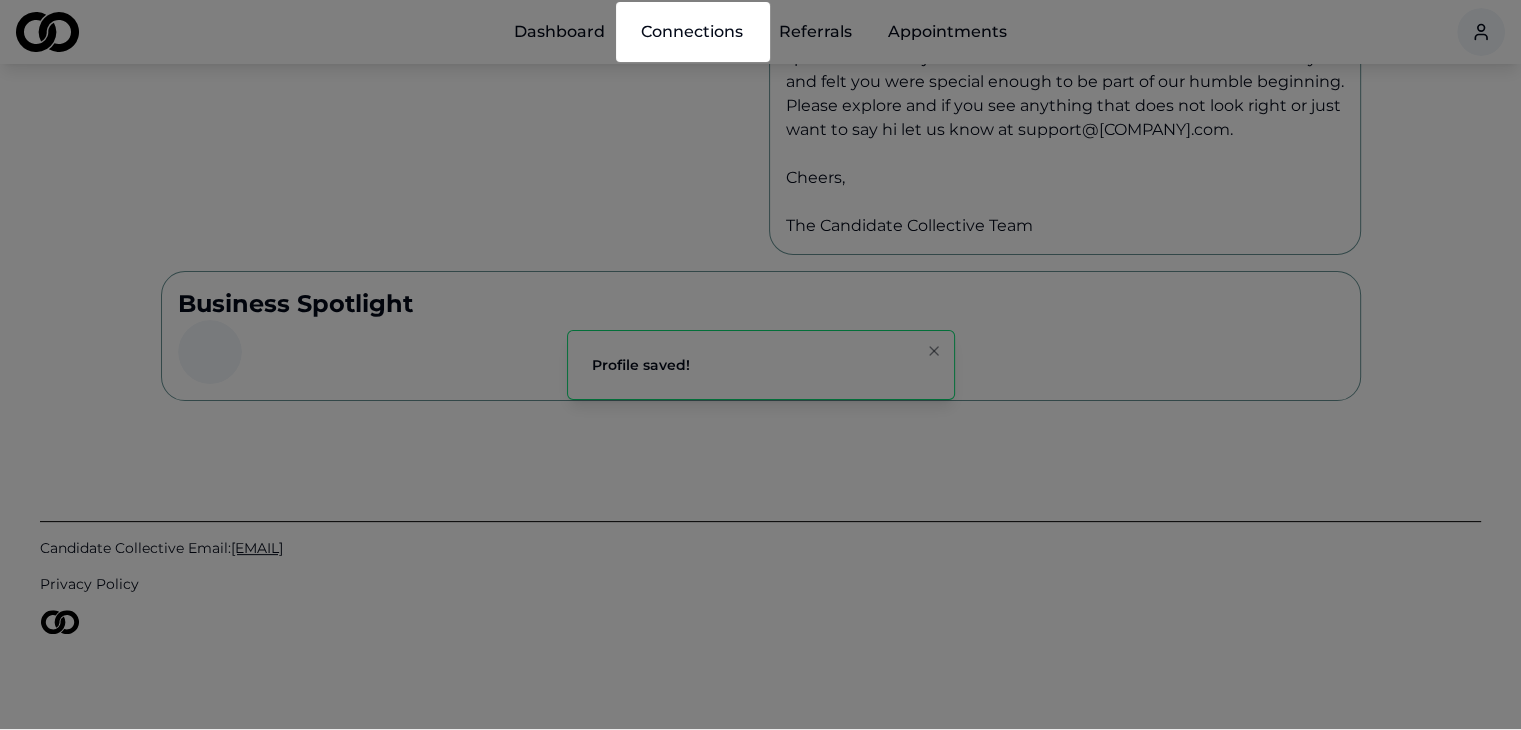 scroll, scrollTop: 0, scrollLeft: 0, axis: both 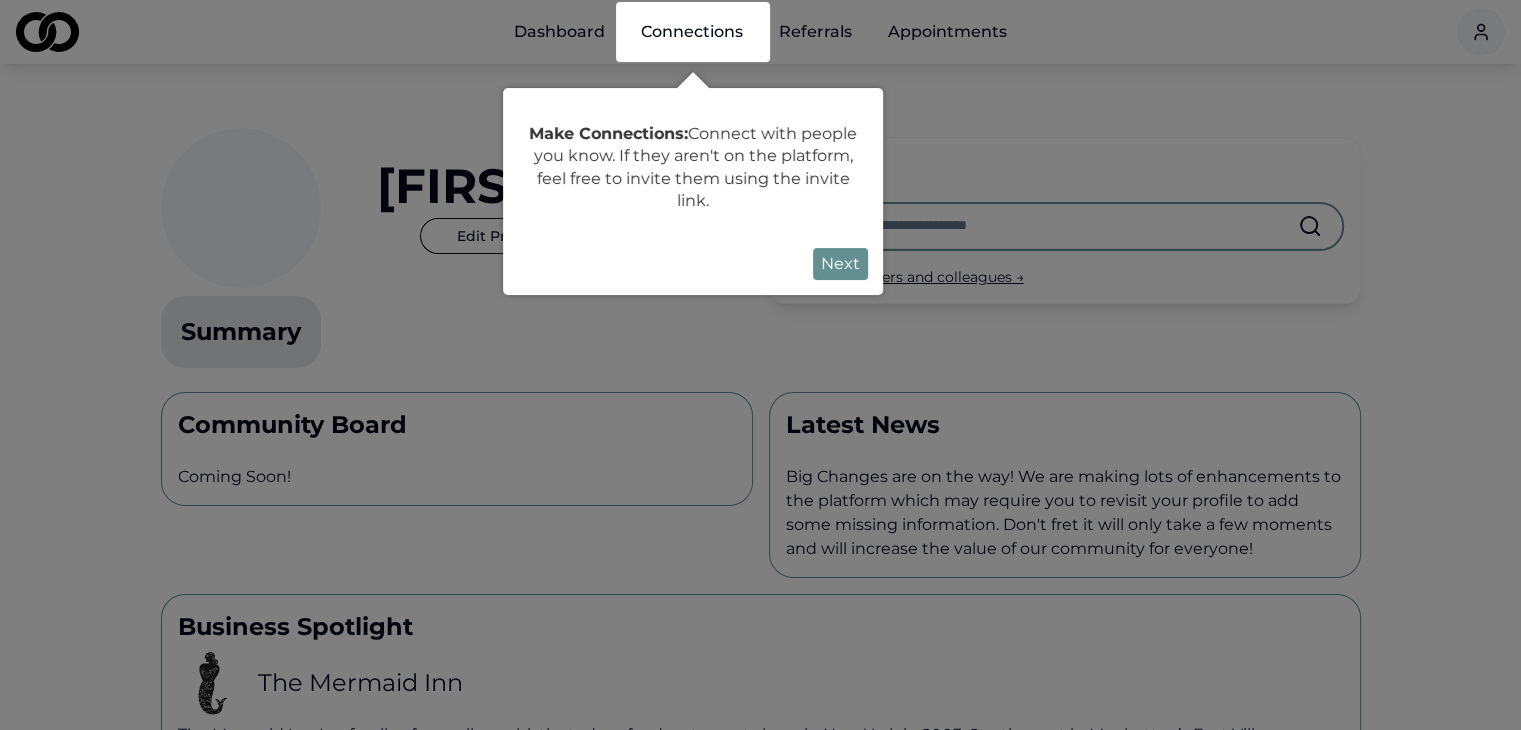 click on "Next" at bounding box center (840, 264) 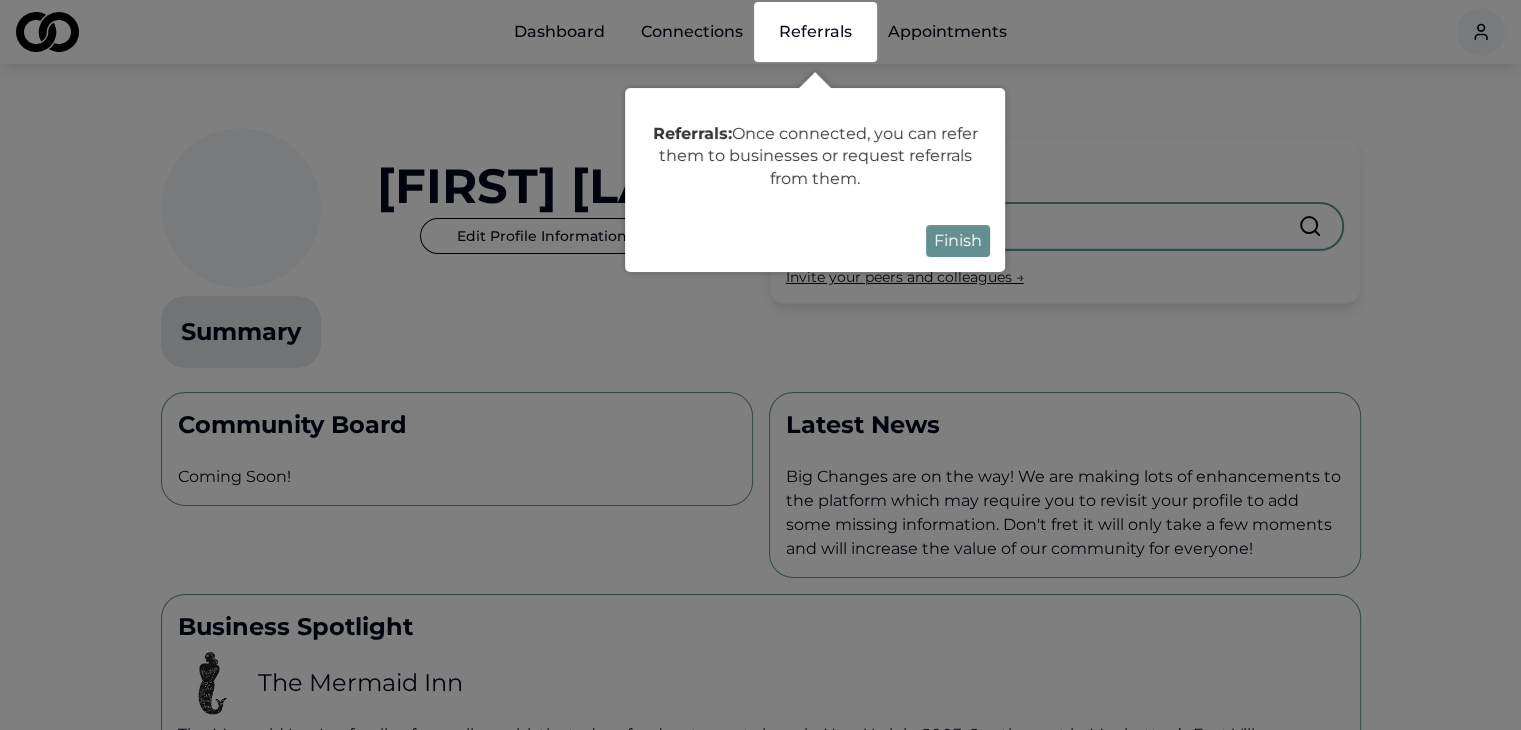 click on "Finish" at bounding box center [958, 241] 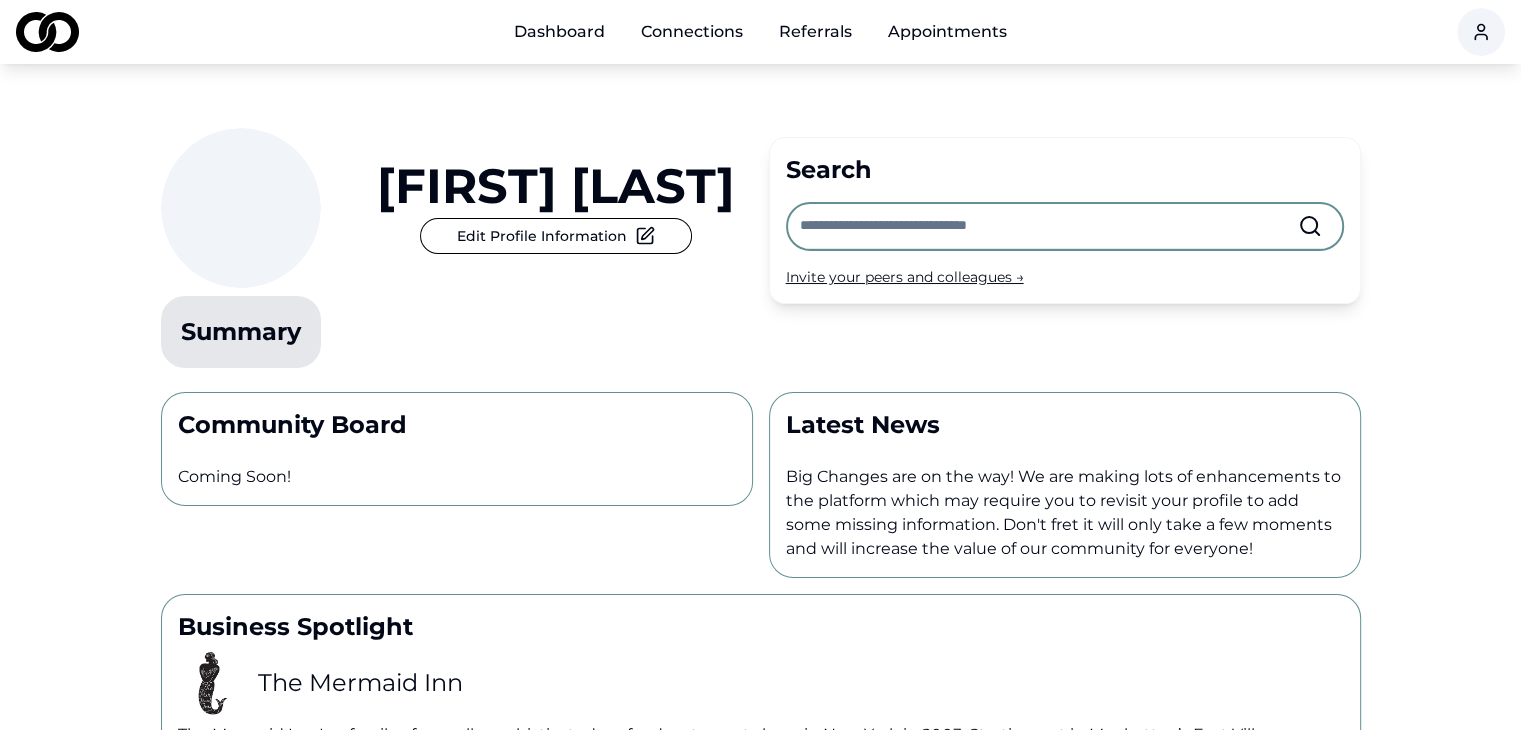 click at bounding box center [241, 208] 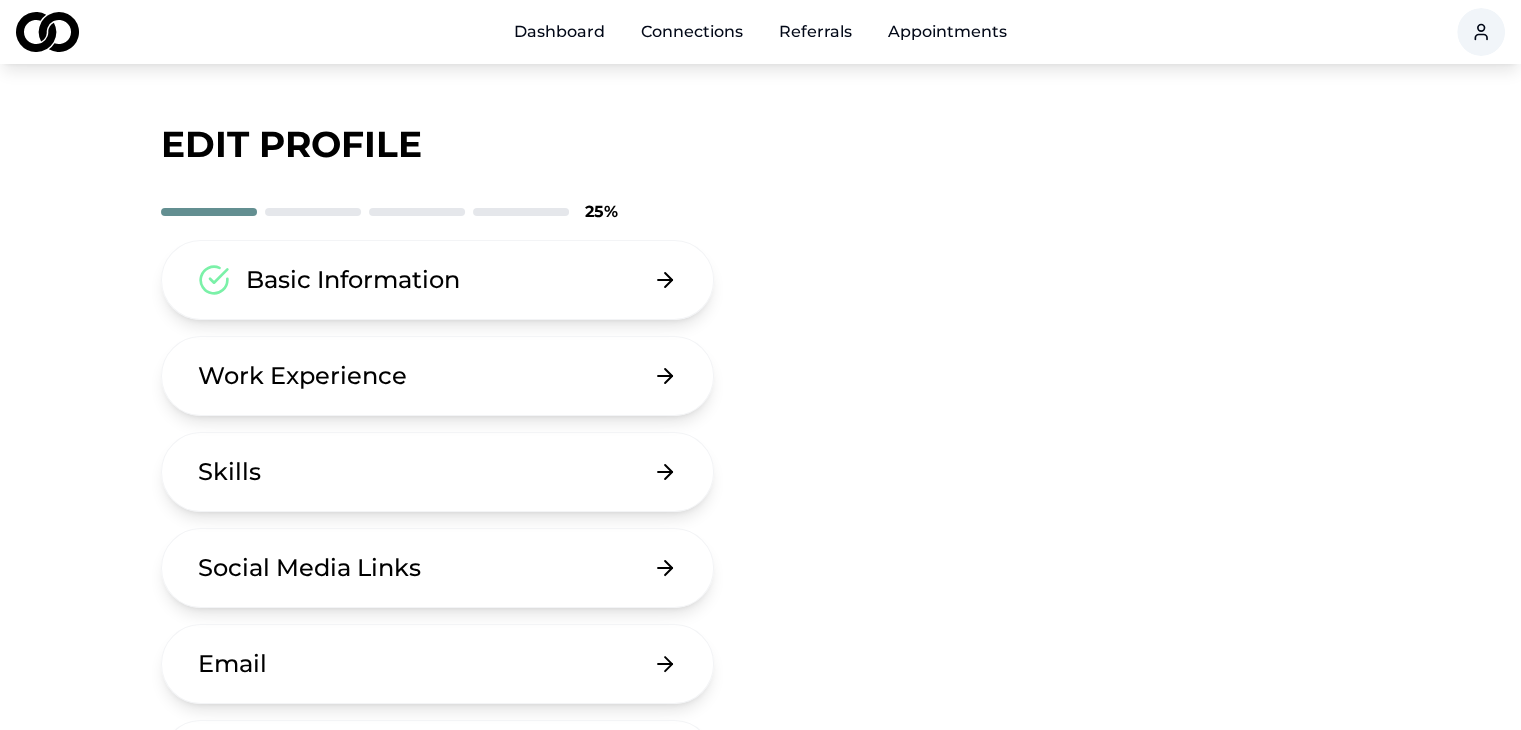 click on "Work Experience" at bounding box center [438, 376] 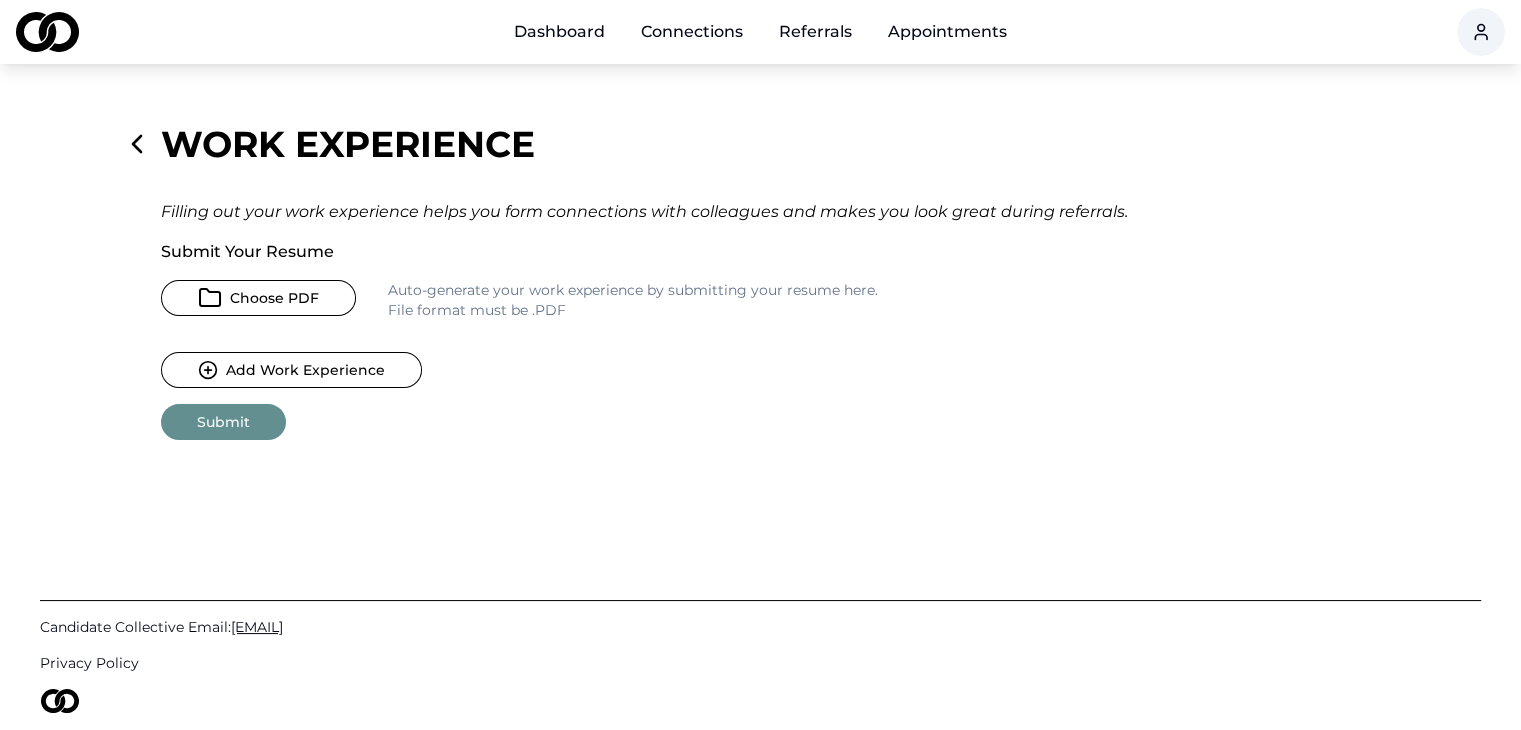 click on "Choose PDF" at bounding box center (258, 298) 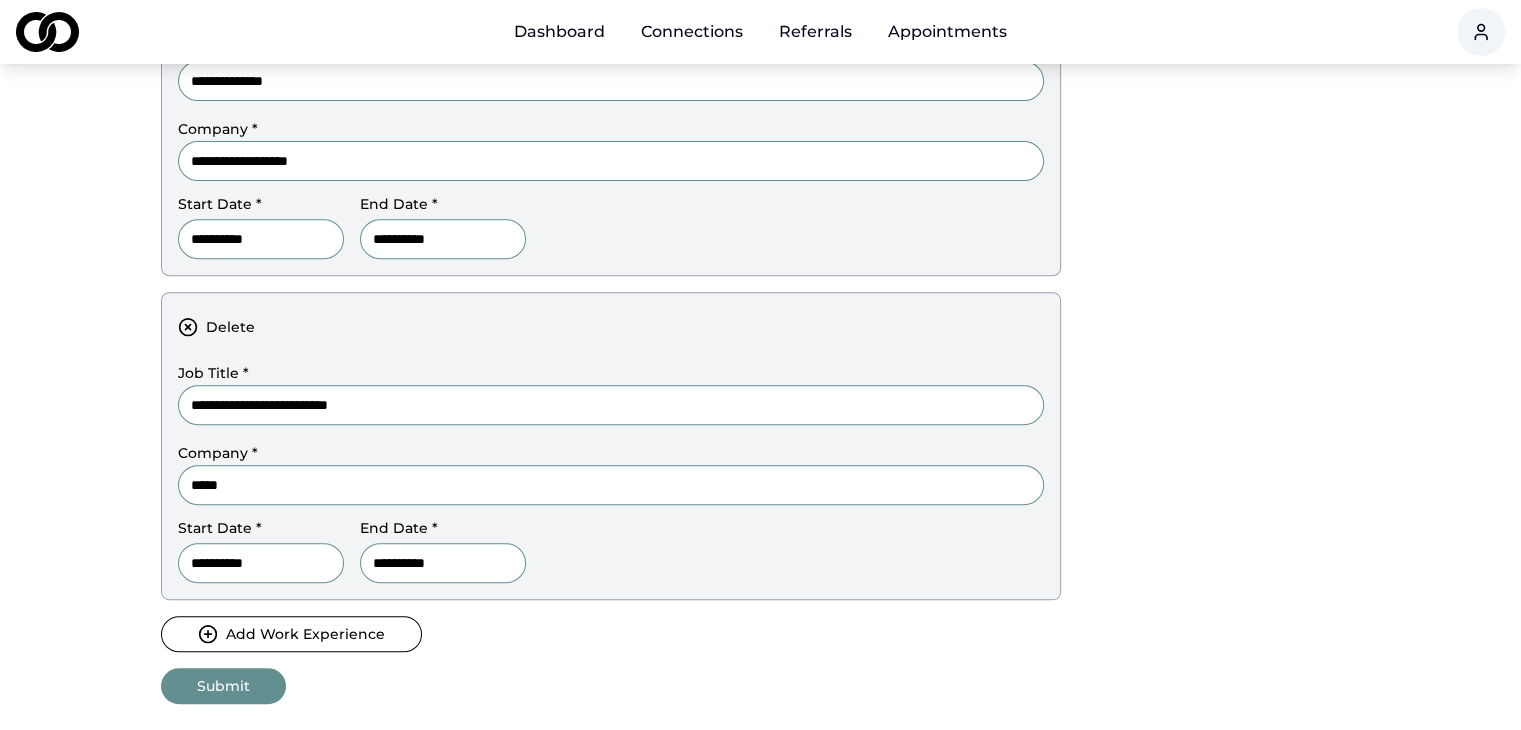 scroll, scrollTop: 767, scrollLeft: 0, axis: vertical 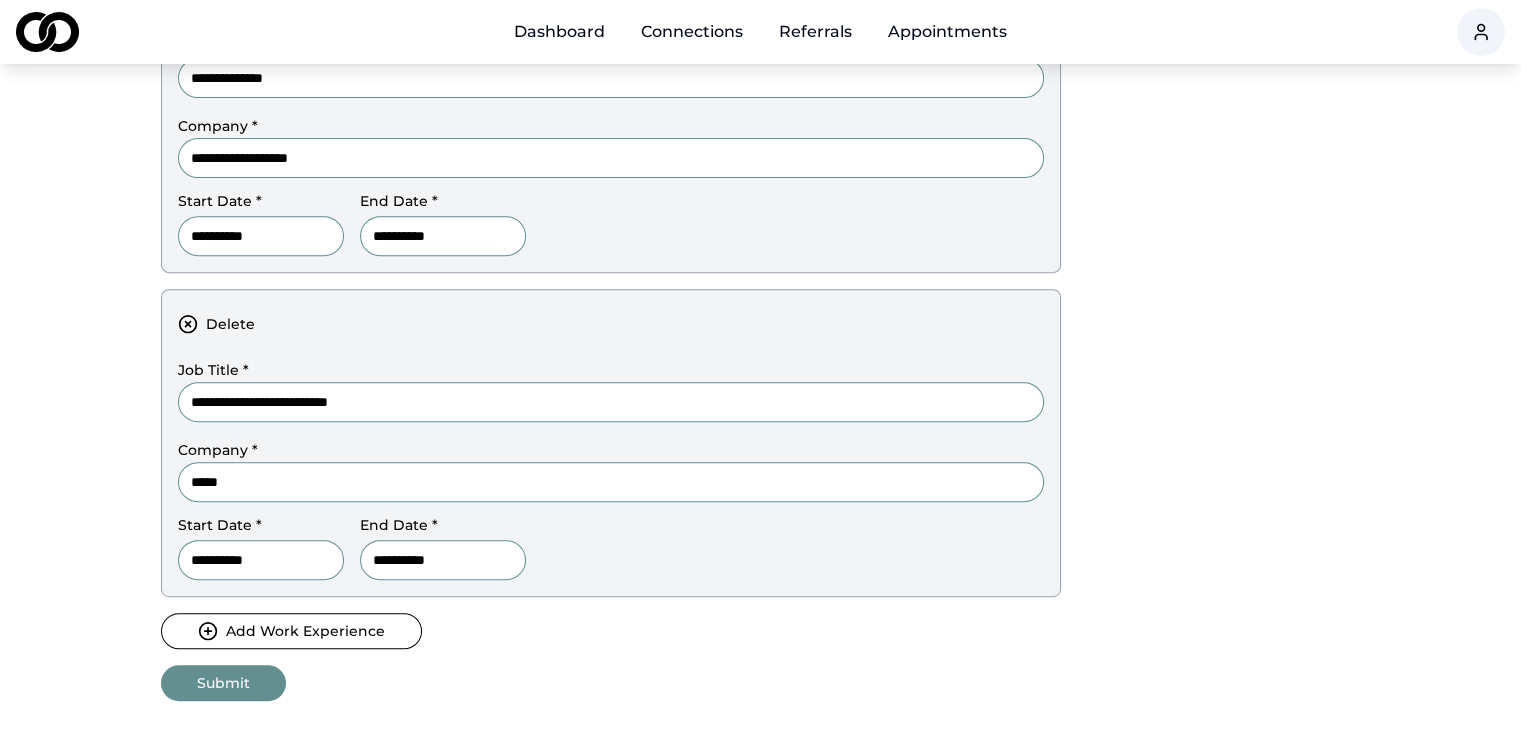 click on "Delete" at bounding box center [234, 324] 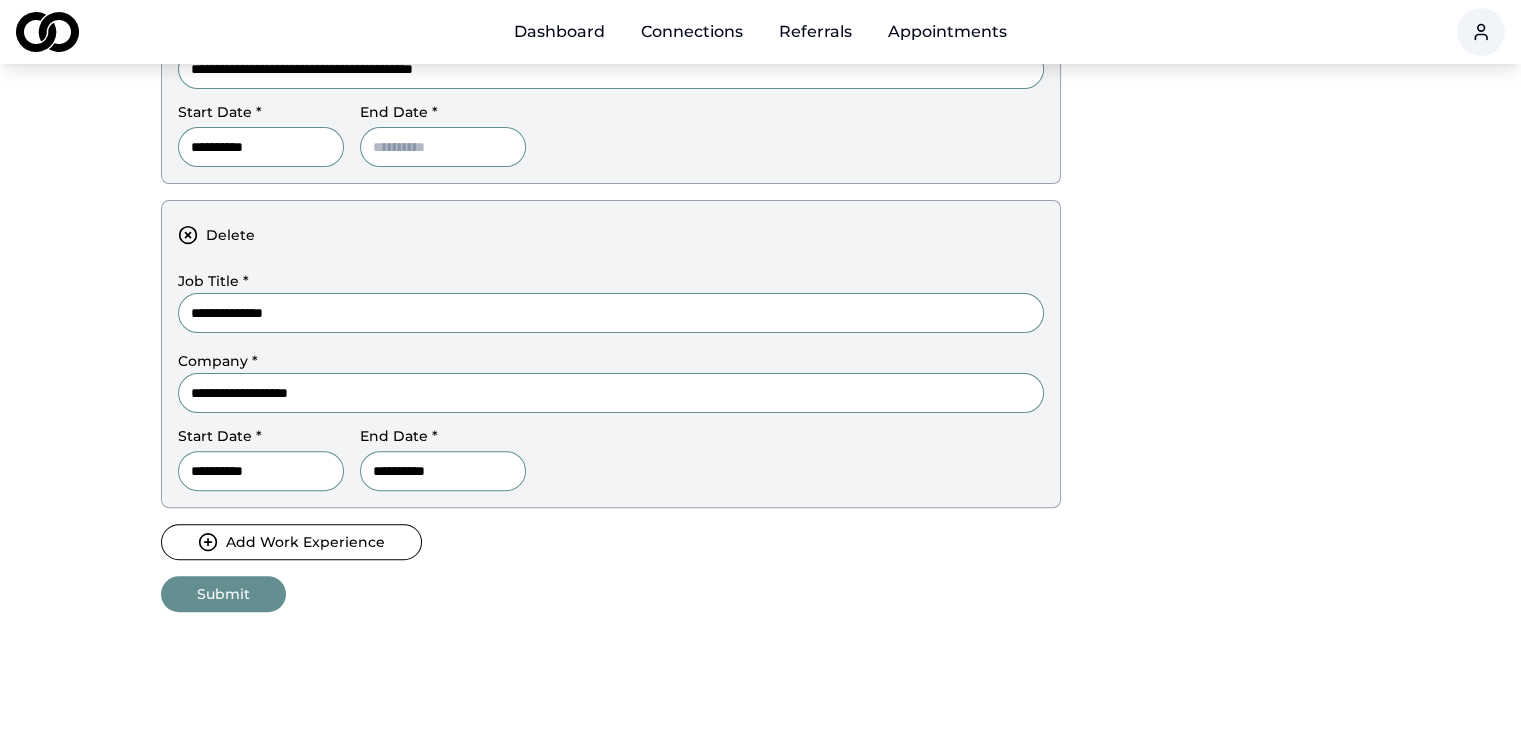 scroll, scrollTop: 564, scrollLeft: 0, axis: vertical 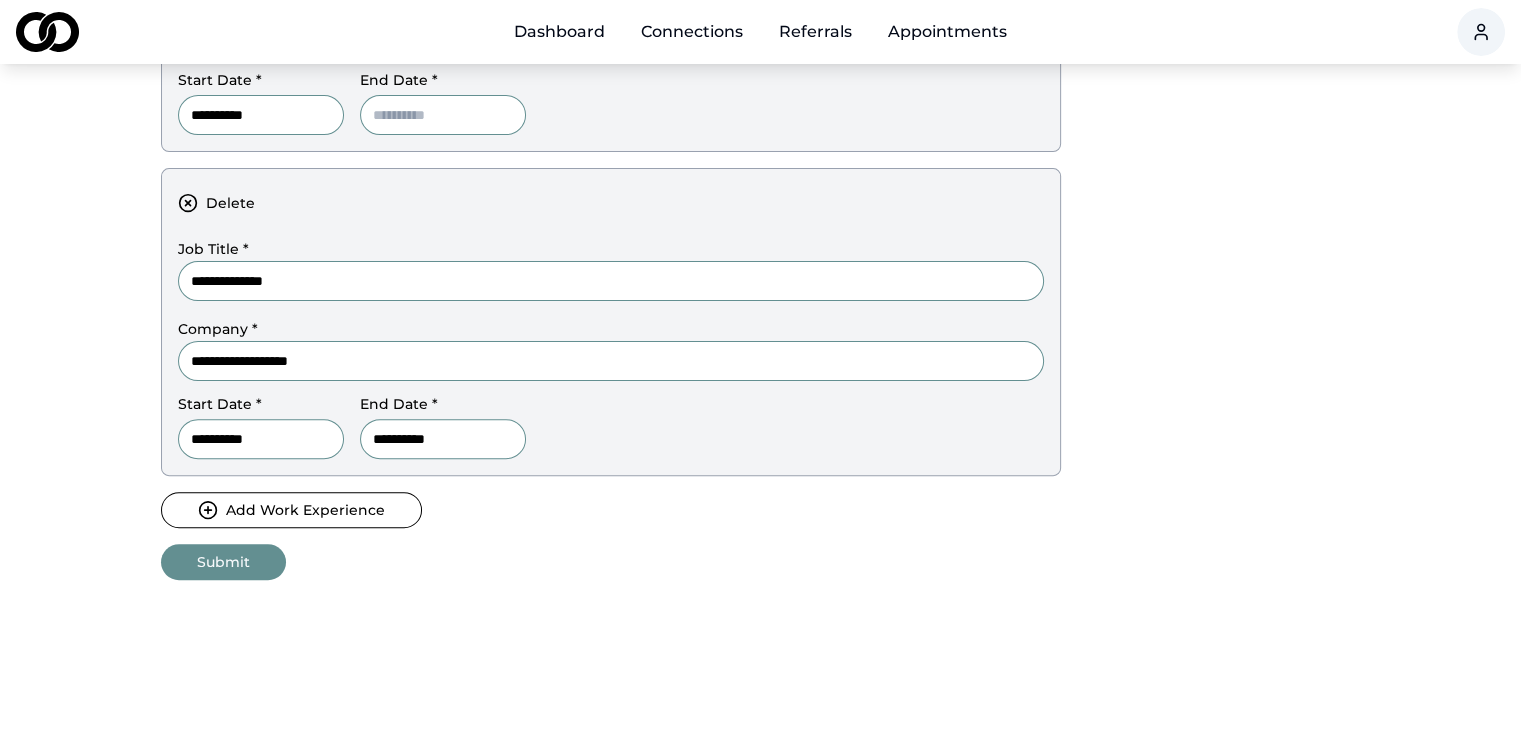 click on "Add Work Experience" at bounding box center (291, 510) 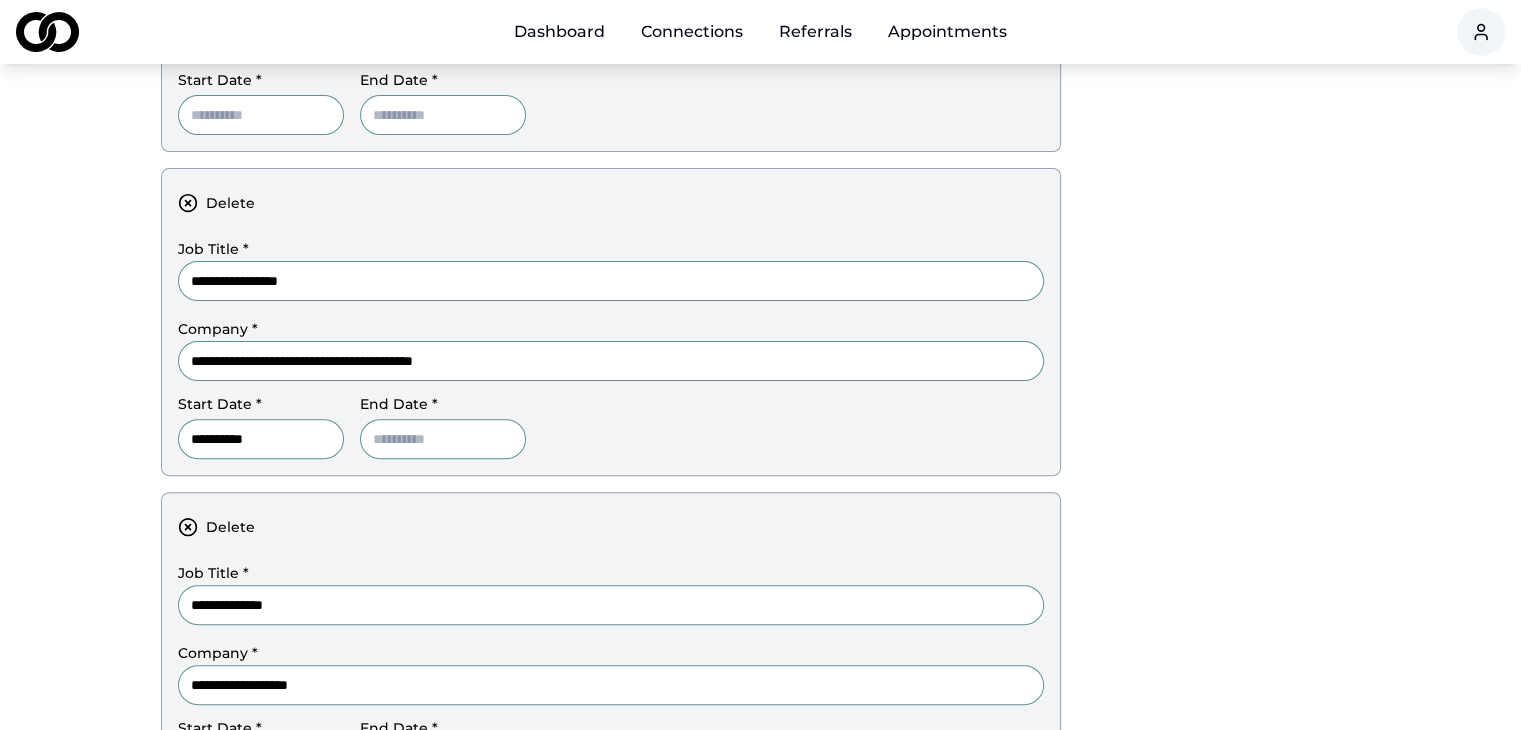 scroll, scrollTop: 176, scrollLeft: 0, axis: vertical 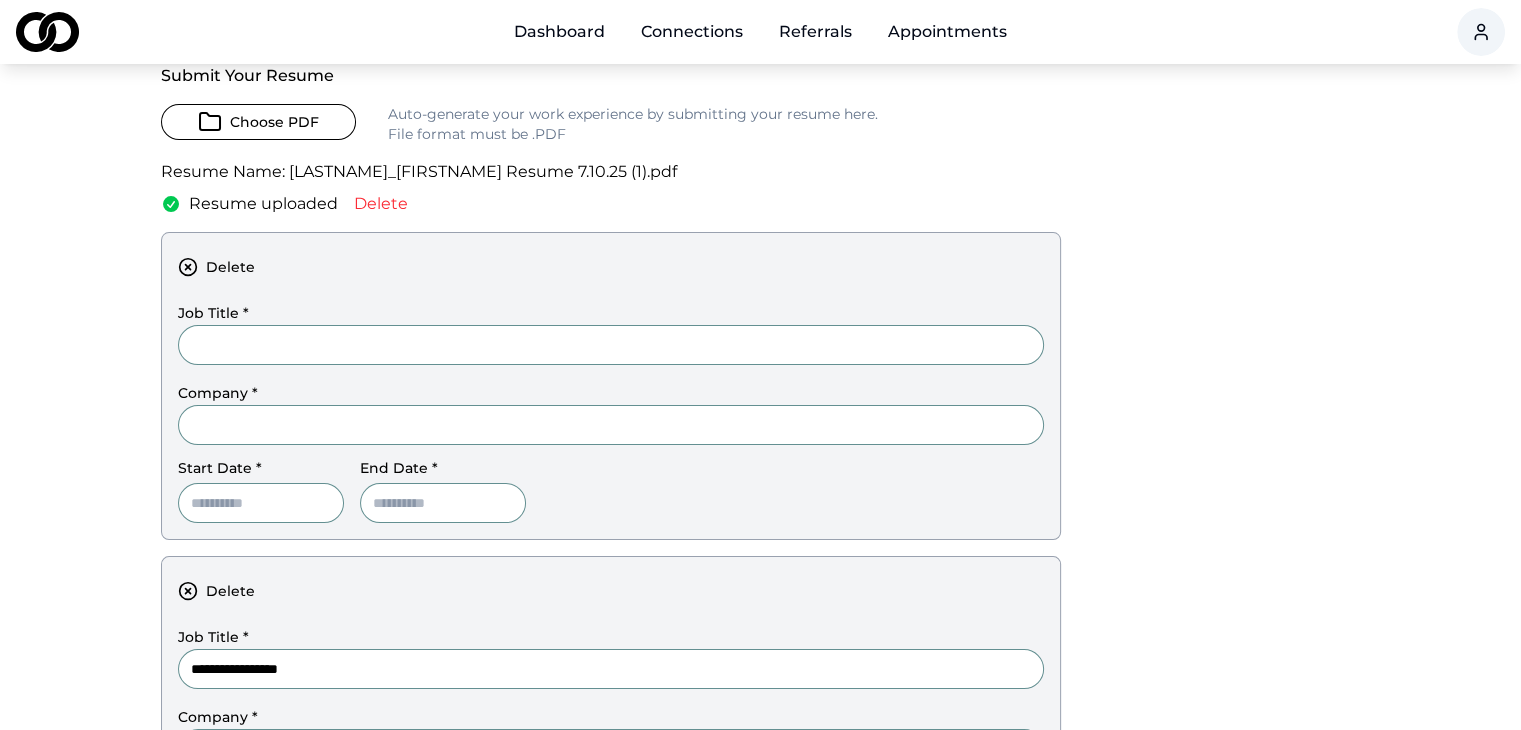 click on "Delete" at bounding box center (234, 267) 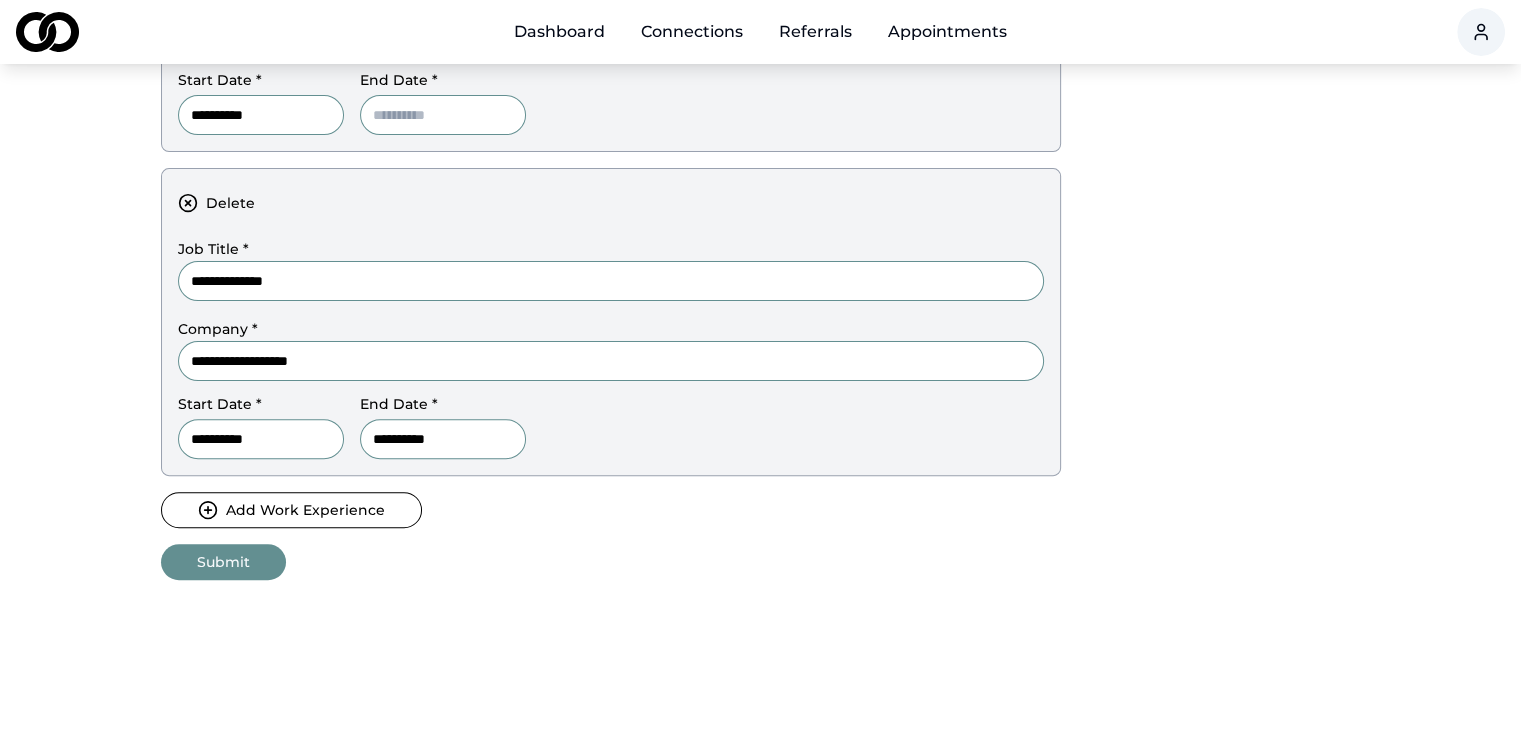 scroll, scrollTop: 548, scrollLeft: 0, axis: vertical 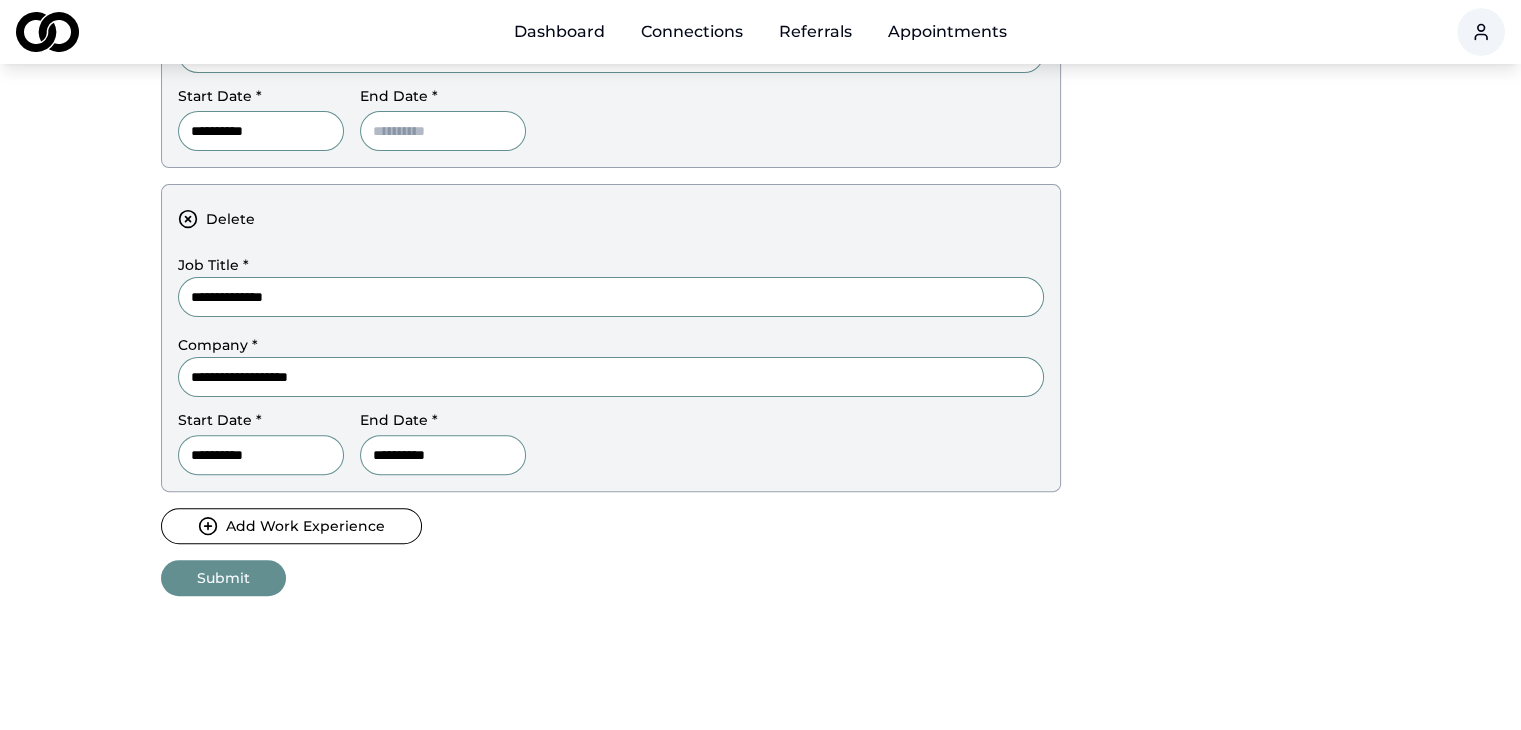click on "Add Work Experience" at bounding box center (291, 526) 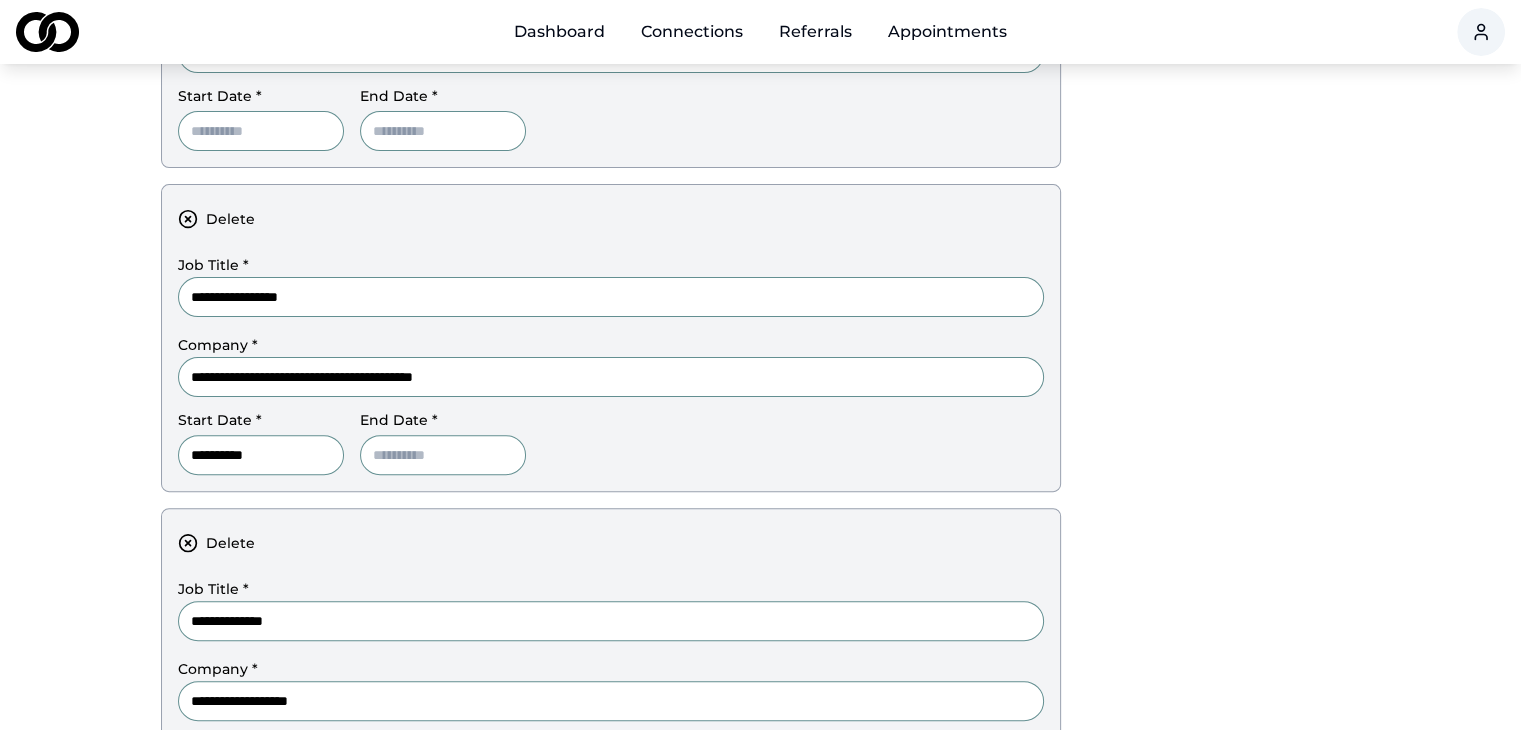 scroll, scrollTop: 176, scrollLeft: 0, axis: vertical 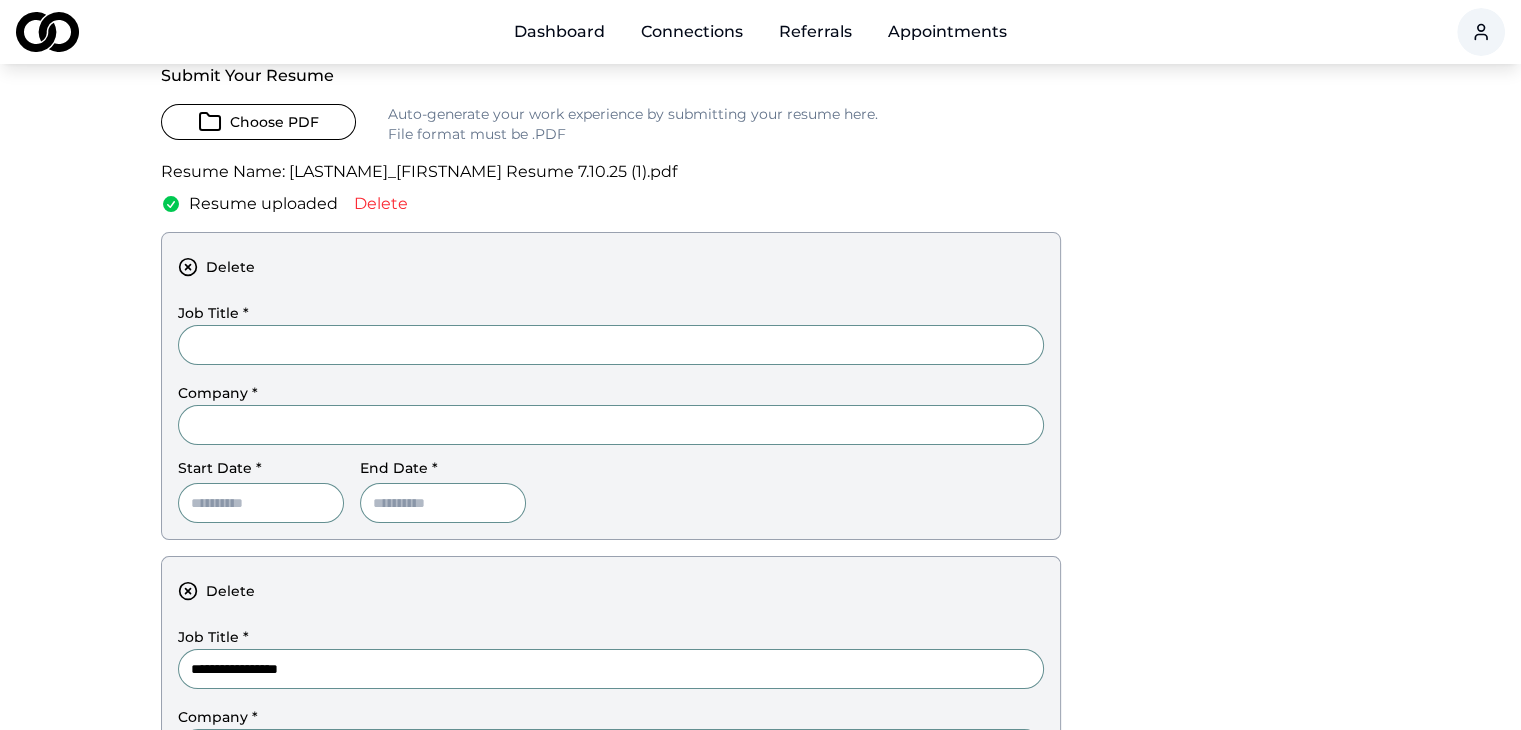 click on "Job Title *" at bounding box center [611, 345] 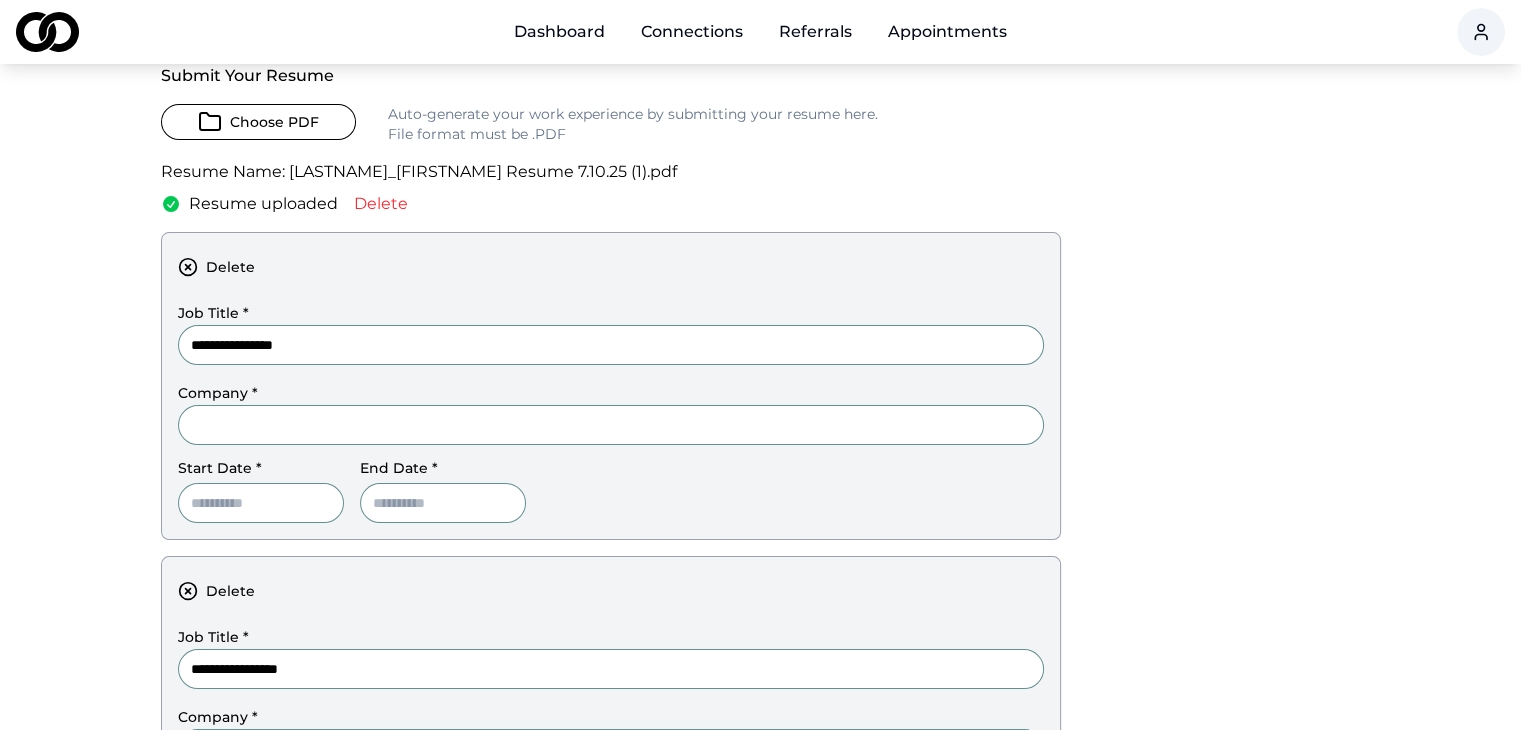 type on "**********" 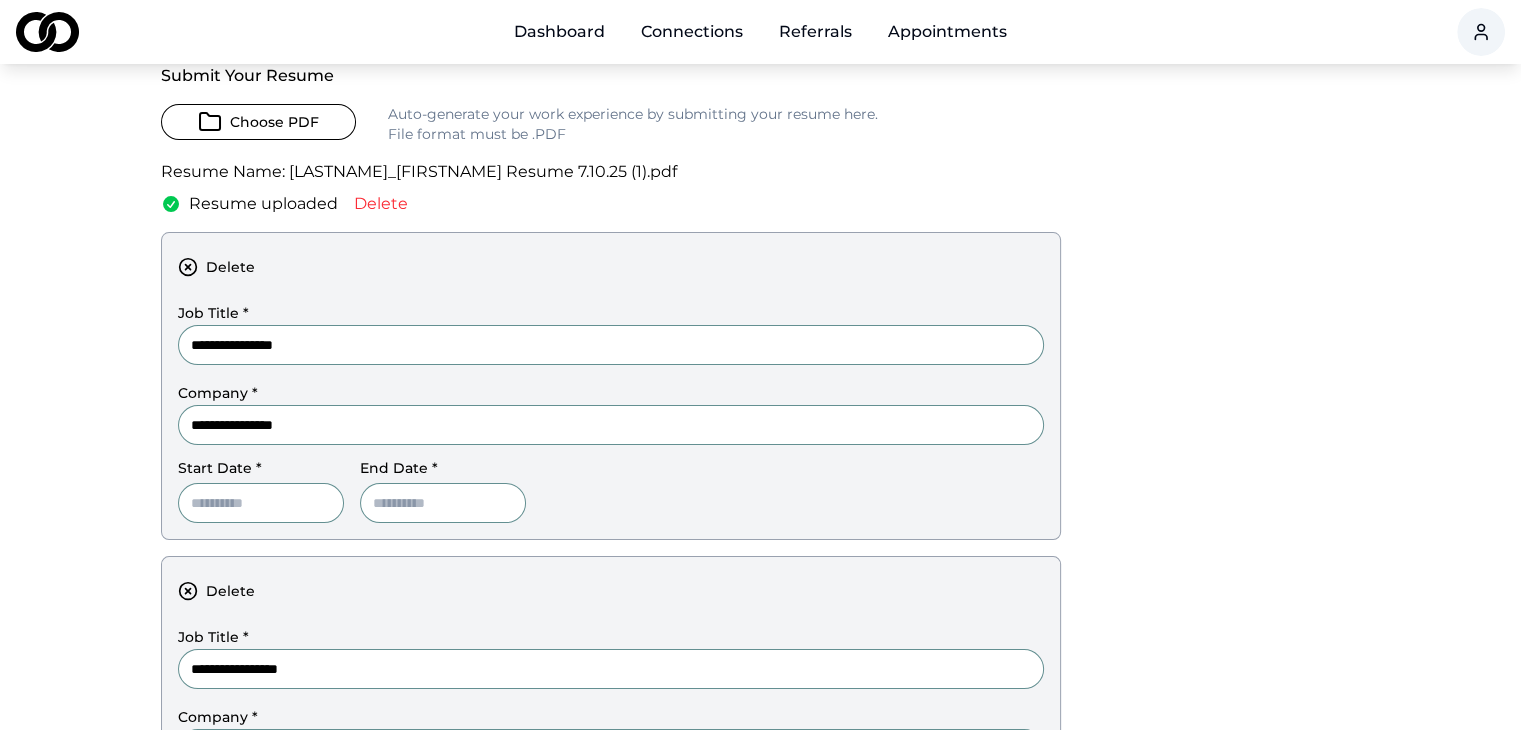 type on "**********" 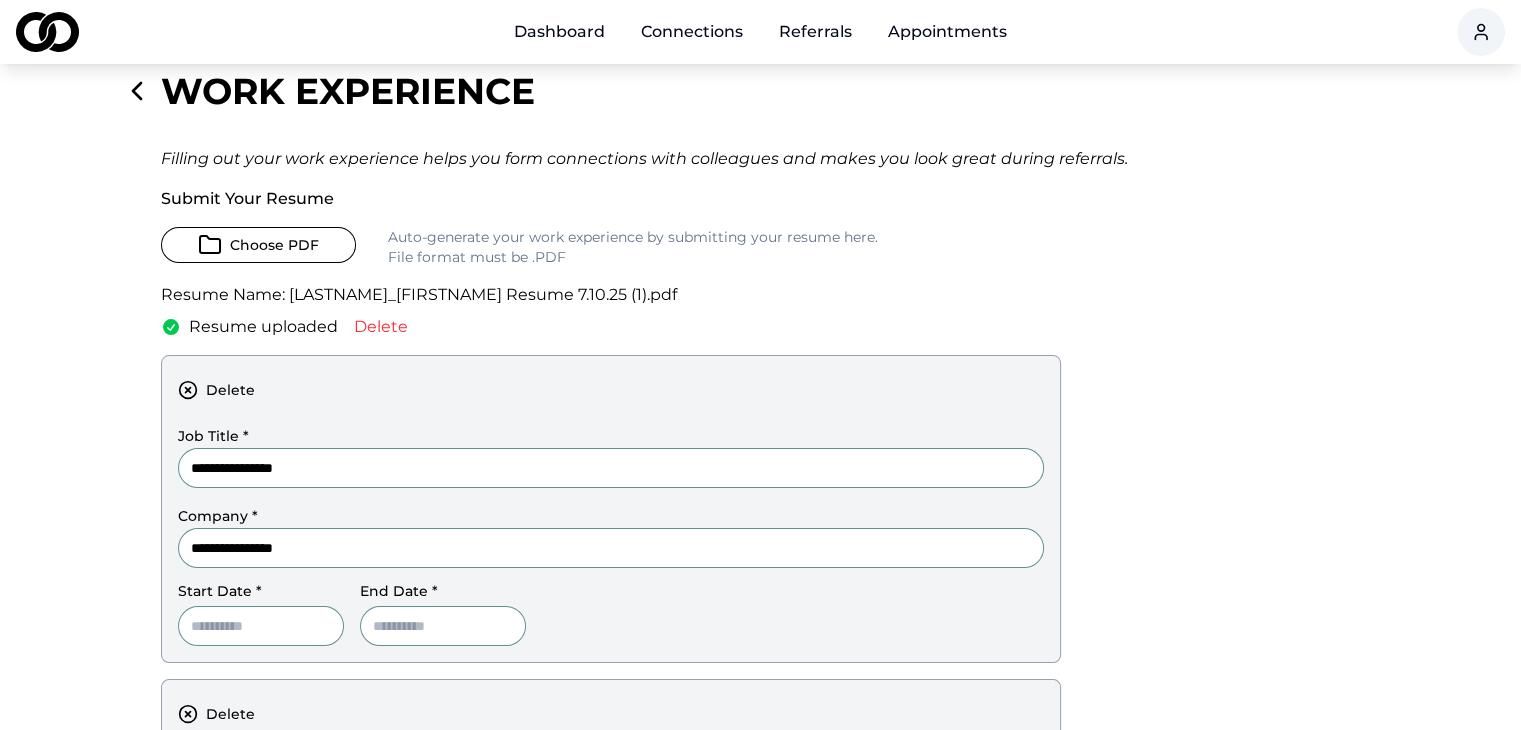 scroll, scrollTop: 52, scrollLeft: 0, axis: vertical 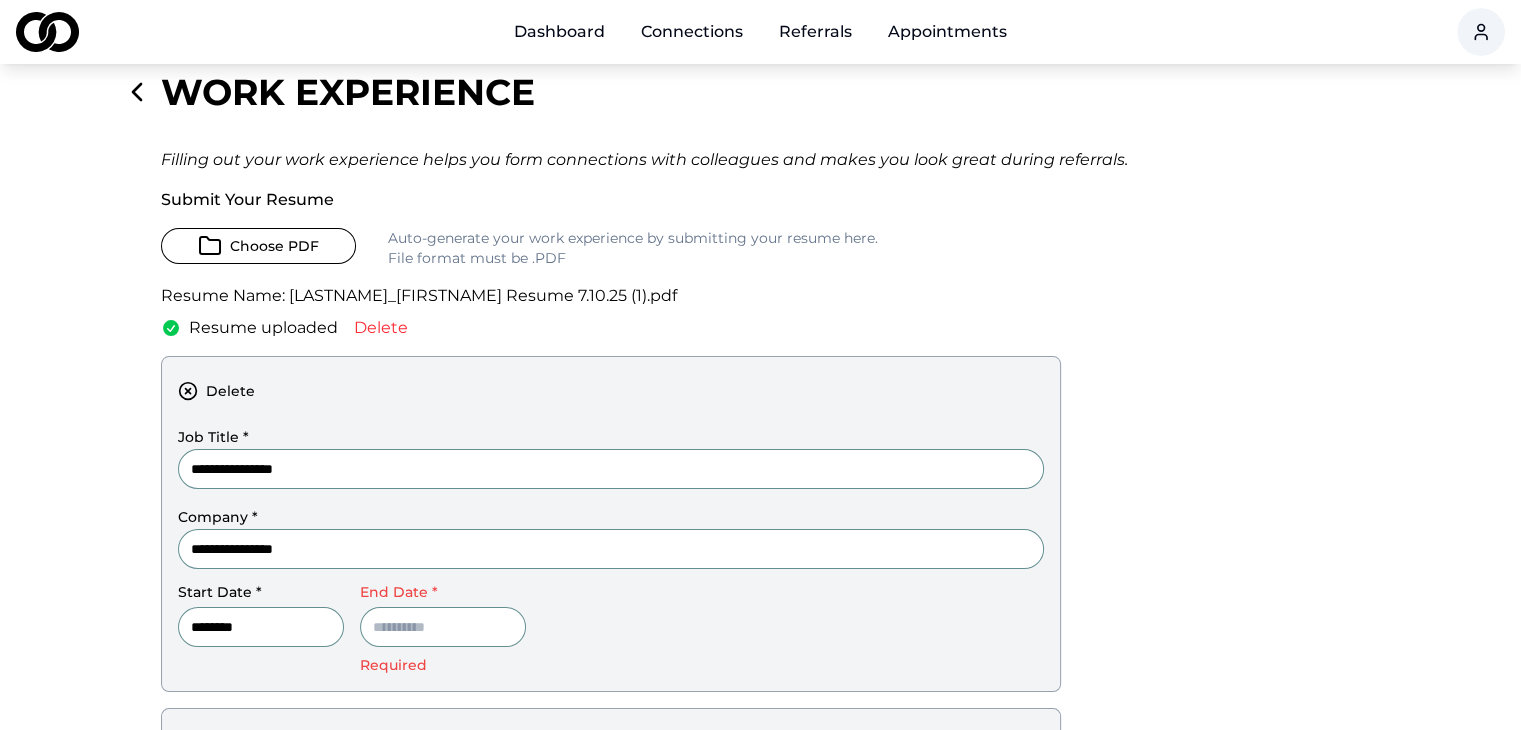 type on "********" 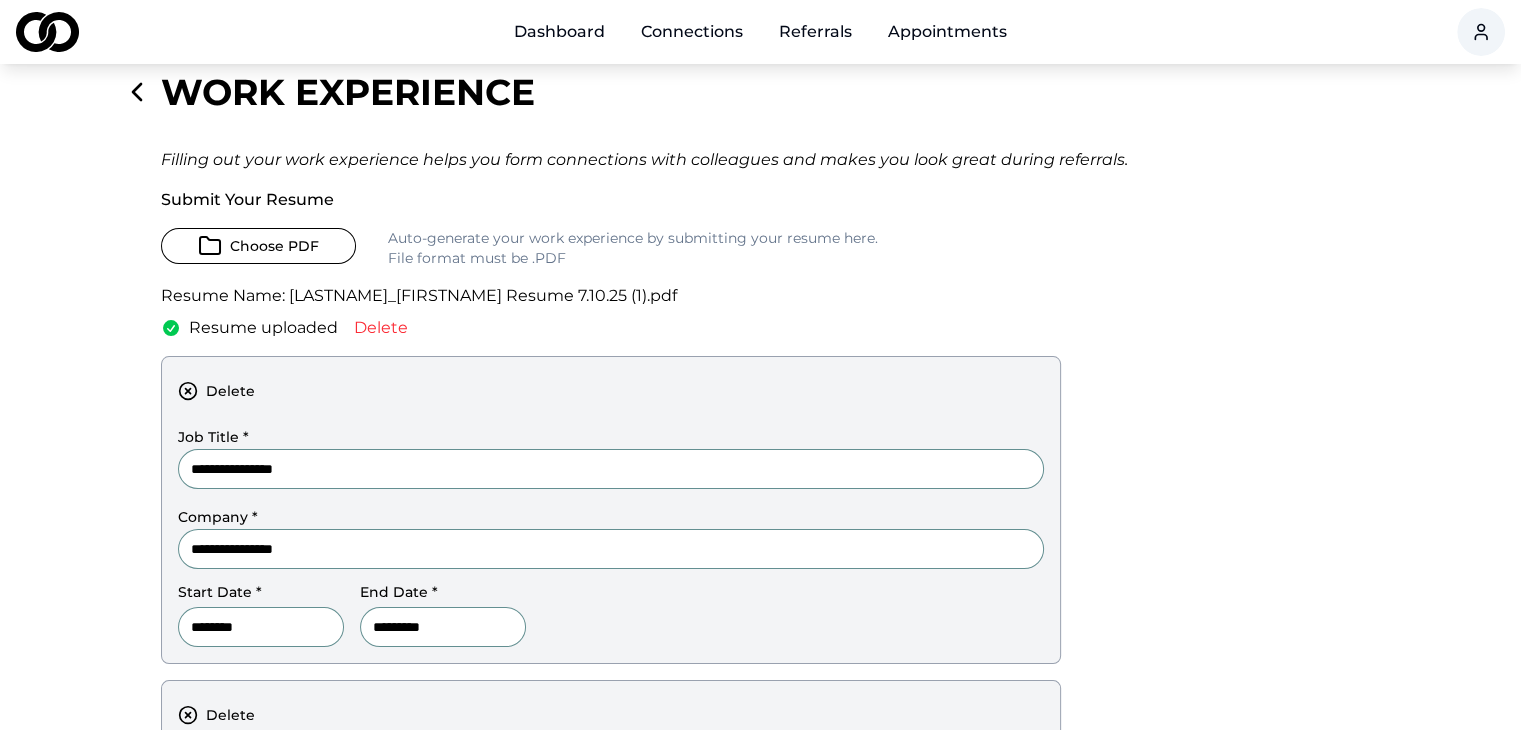 click on "Start Date * ******** End Date * *********" at bounding box center (611, 616) 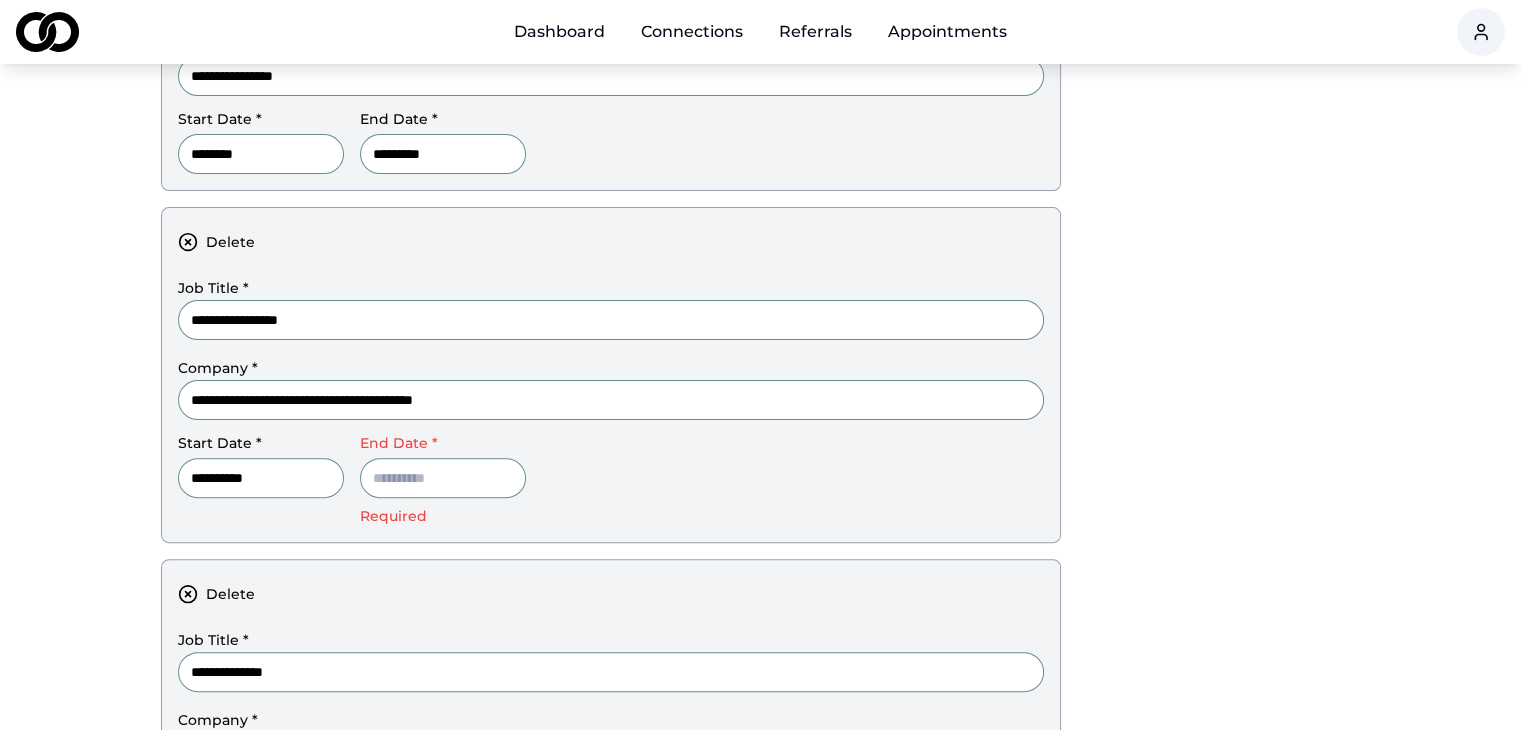scroll, scrollTop: 376, scrollLeft: 0, axis: vertical 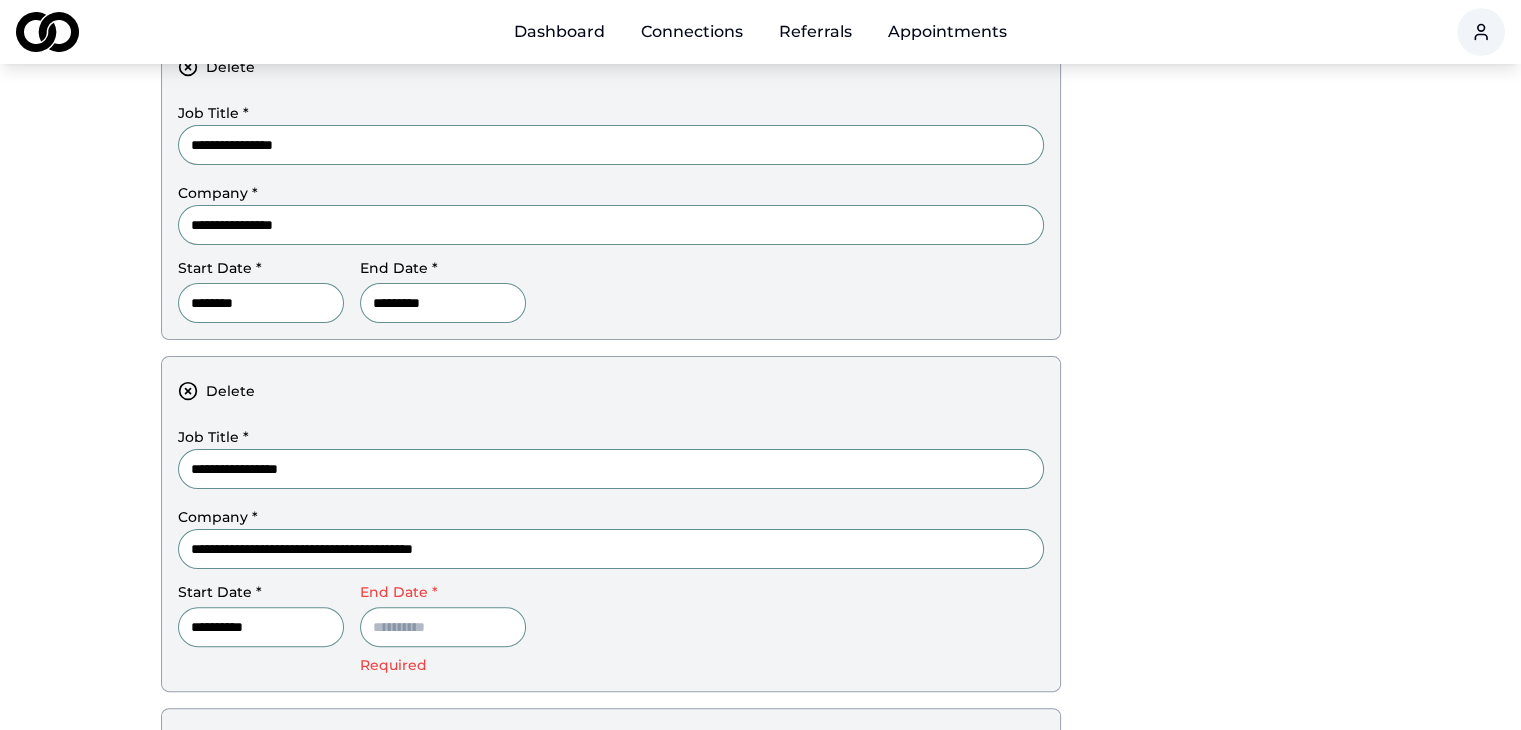 click on "*********" at bounding box center [443, 303] 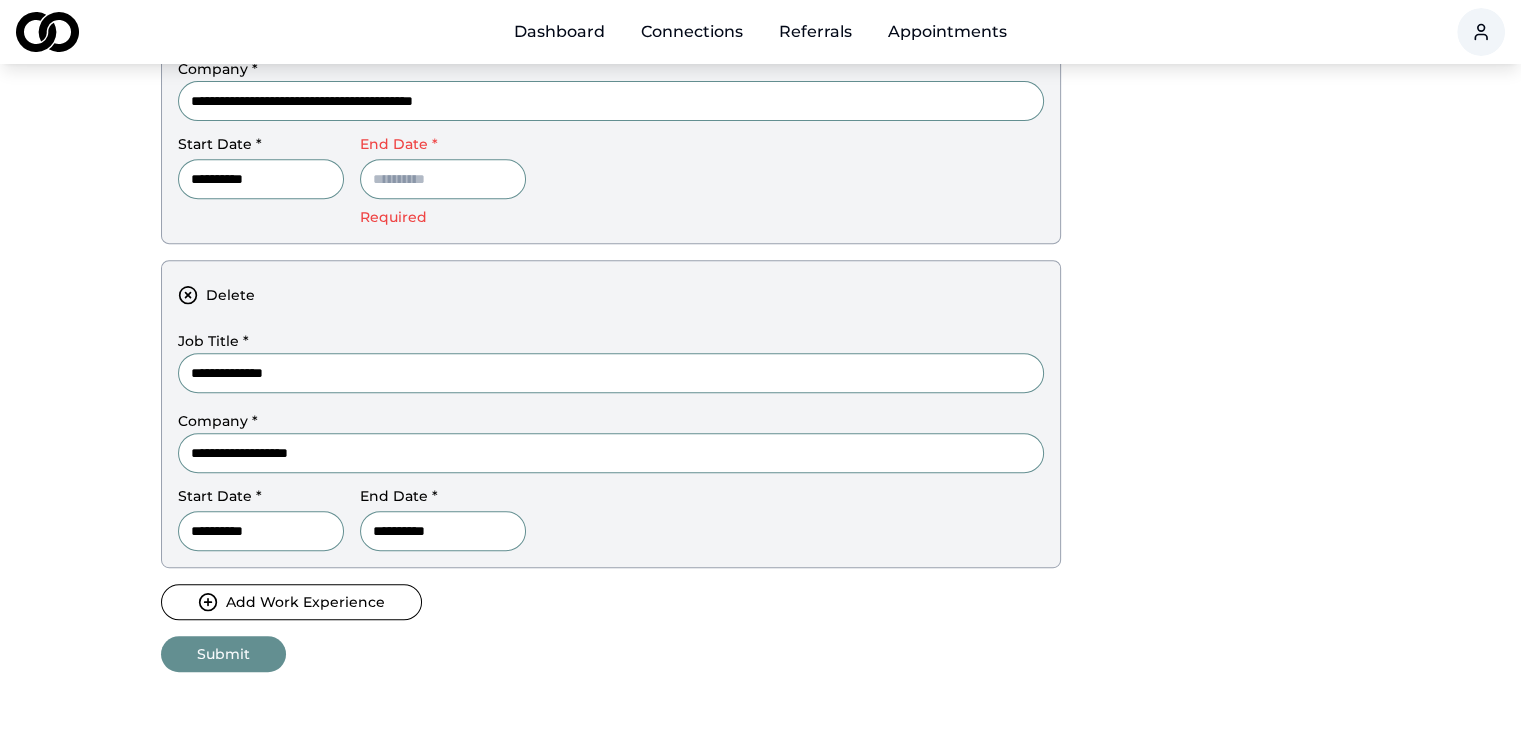 scroll, scrollTop: 916, scrollLeft: 0, axis: vertical 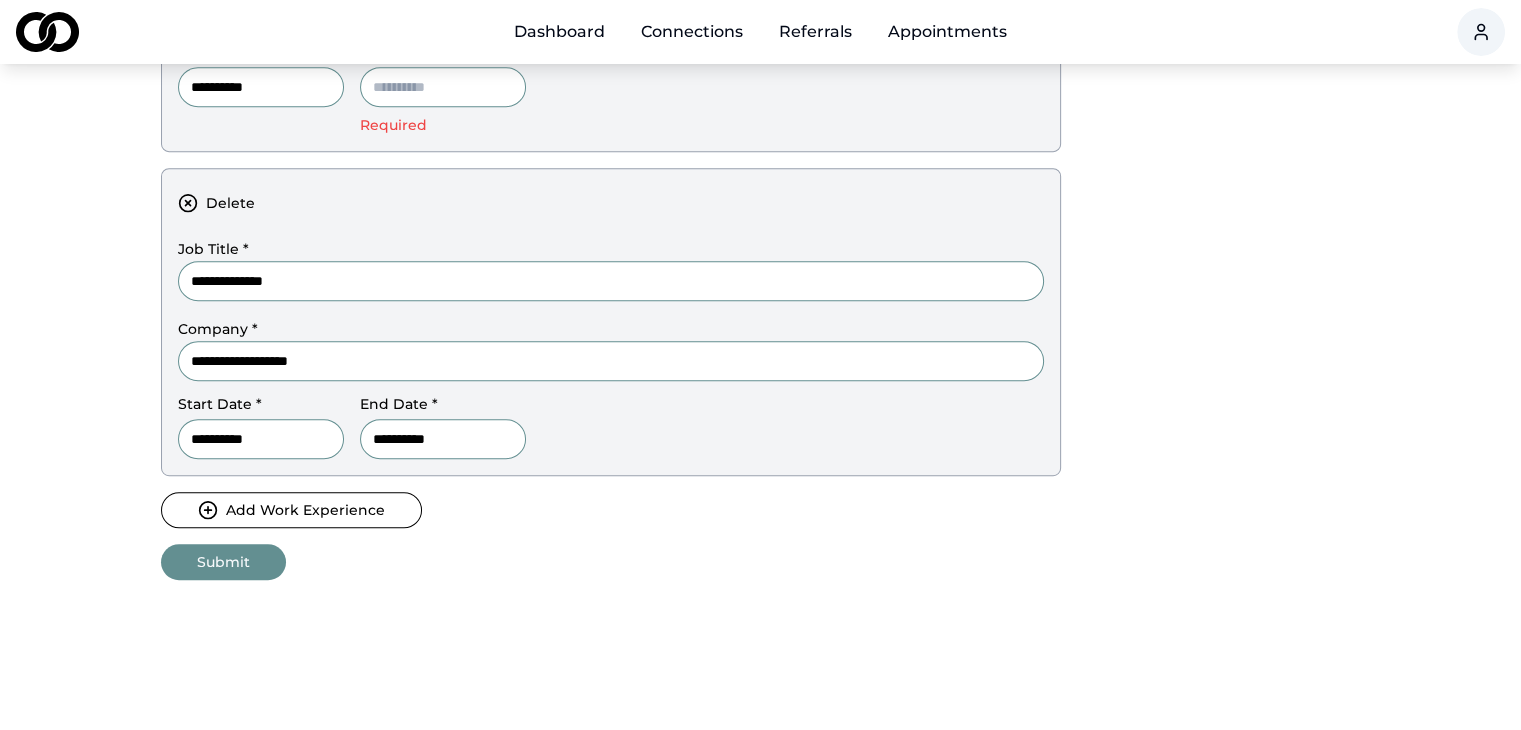 click on "Submit" at bounding box center (223, 562) 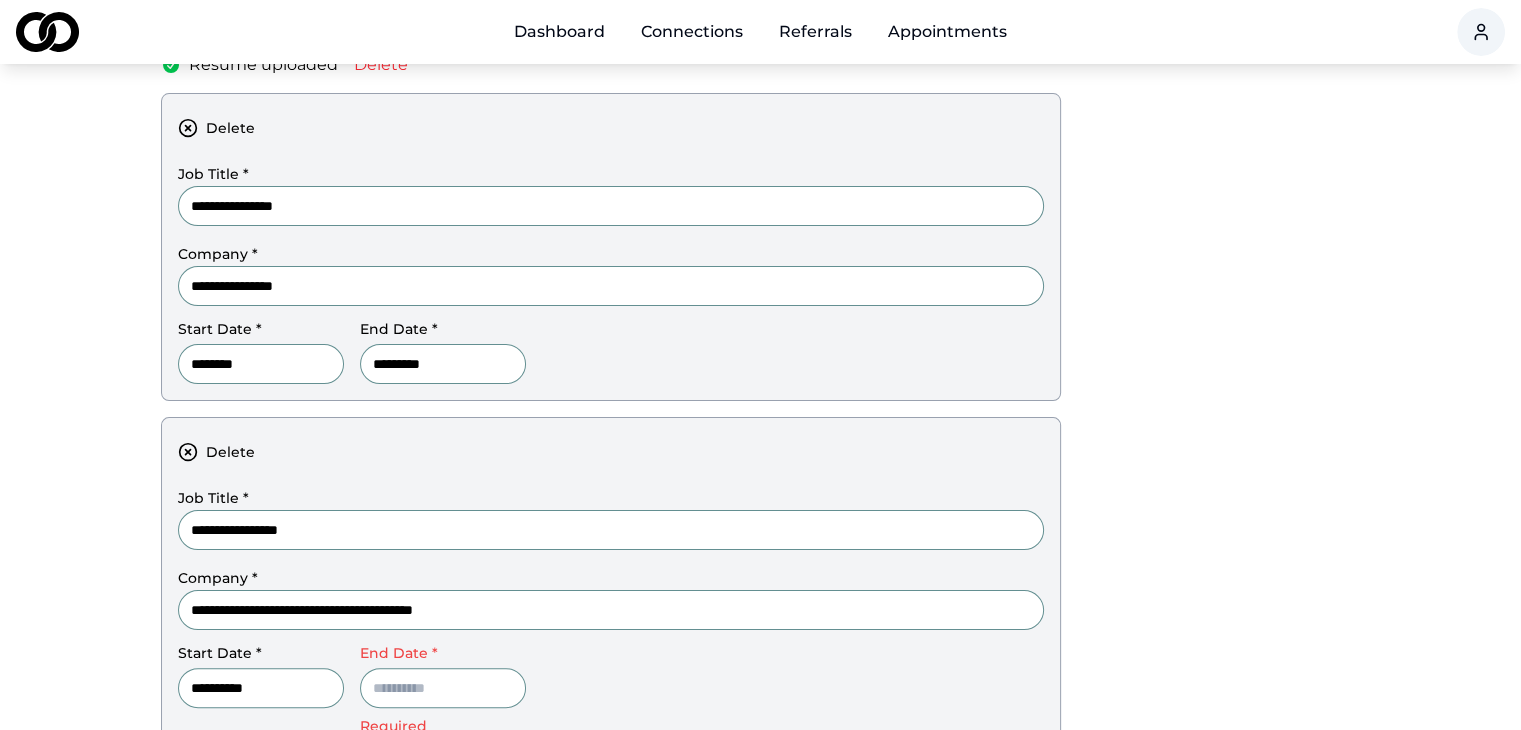 scroll, scrollTop: 312, scrollLeft: 0, axis: vertical 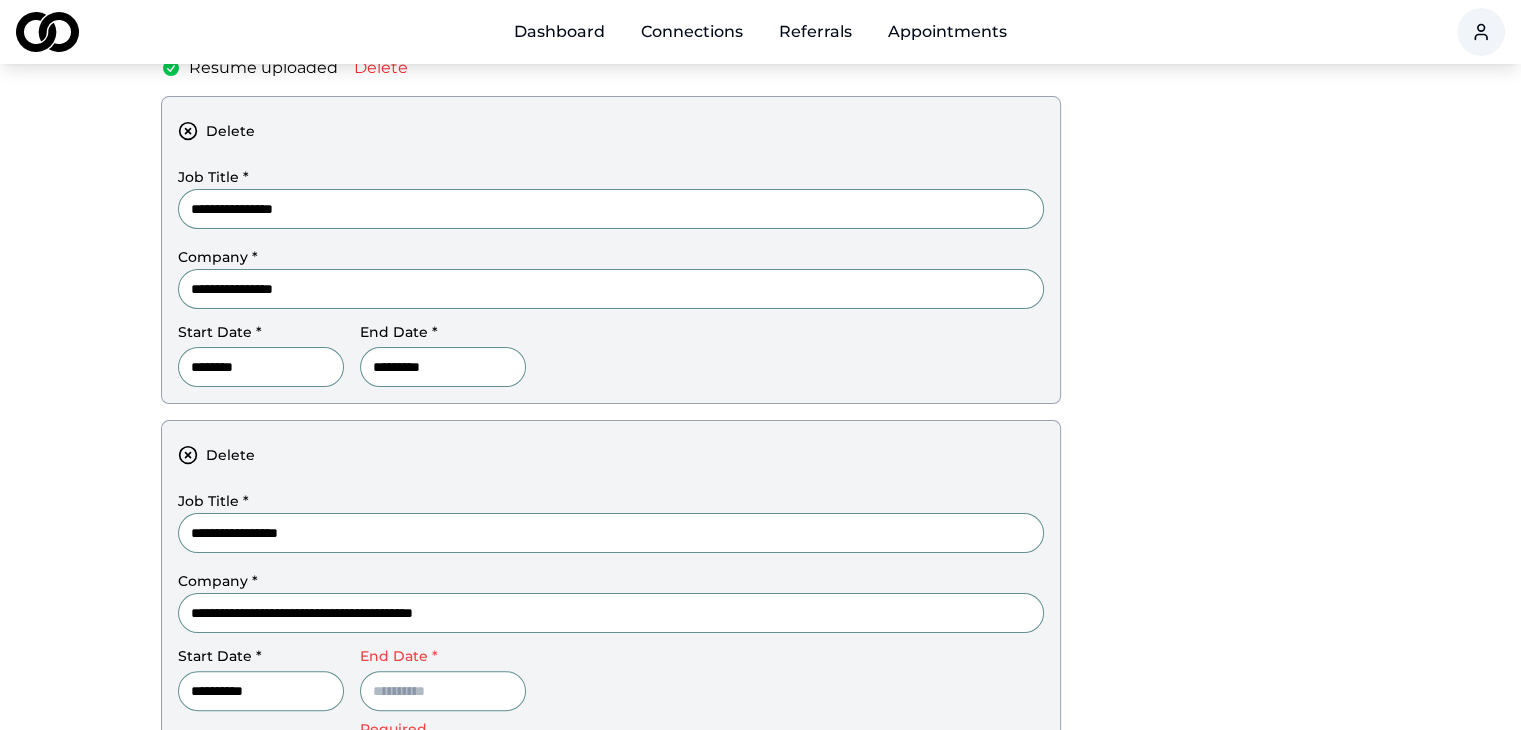 click on "**********" at bounding box center [611, 250] 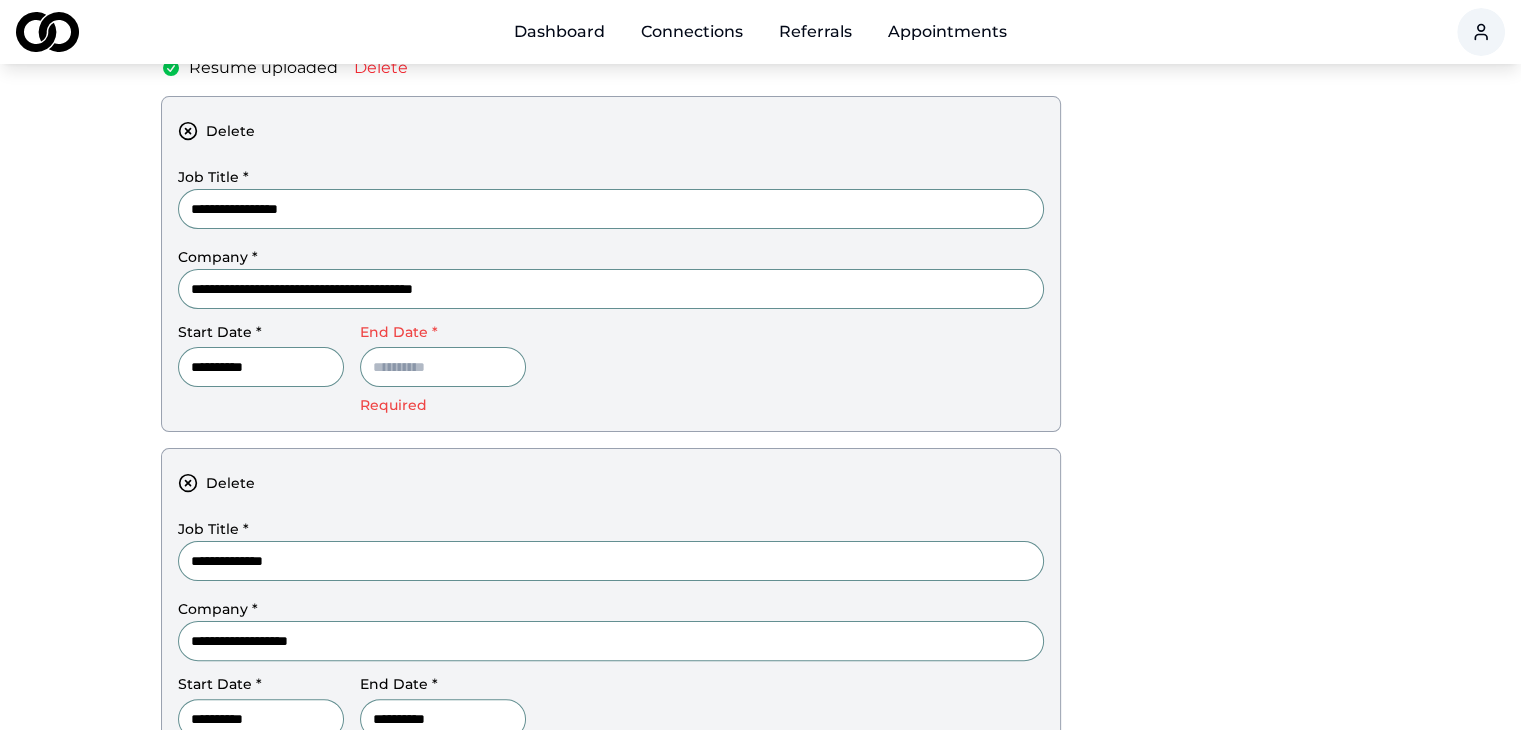 click on "Required" at bounding box center [443, 405] 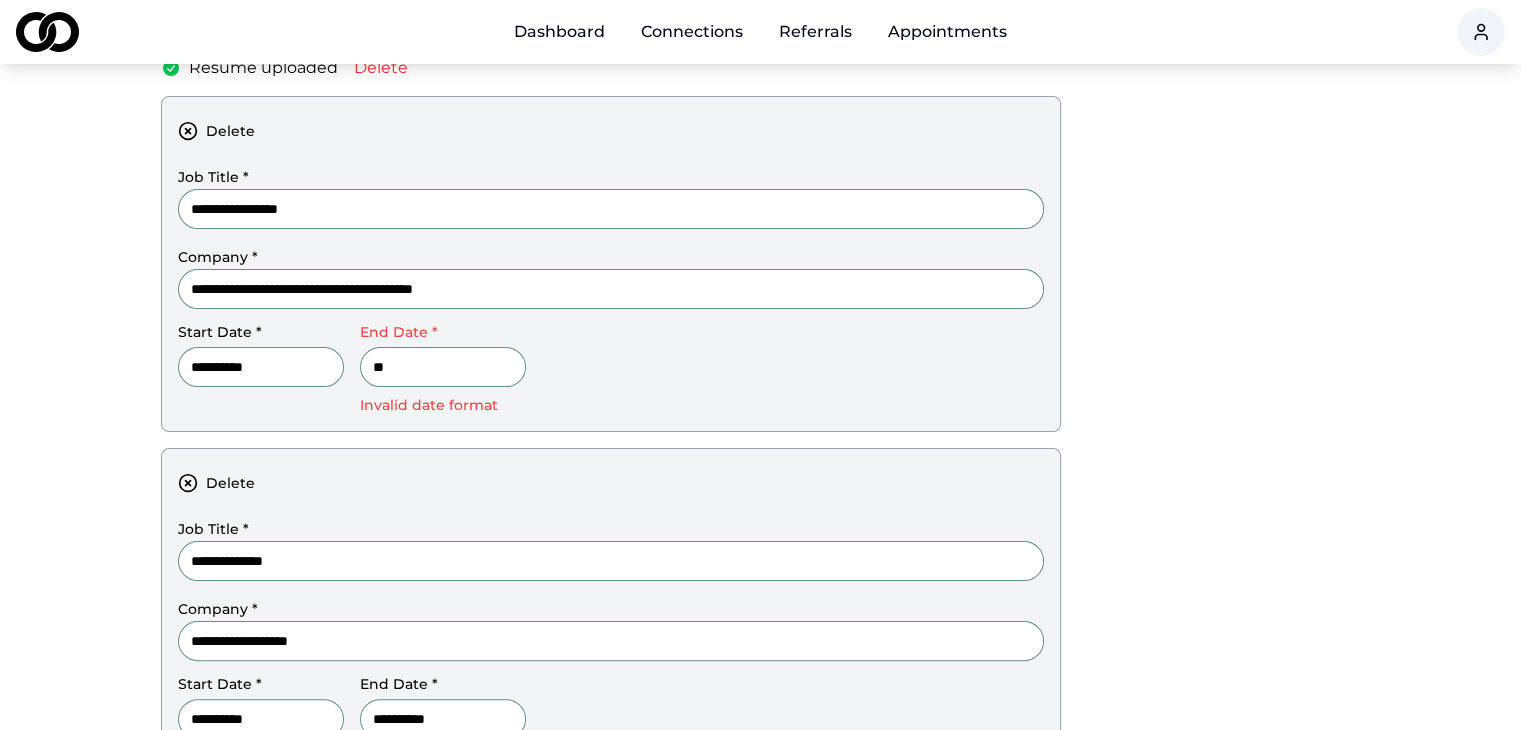 type on "*" 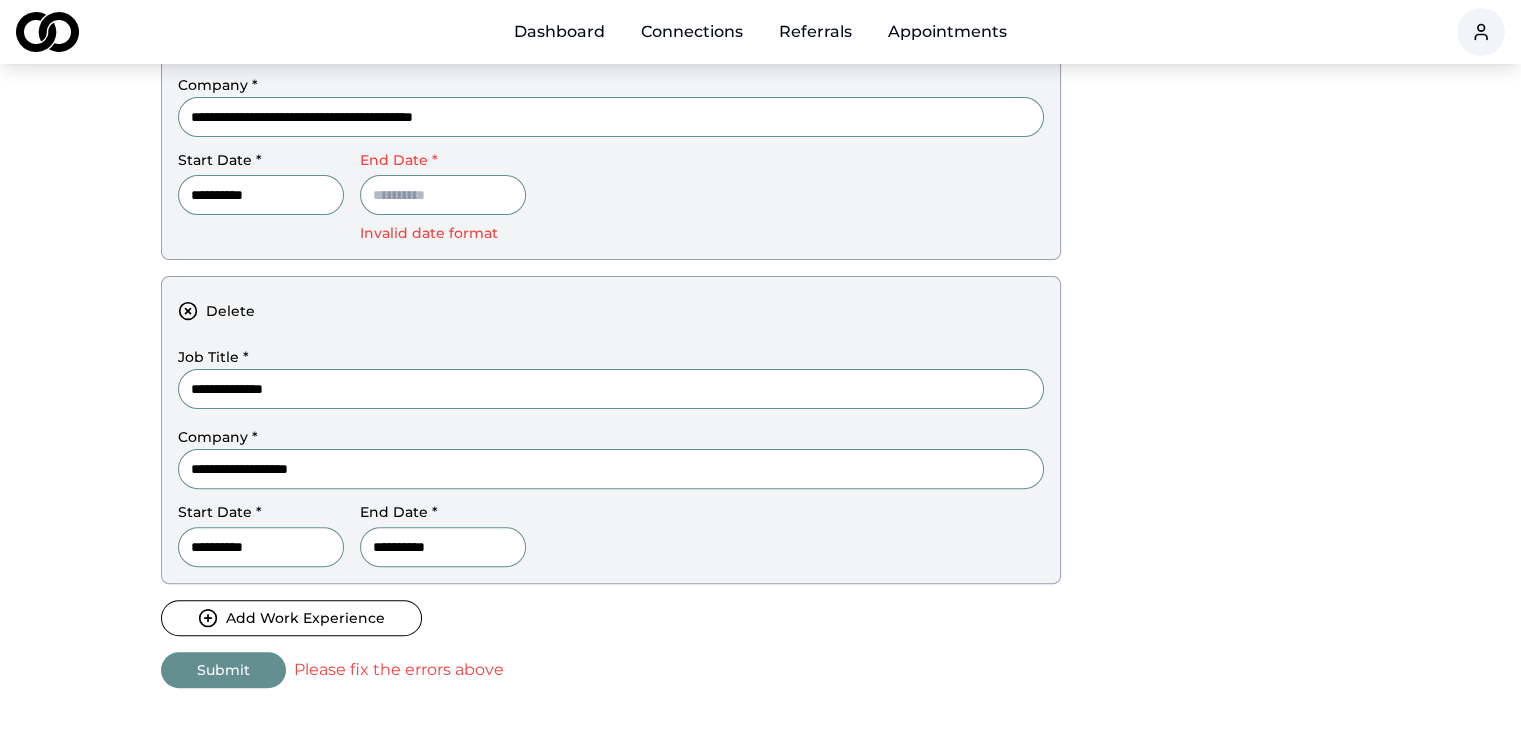 scroll, scrollTop: 510, scrollLeft: 0, axis: vertical 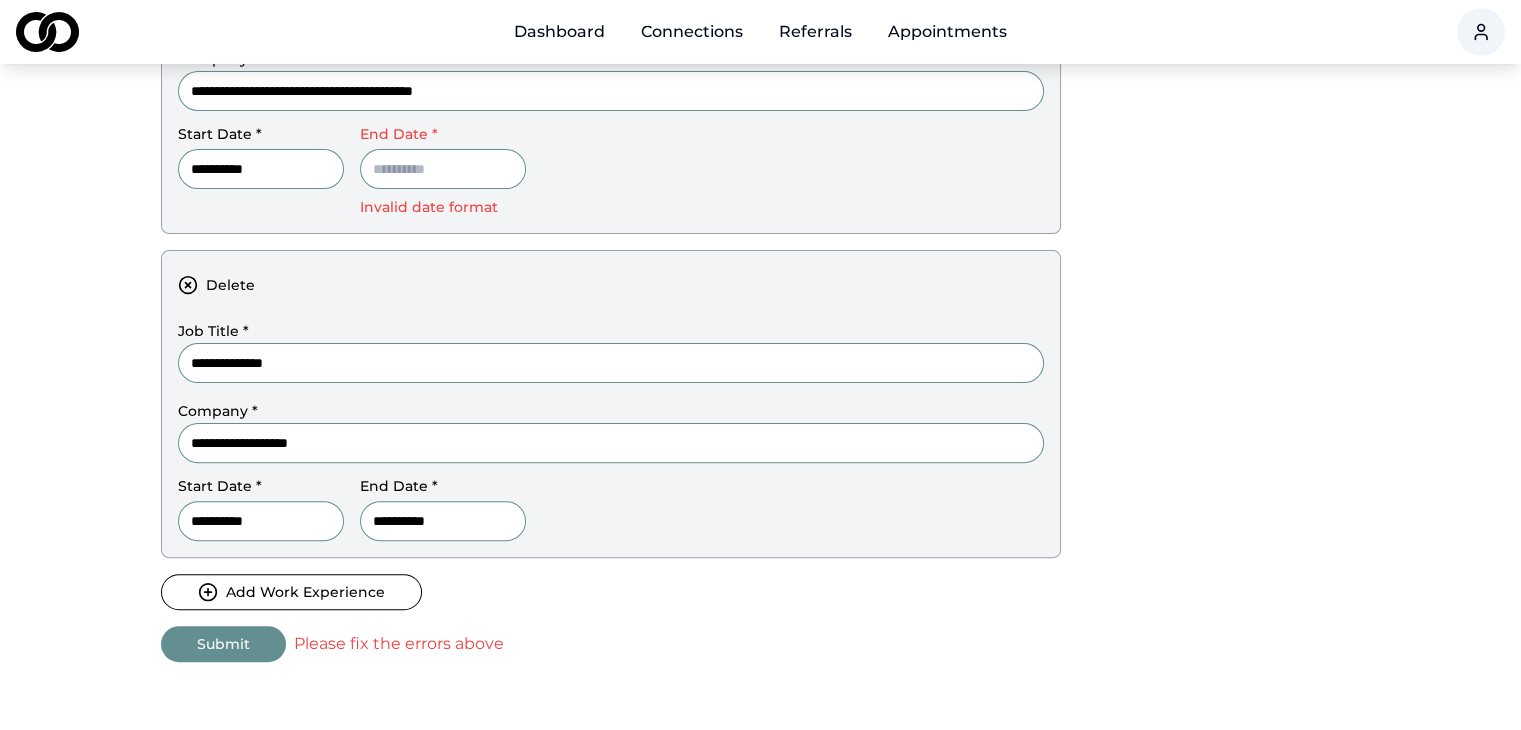 click on "Submit" at bounding box center [223, 644] 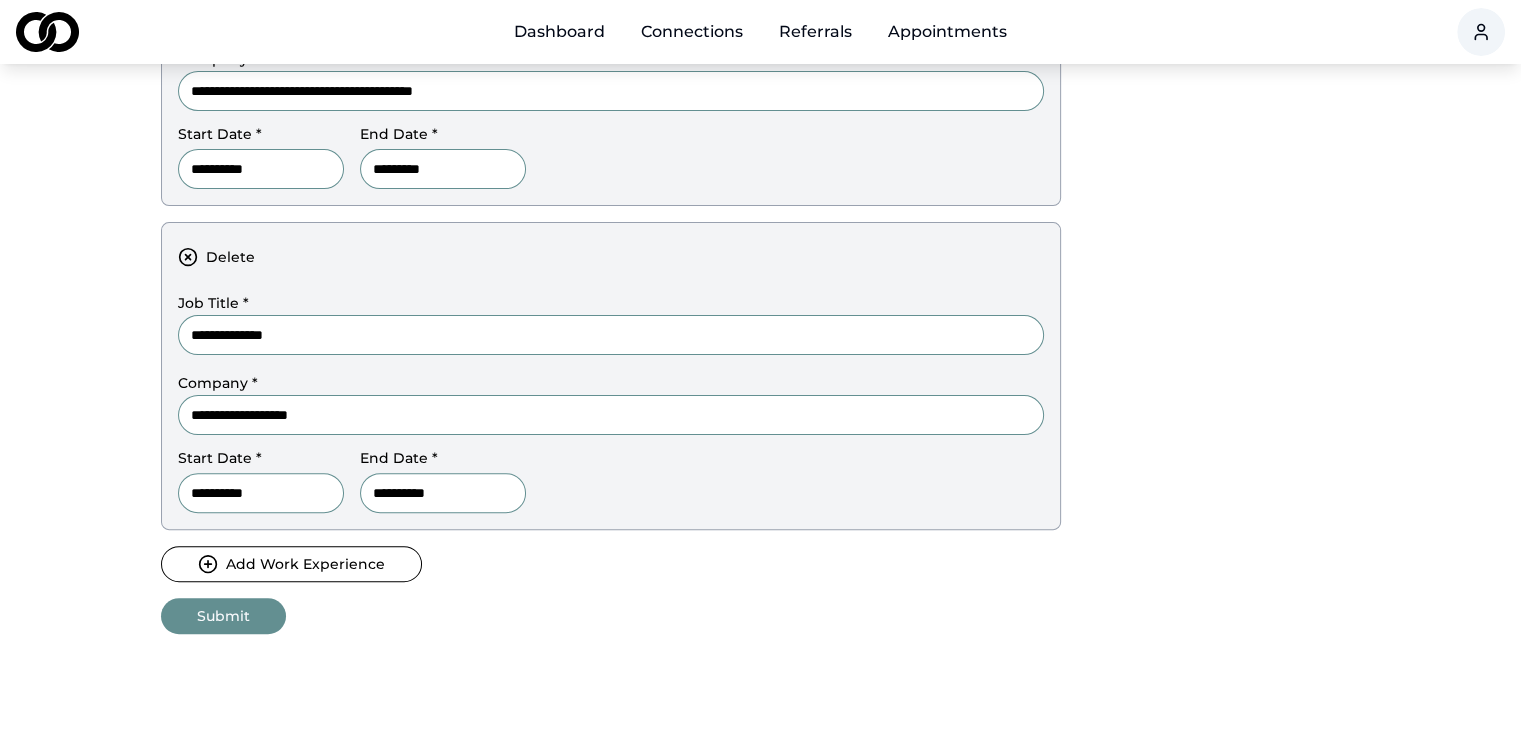 type on "*********" 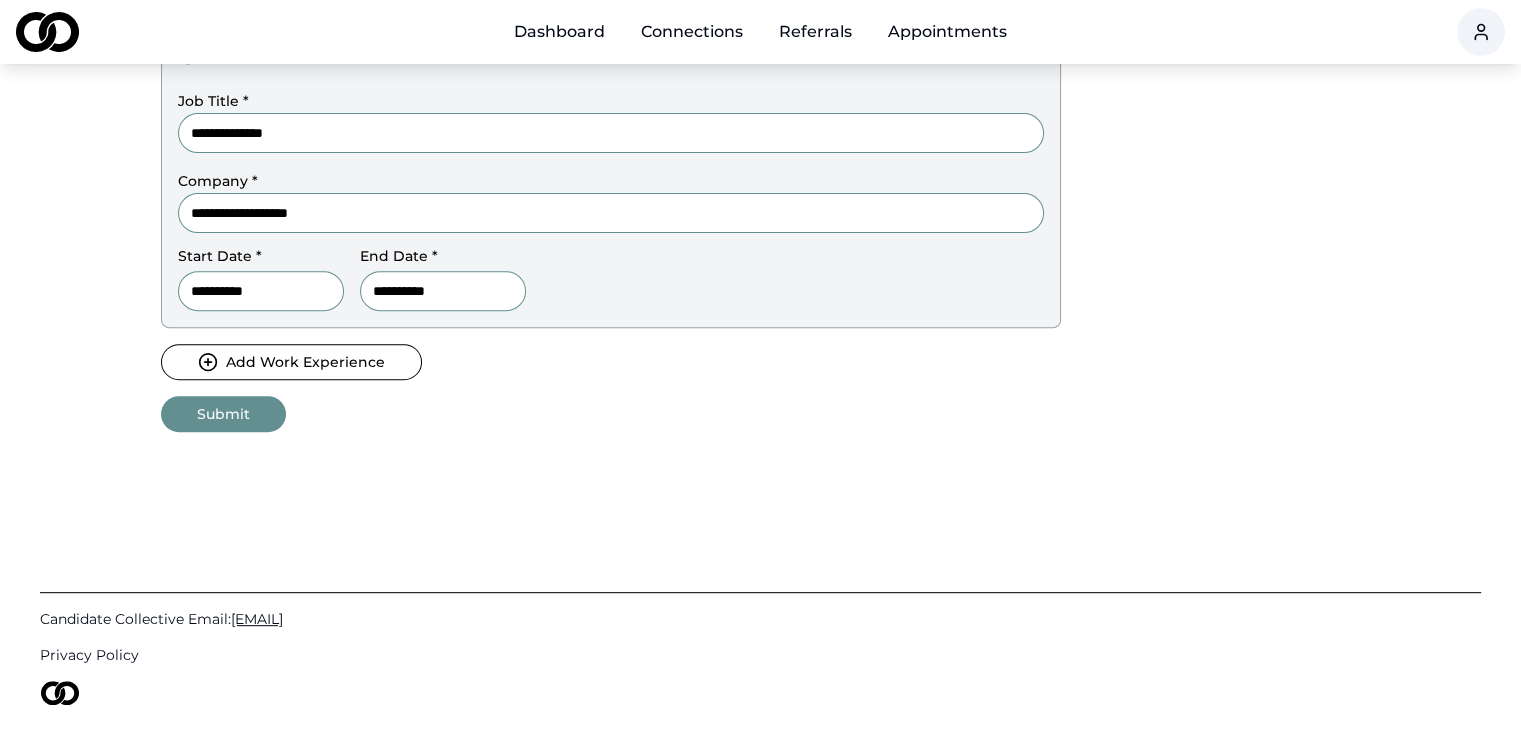 scroll, scrollTop: 768, scrollLeft: 0, axis: vertical 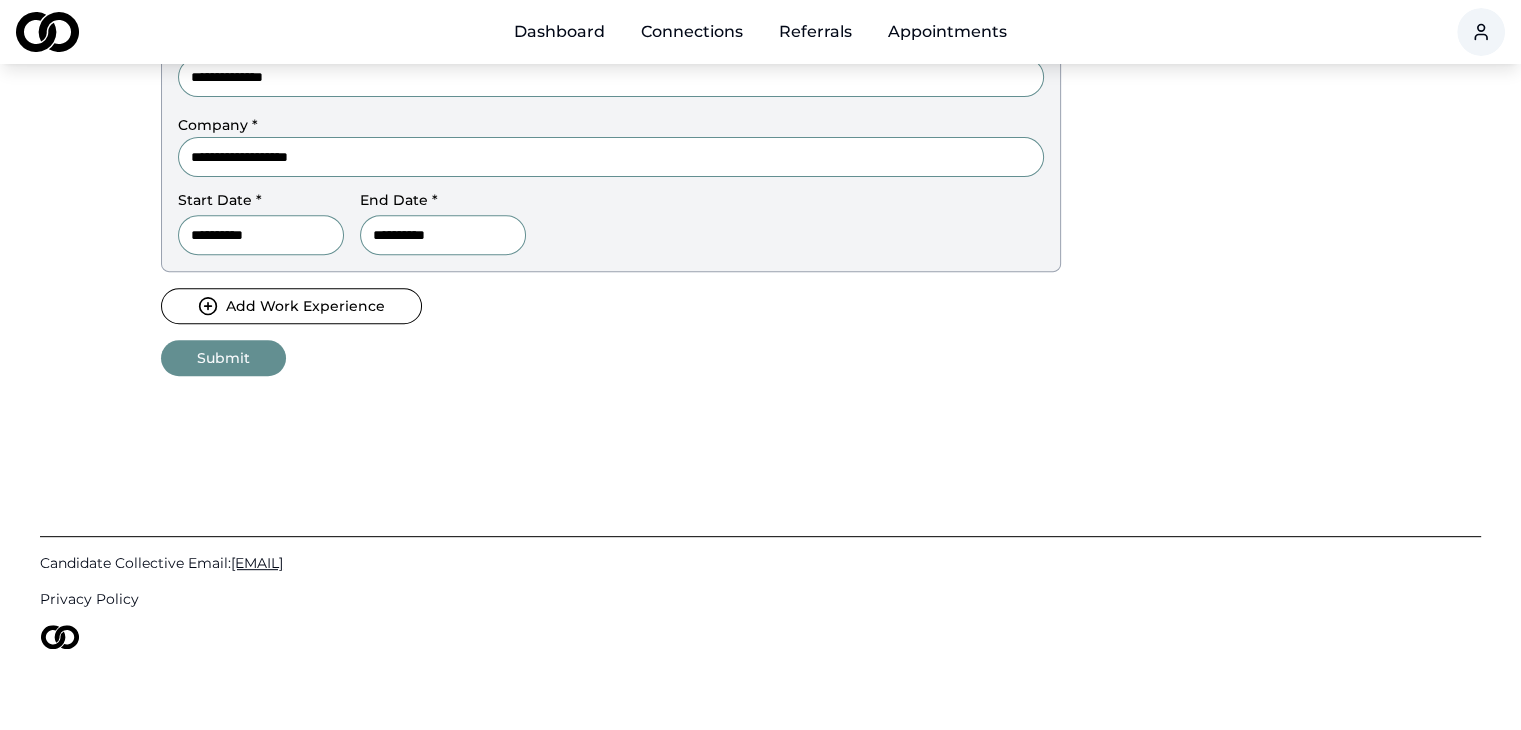 click on "Submit" at bounding box center [223, 358] 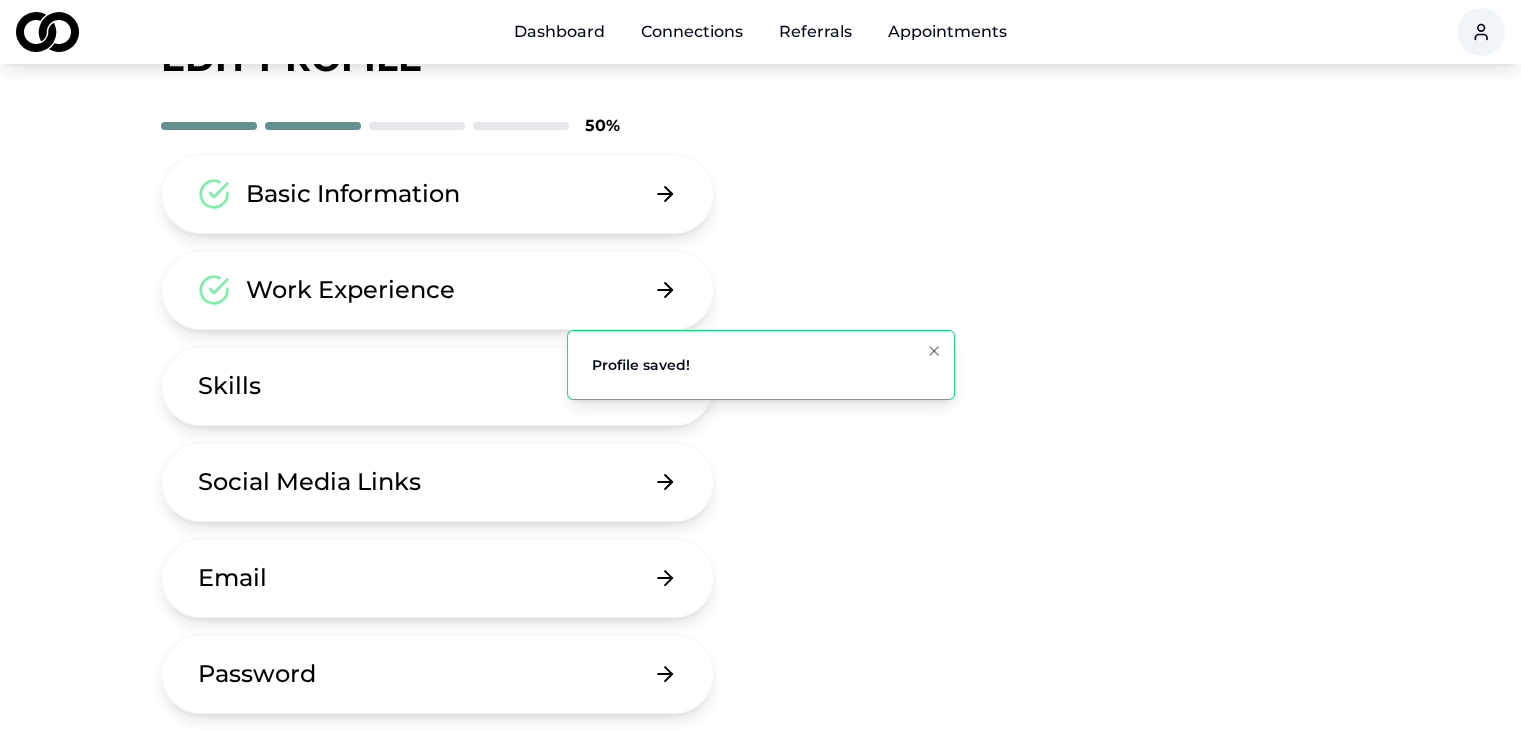 scroll, scrollTop: 20, scrollLeft: 0, axis: vertical 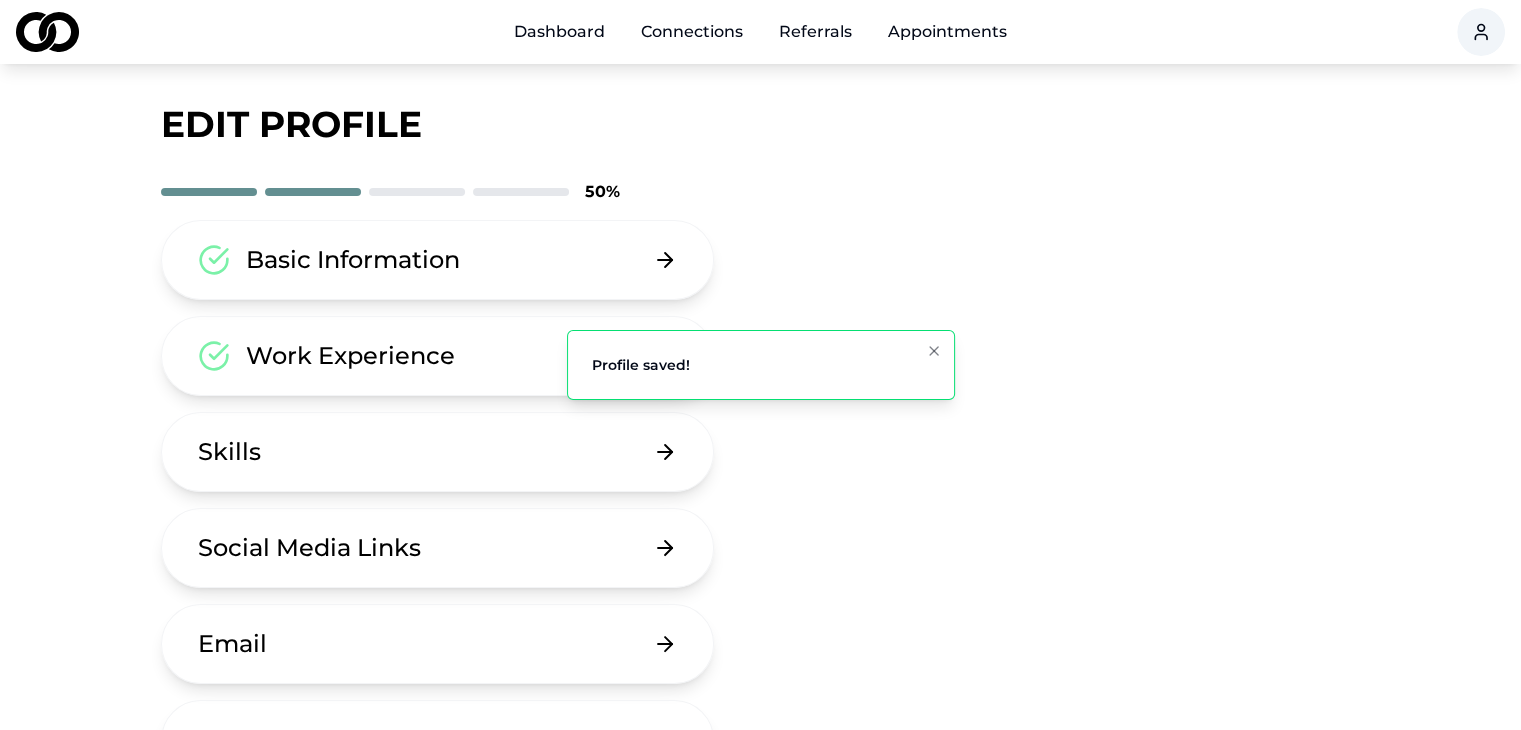 click on "Work Experience" at bounding box center (438, 356) 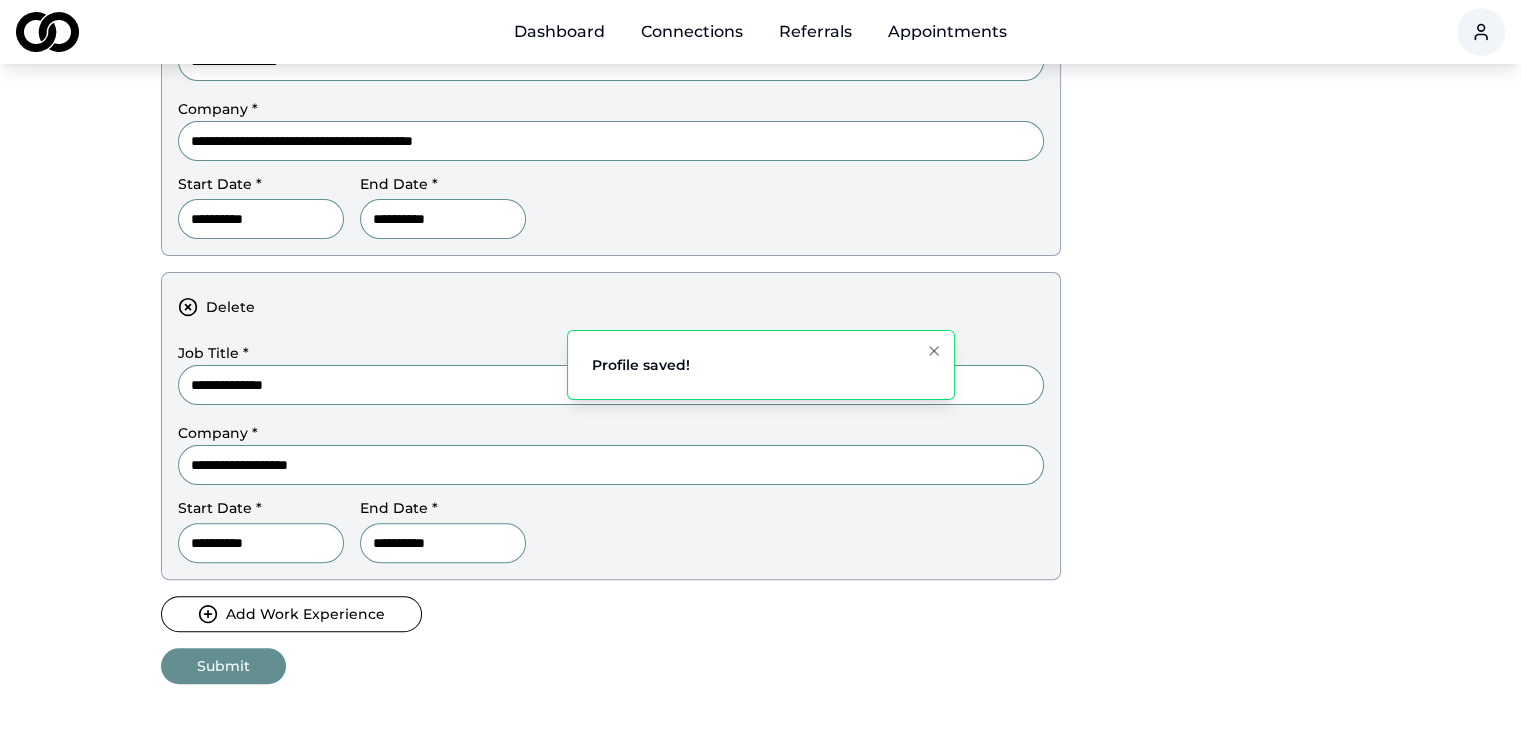scroll, scrollTop: 456, scrollLeft: 0, axis: vertical 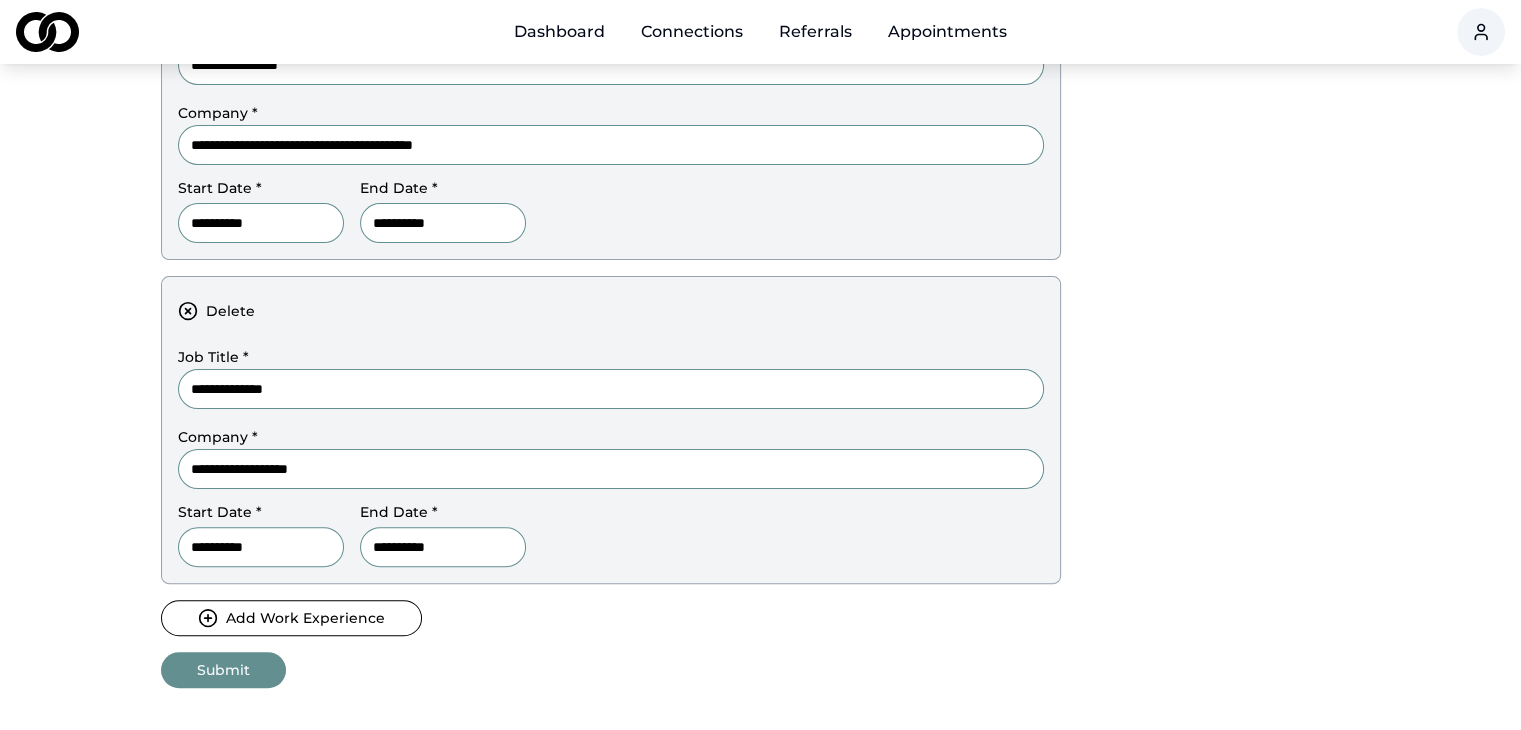 click on "Add Work Experience" at bounding box center (291, 618) 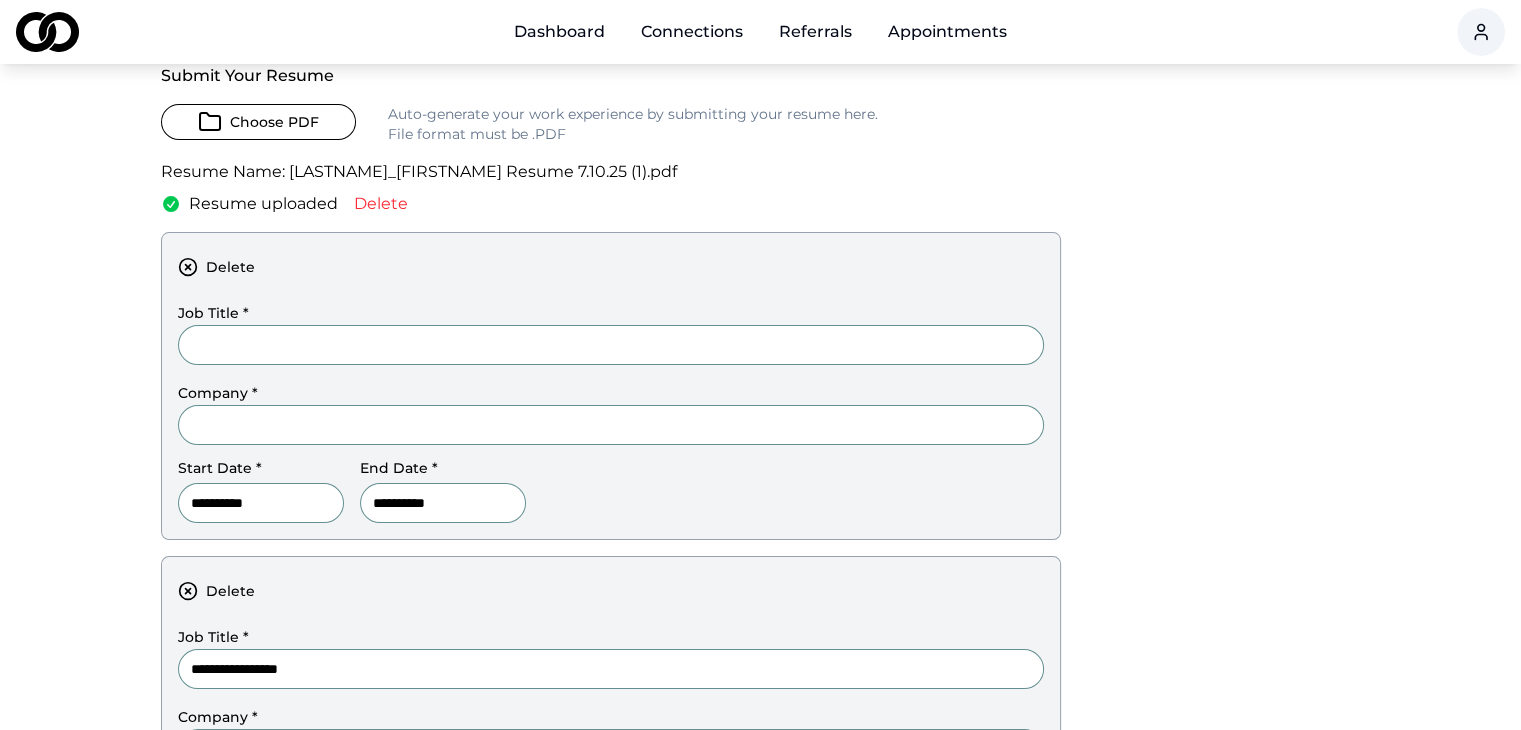 click on "Company *" at bounding box center [611, 425] 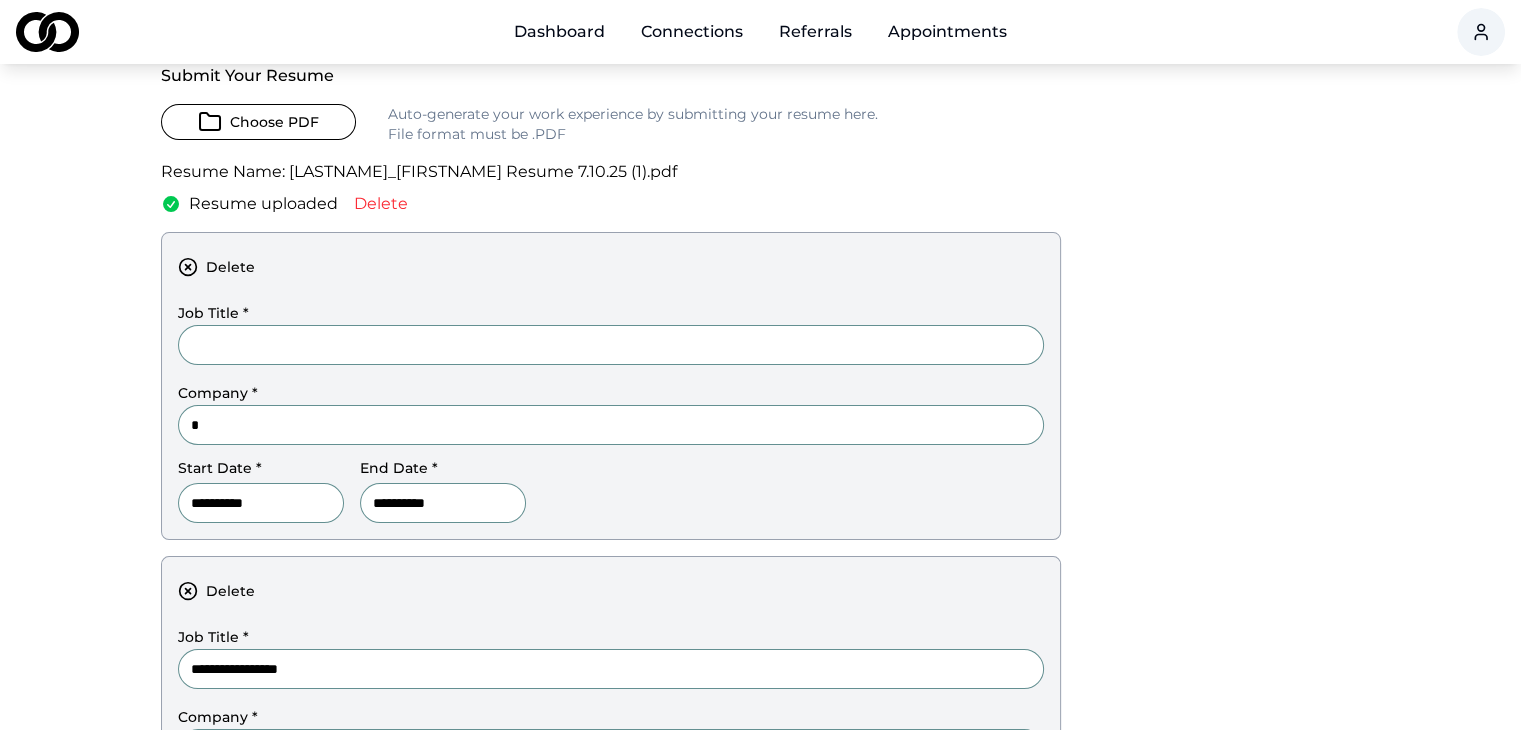 click on "*" at bounding box center (611, 425) 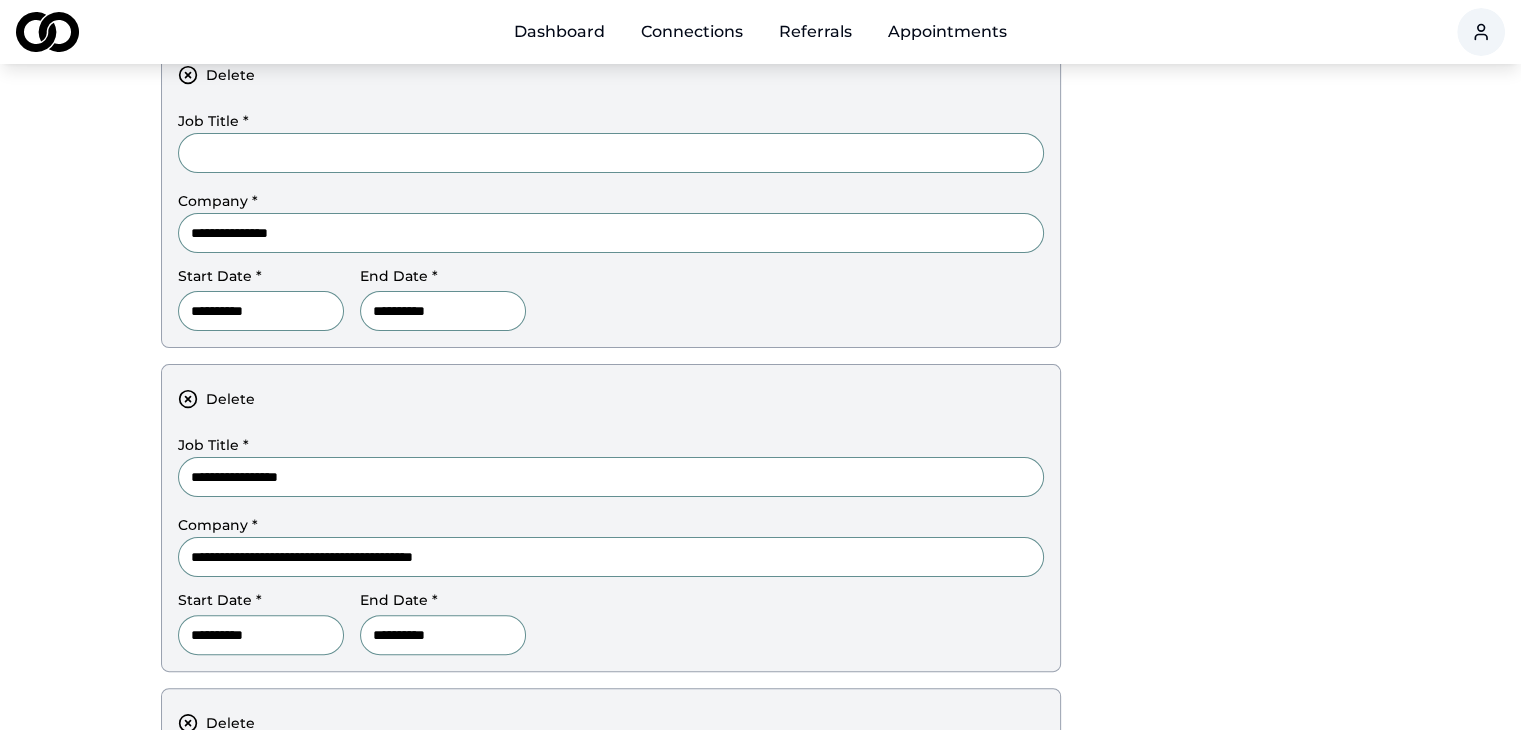 scroll, scrollTop: 315, scrollLeft: 0, axis: vertical 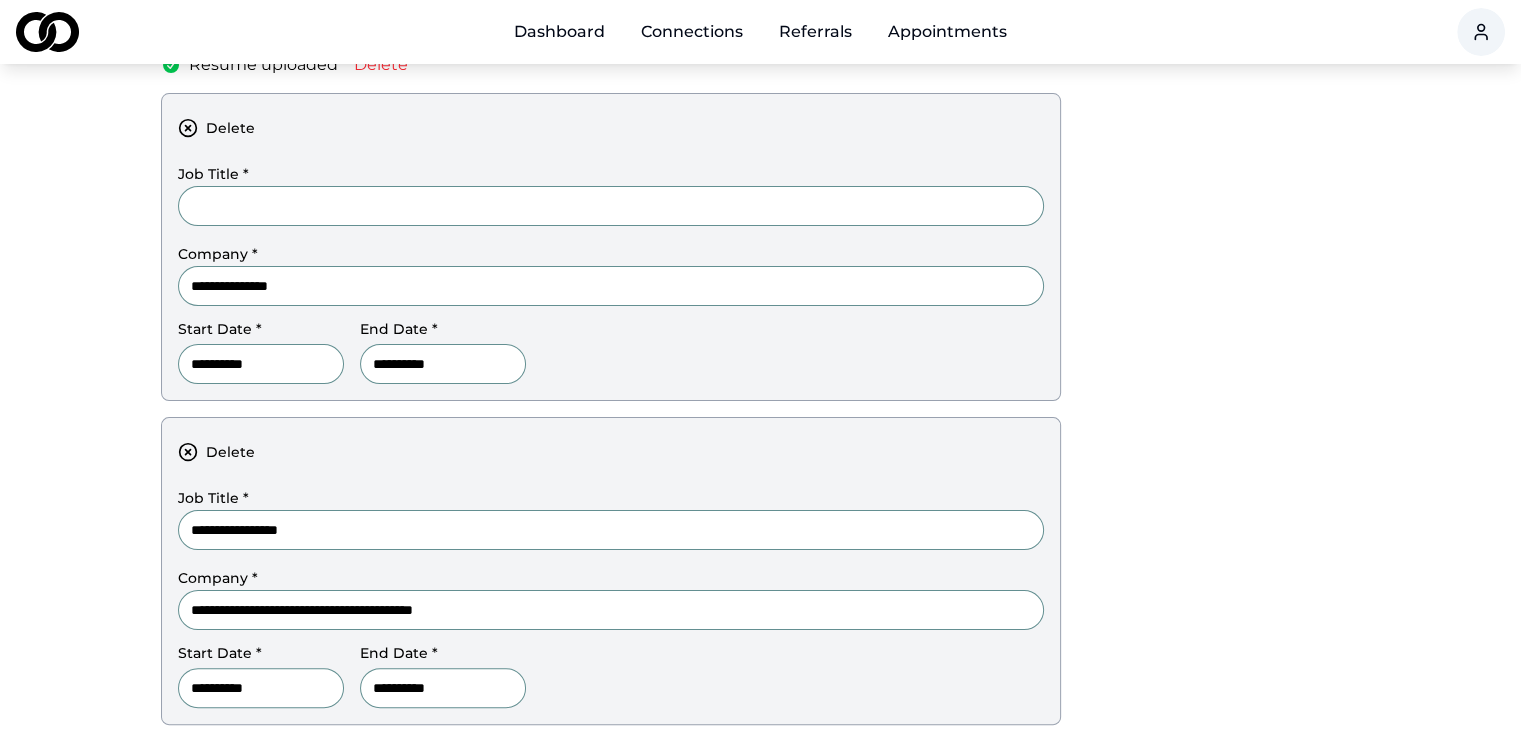 type on "**********" 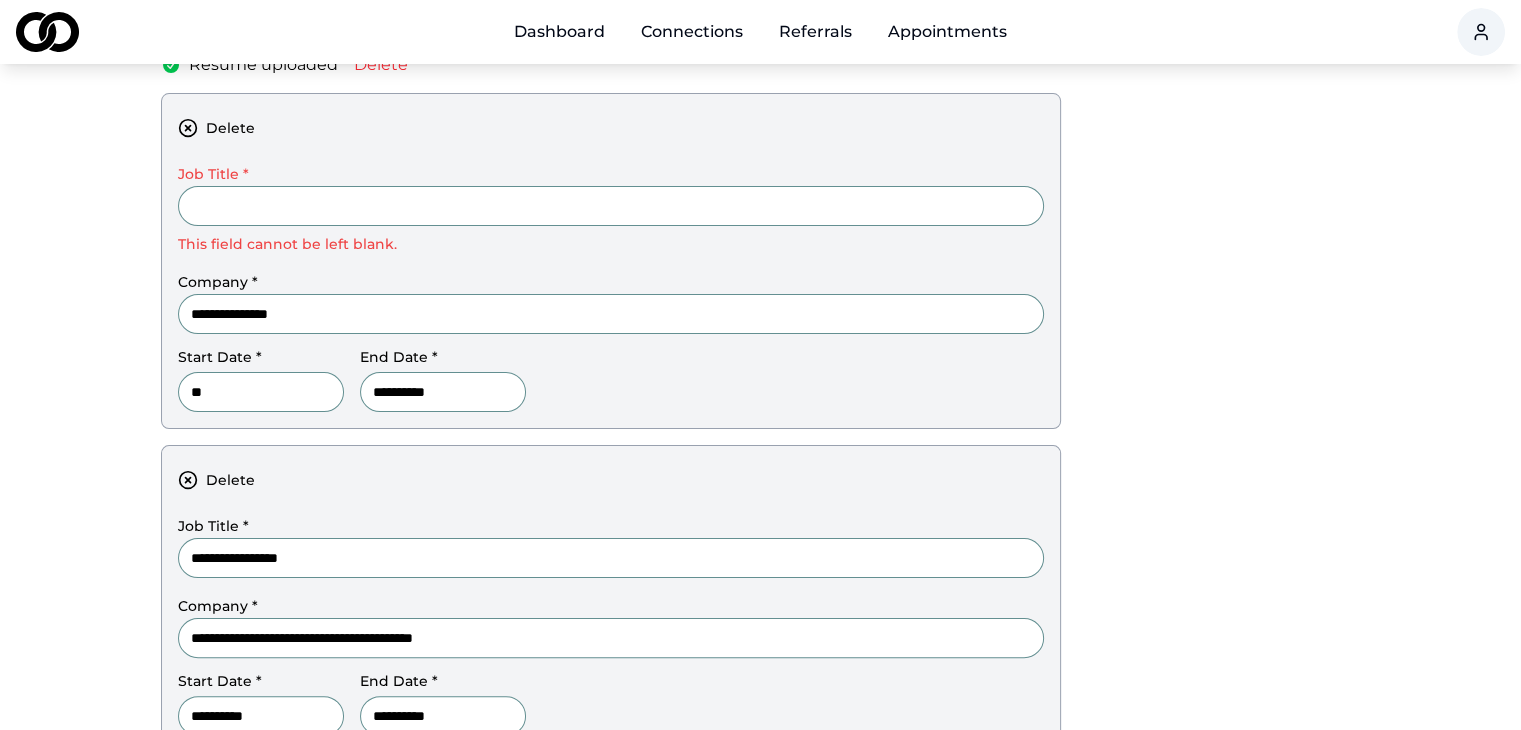 type on "*" 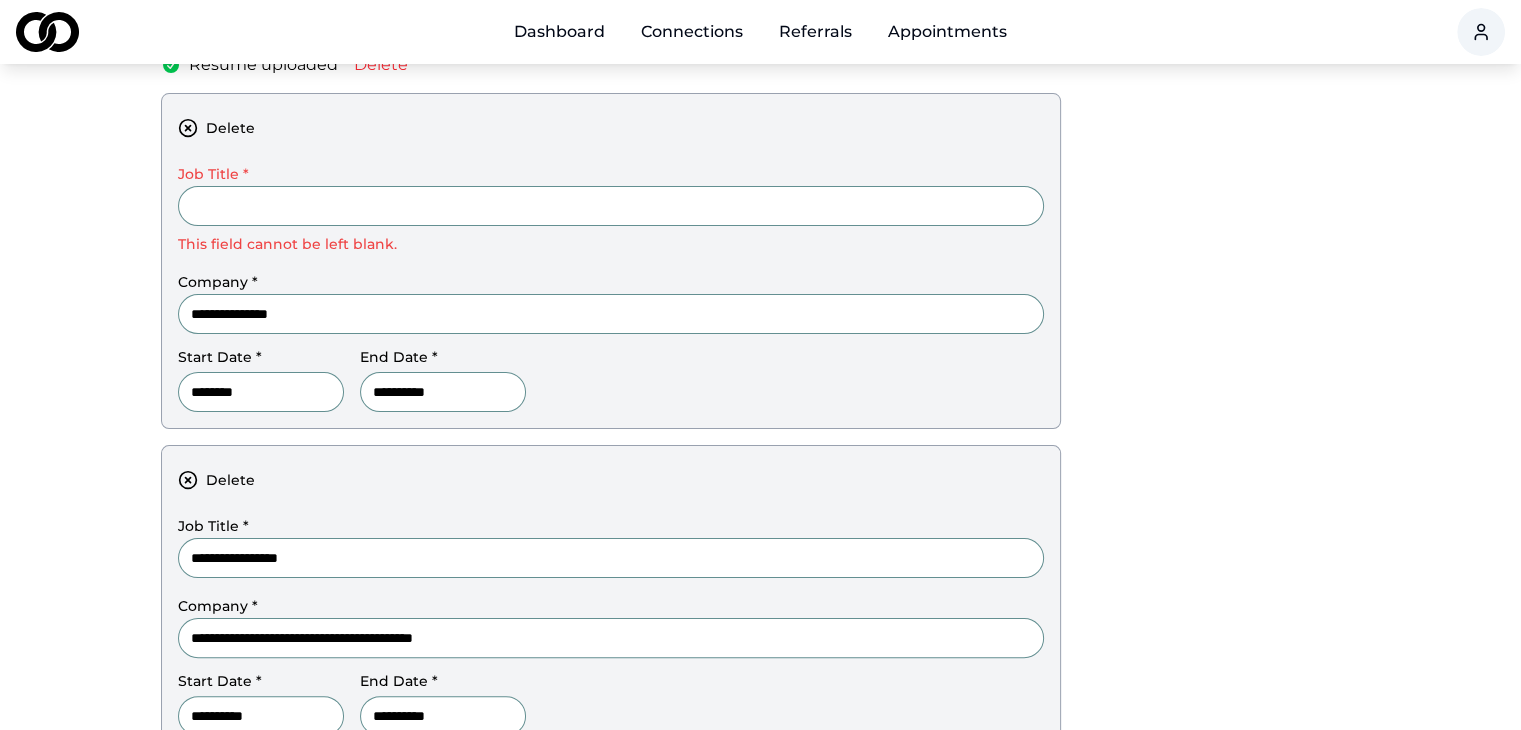 click on "********" at bounding box center [261, 392] 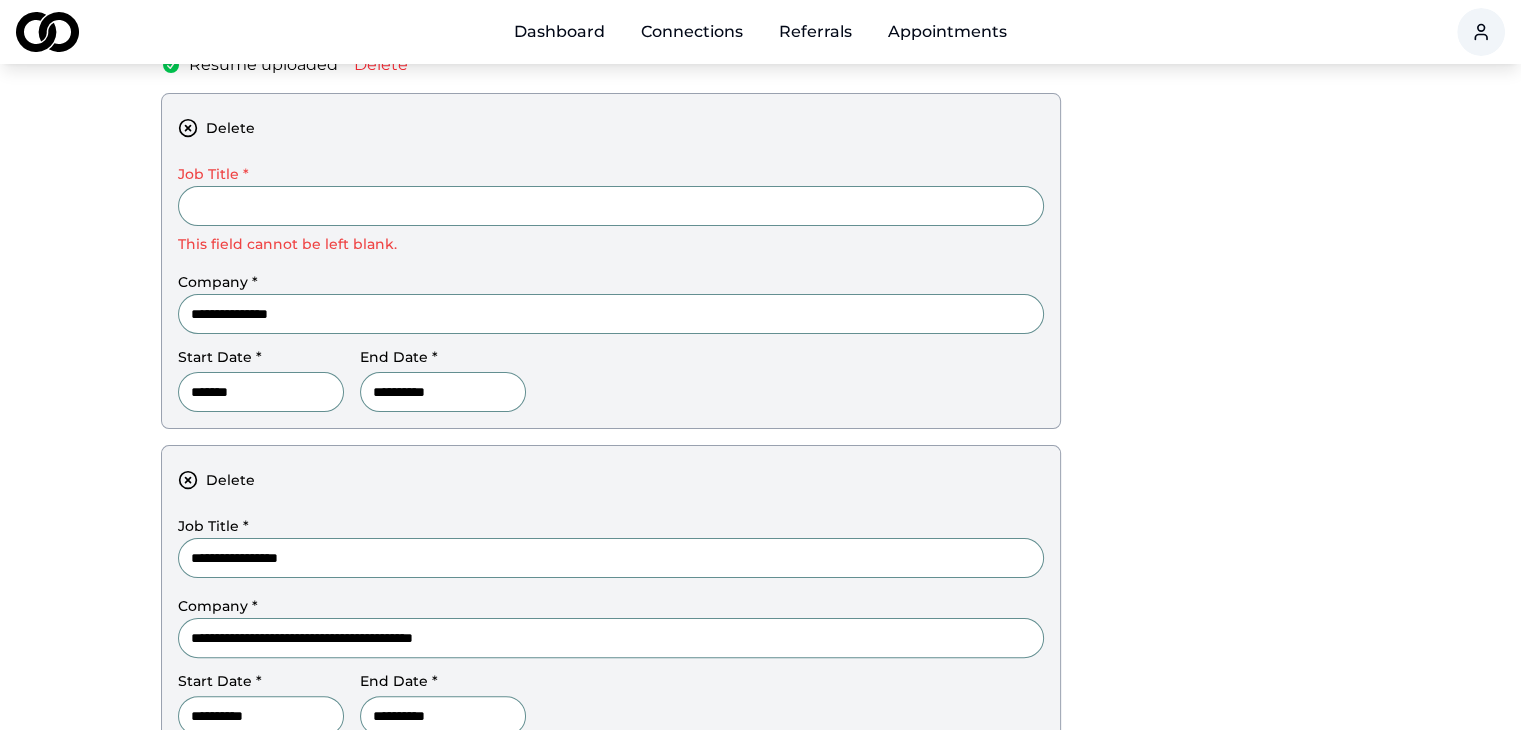 click on "*******" at bounding box center [261, 392] 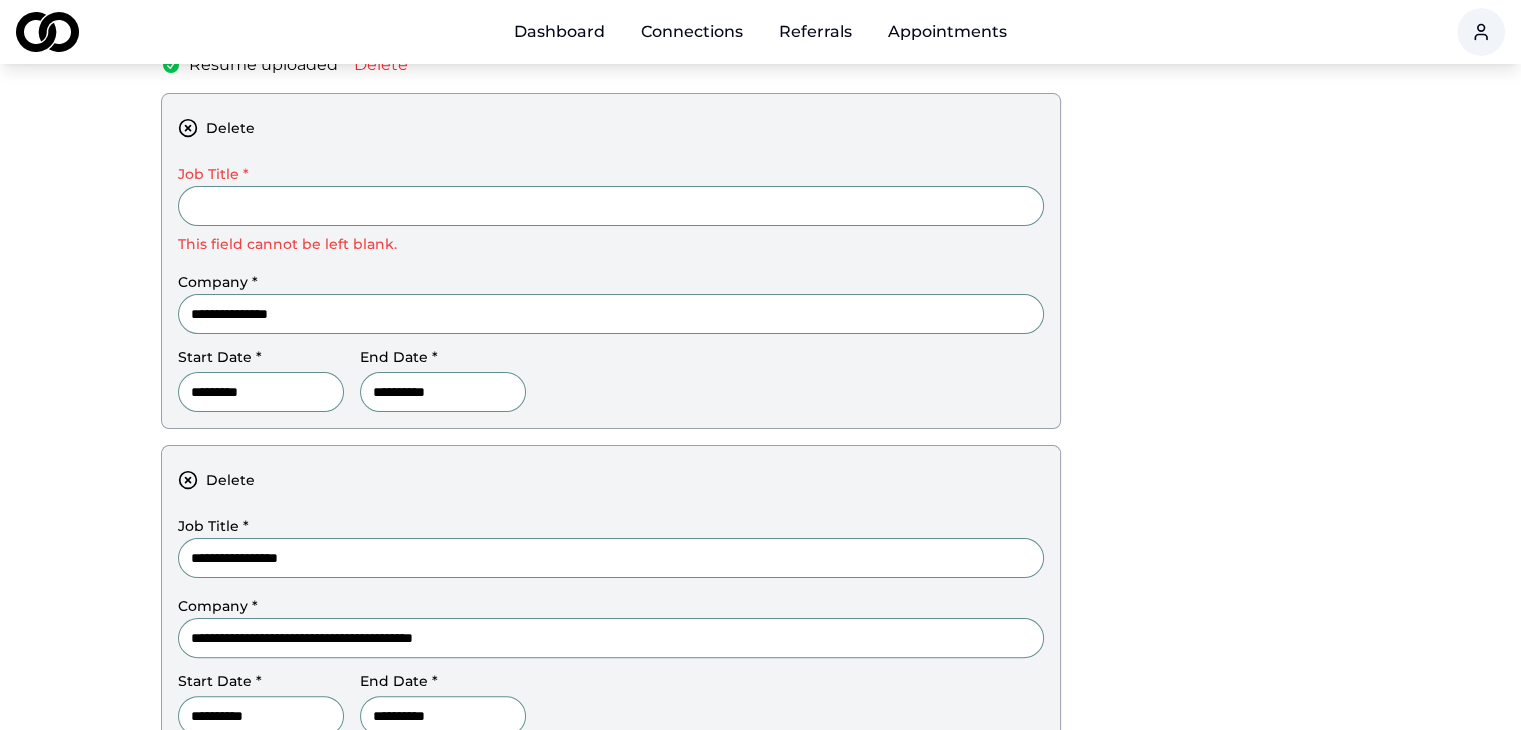 type on "*********" 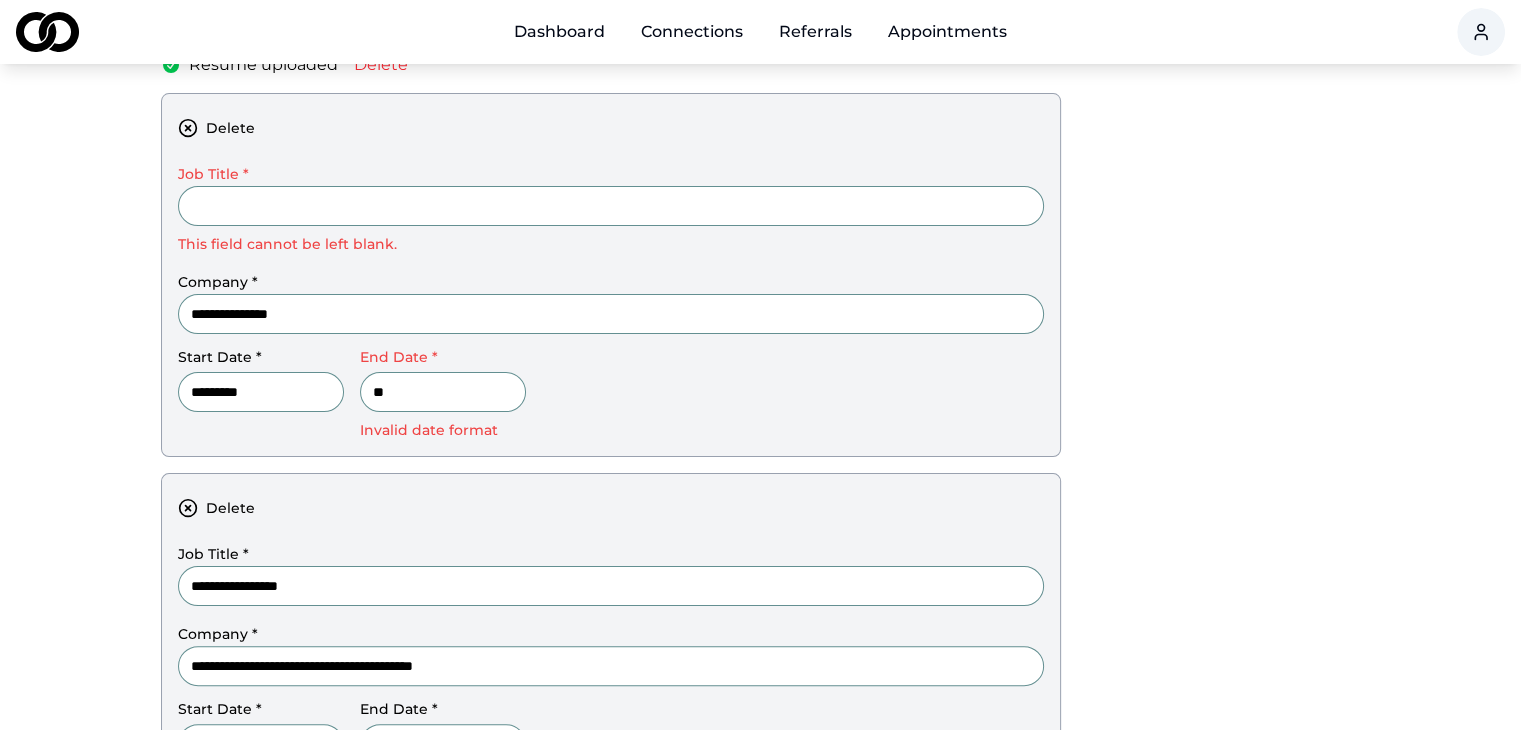 type on "*" 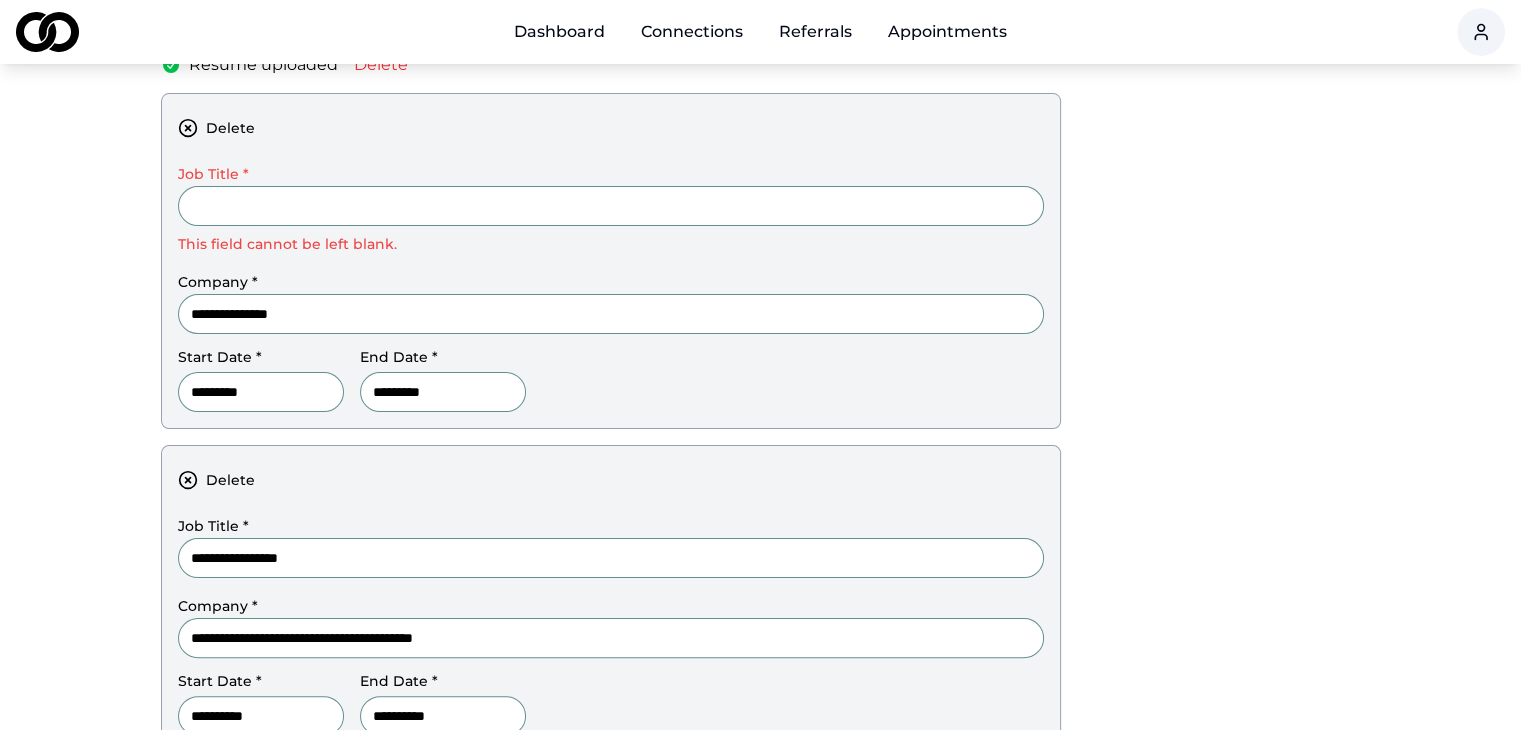 type on "*********" 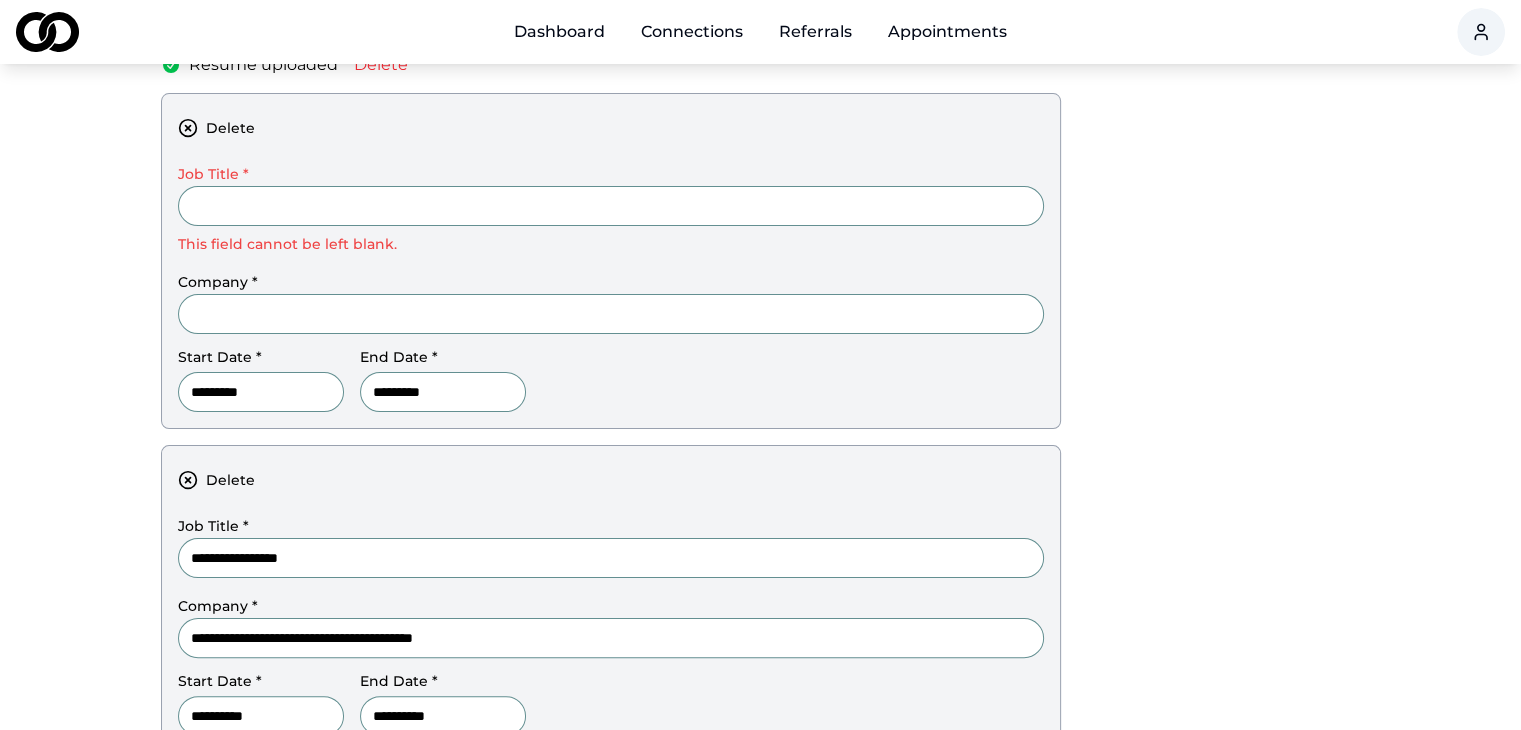 type 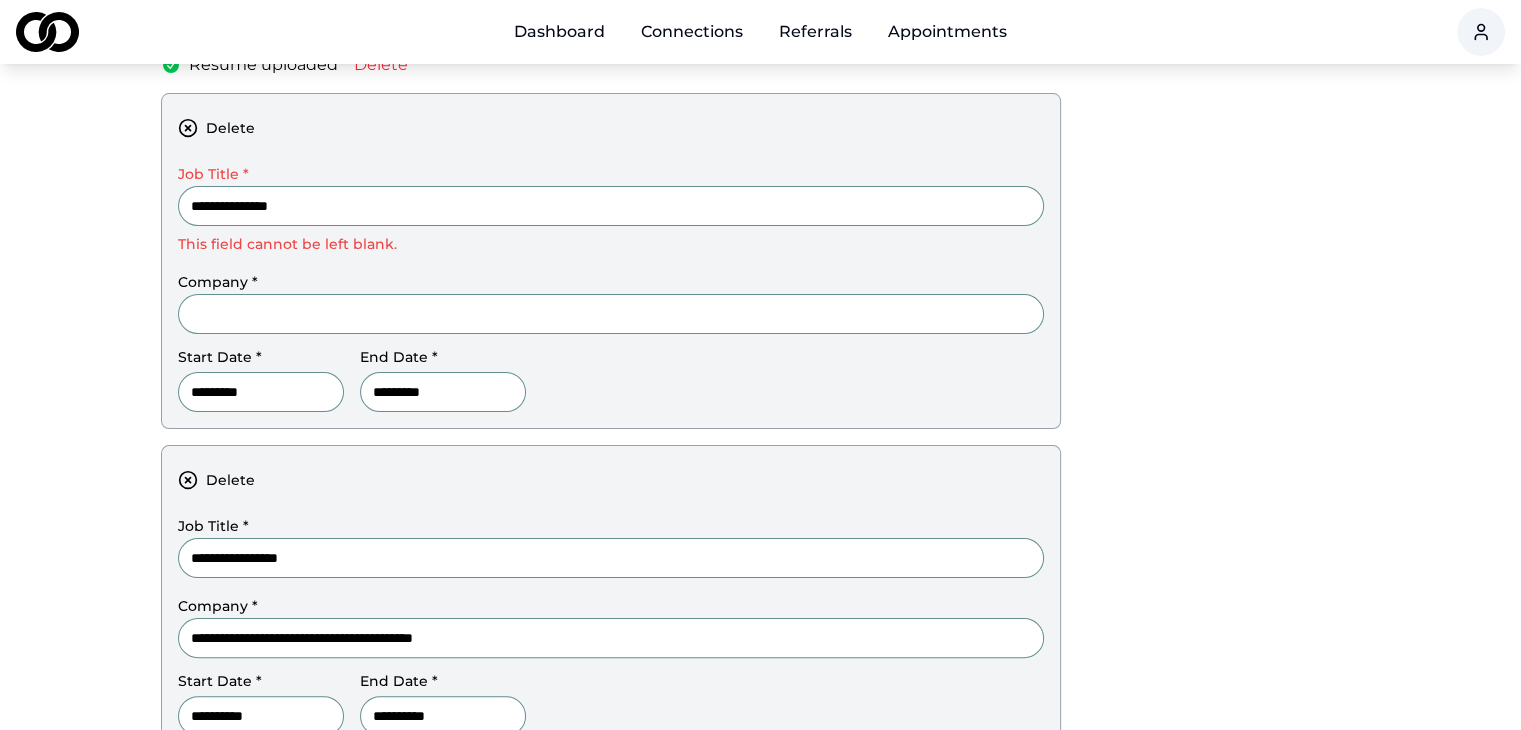 type on "**********" 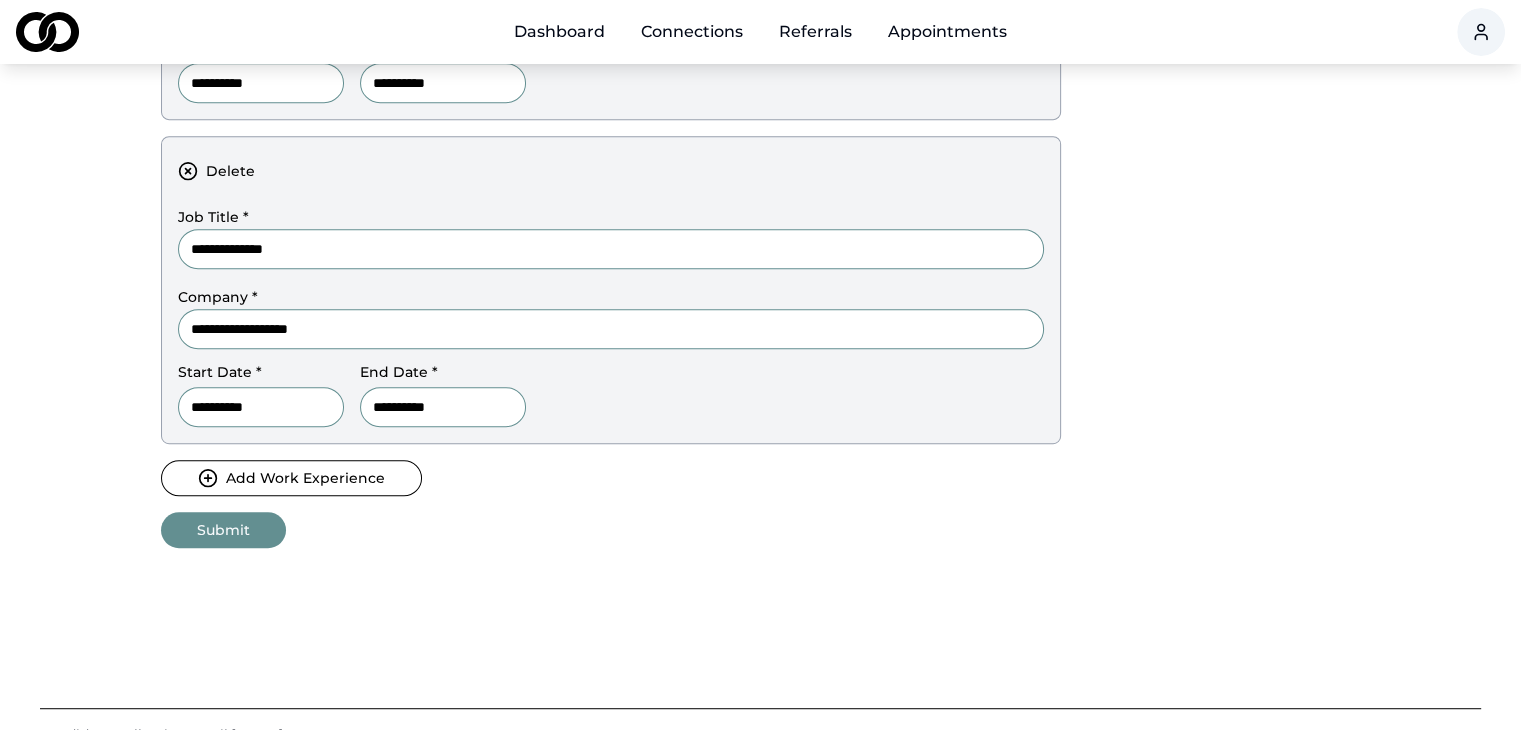 scroll, scrollTop: 947, scrollLeft: 0, axis: vertical 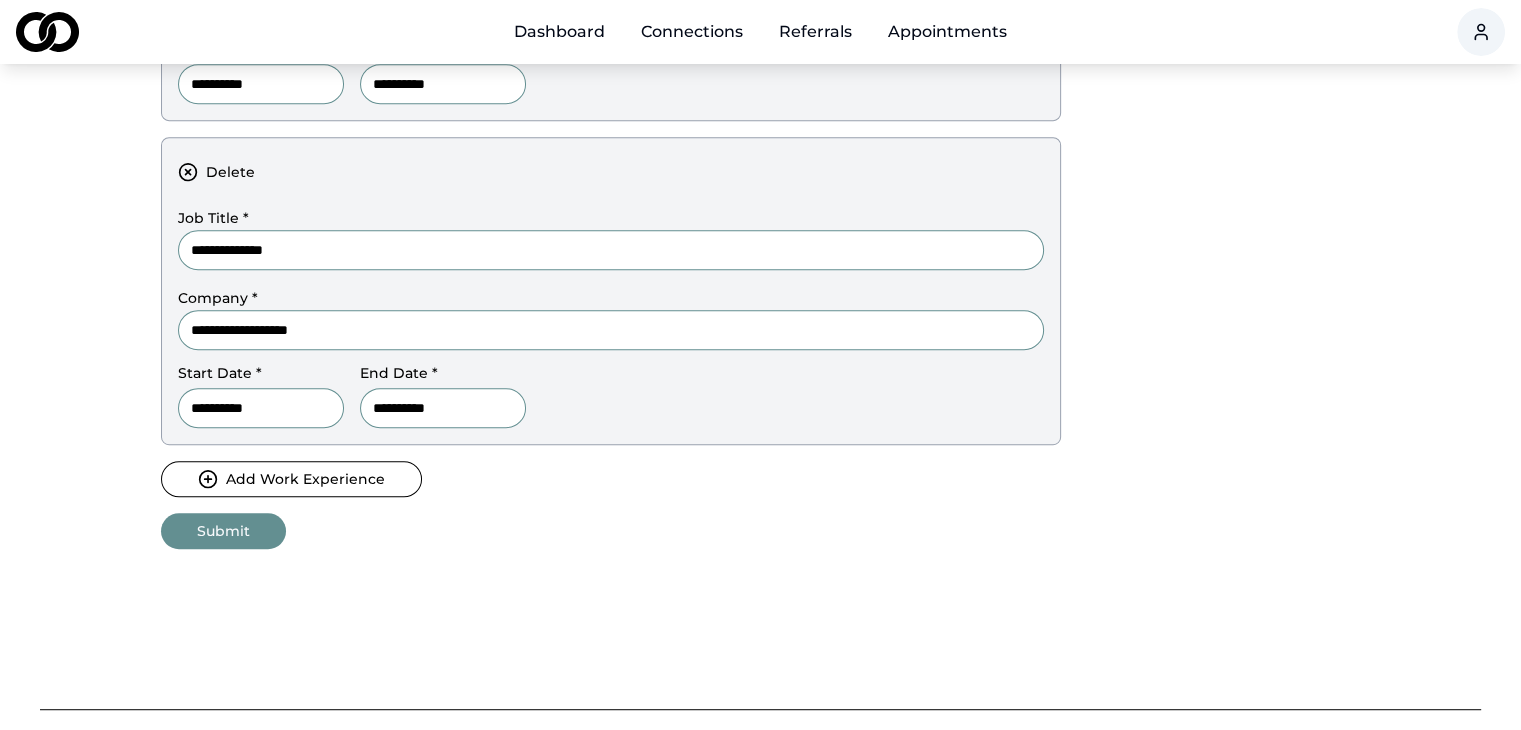 type on "**********" 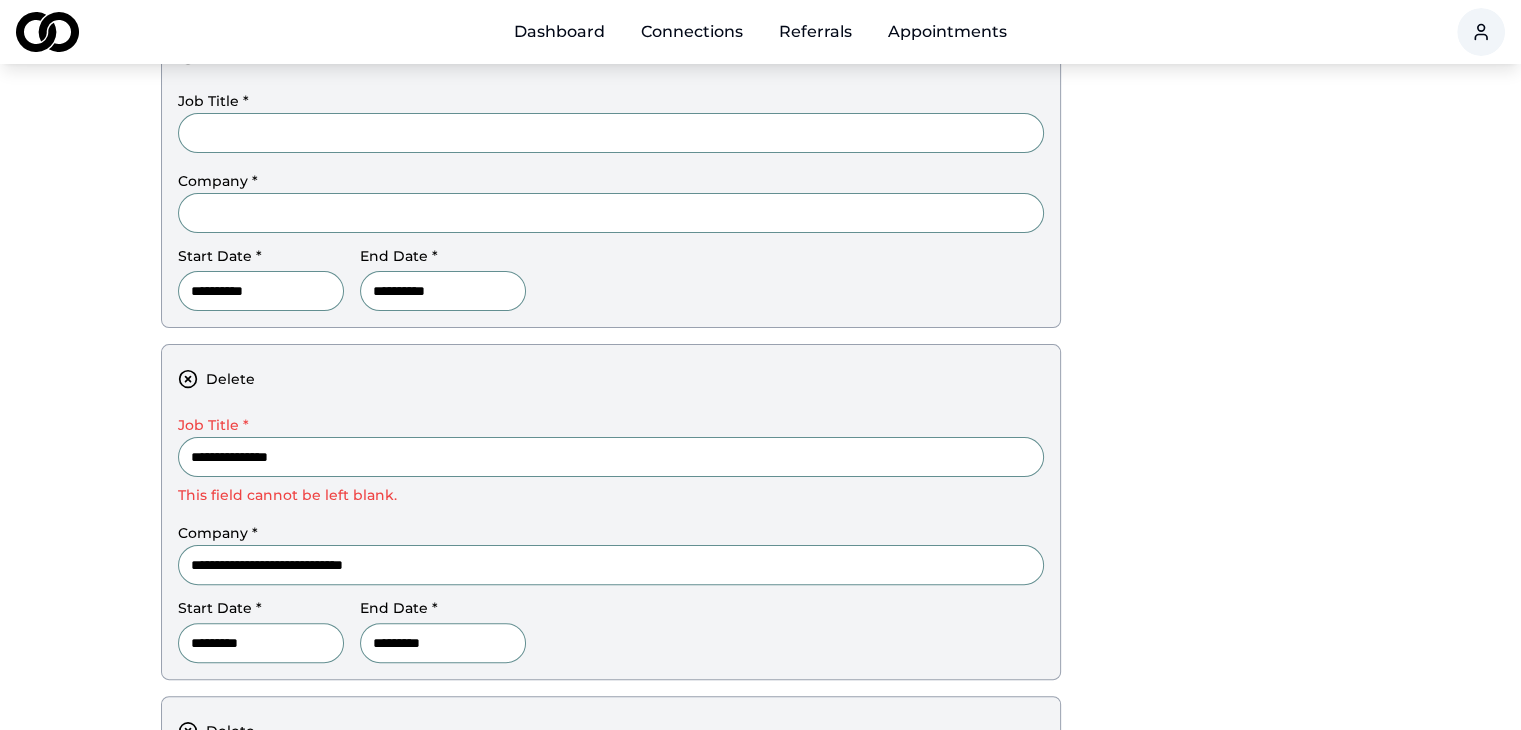 scroll, scrollTop: 388, scrollLeft: 0, axis: vertical 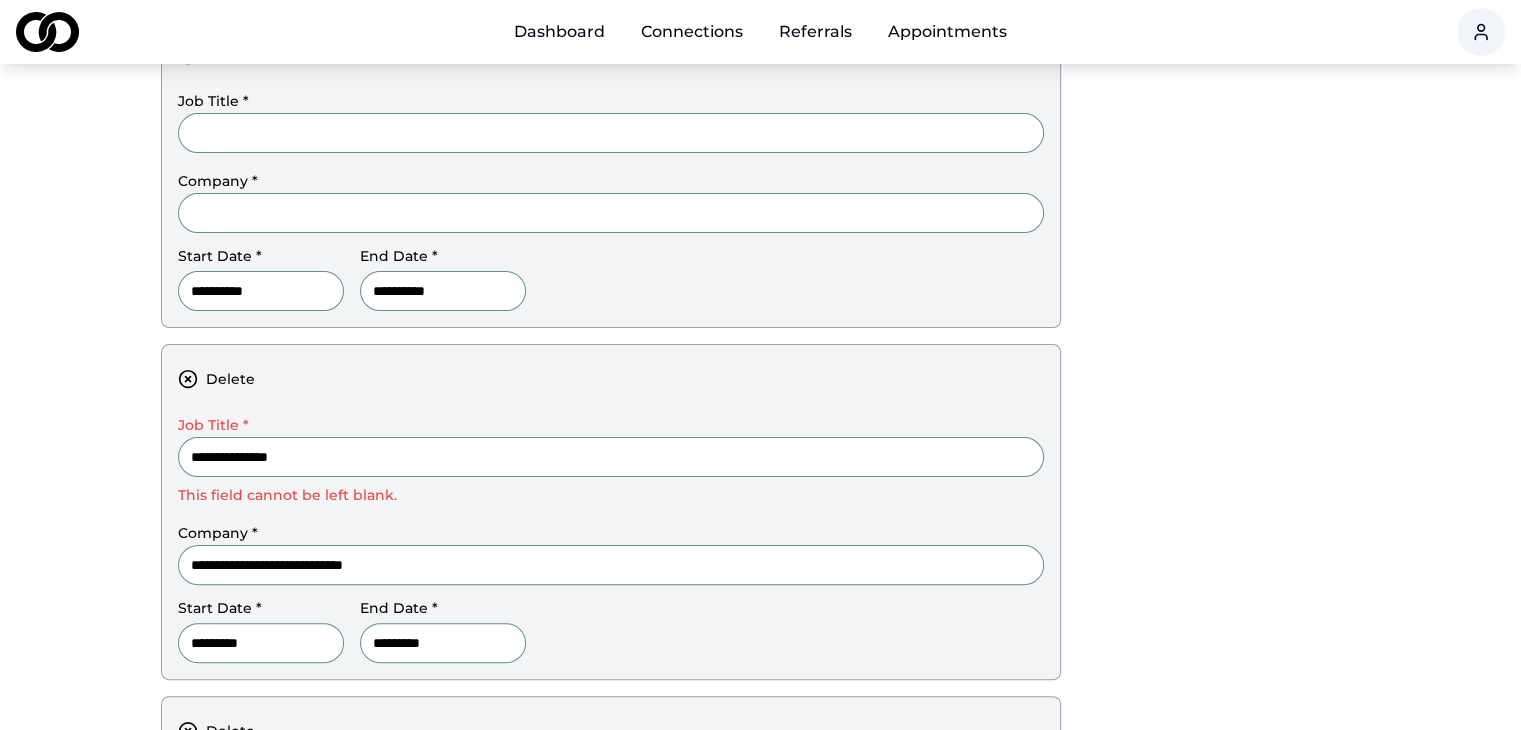 click on "**********" at bounding box center [611, 457] 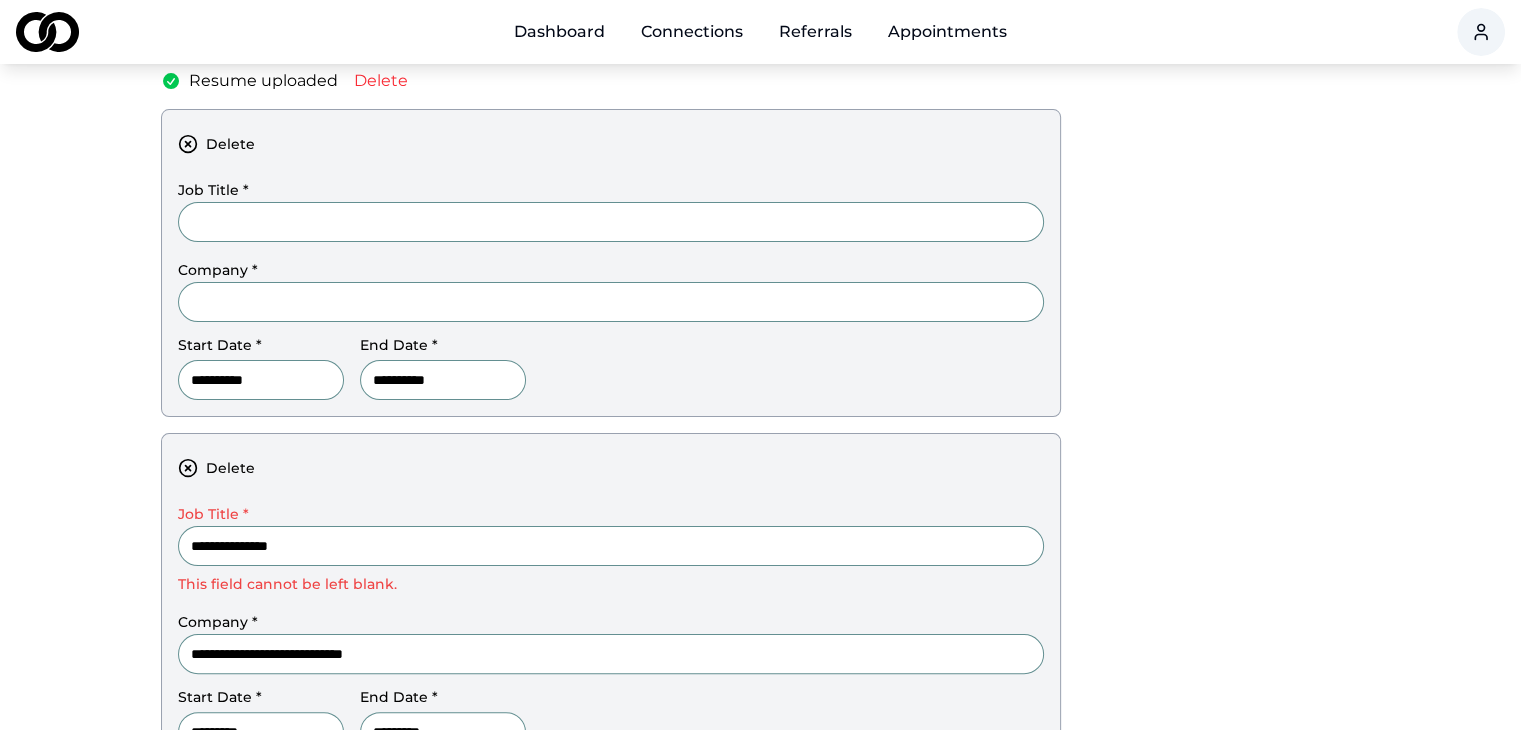 scroll, scrollTop: 287, scrollLeft: 0, axis: vertical 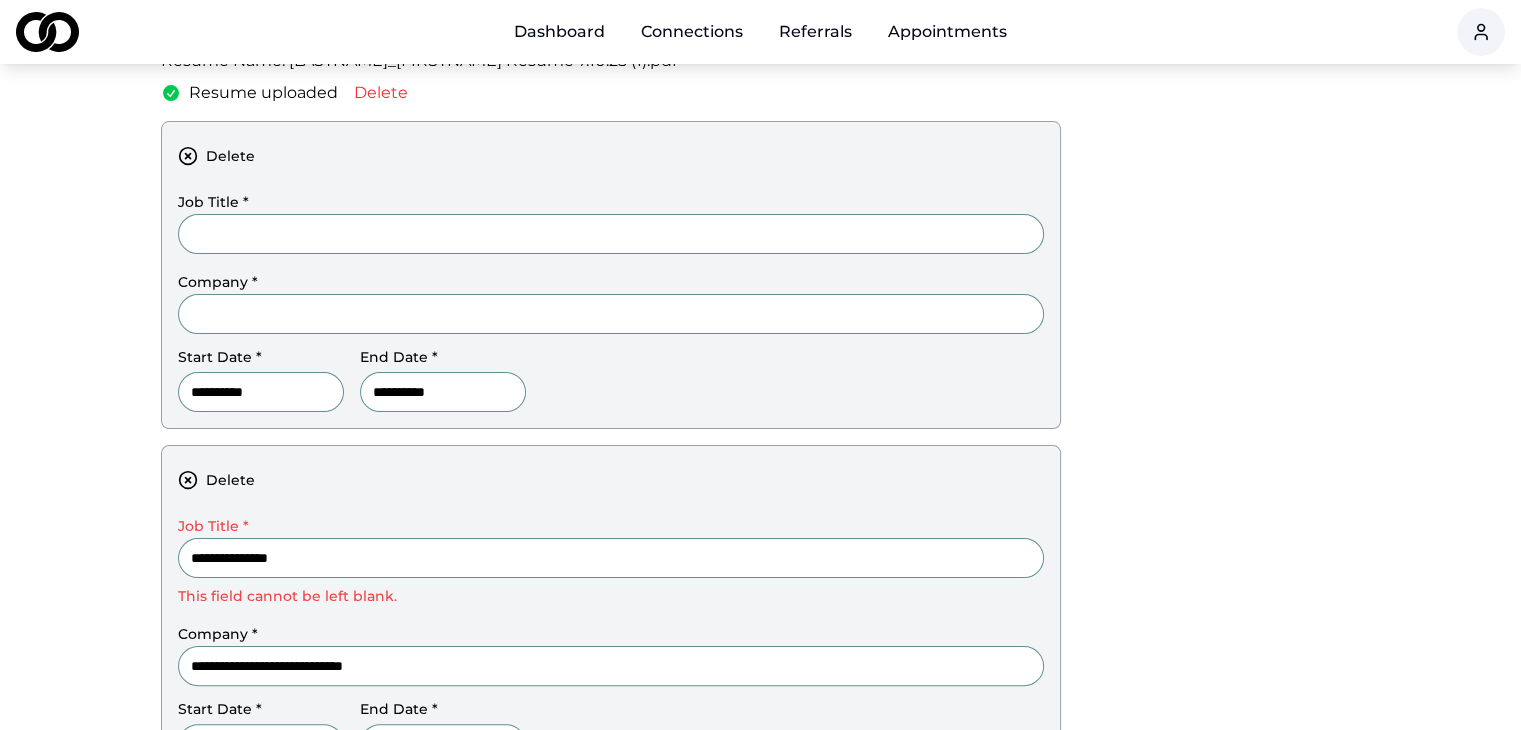 click on "Job Title *" at bounding box center (611, 234) 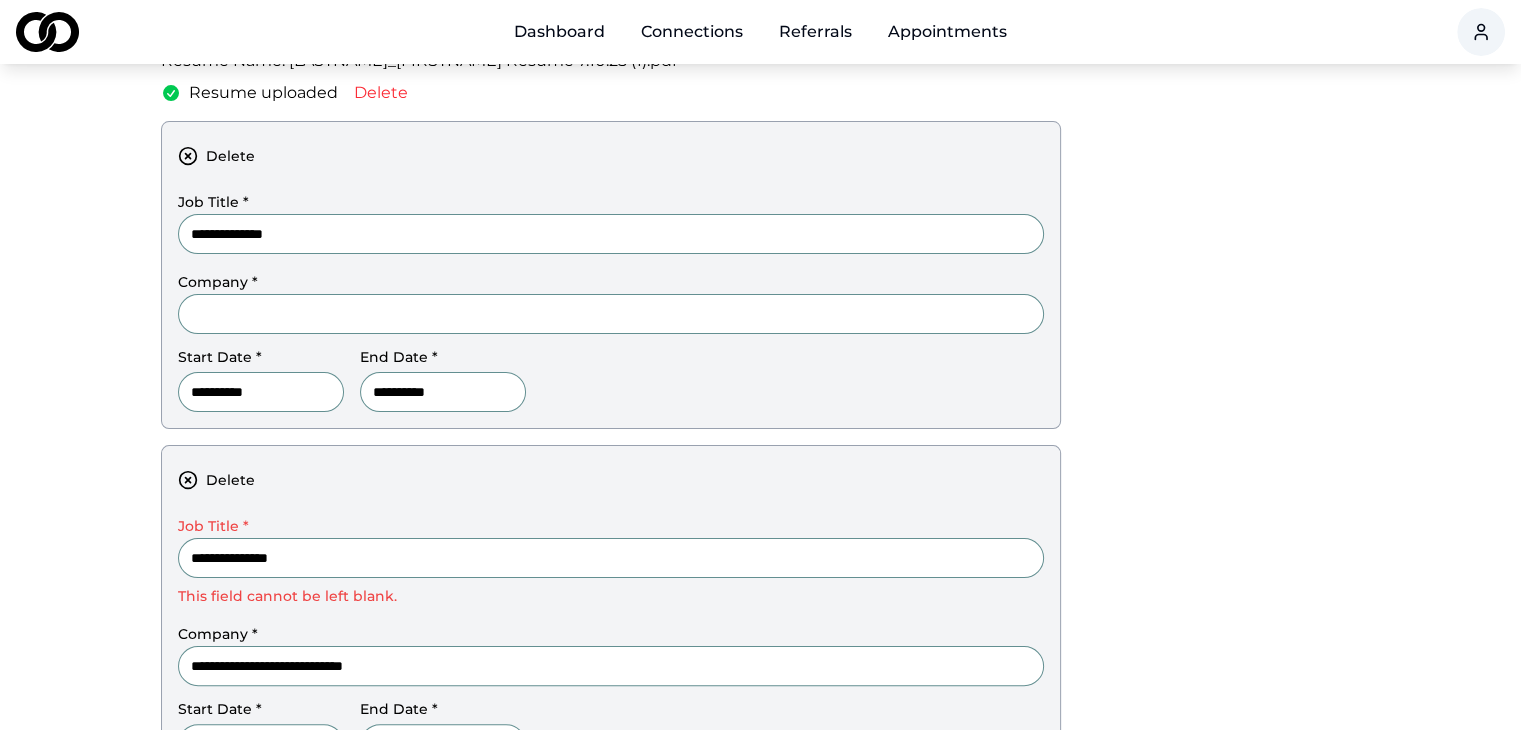type on "**********" 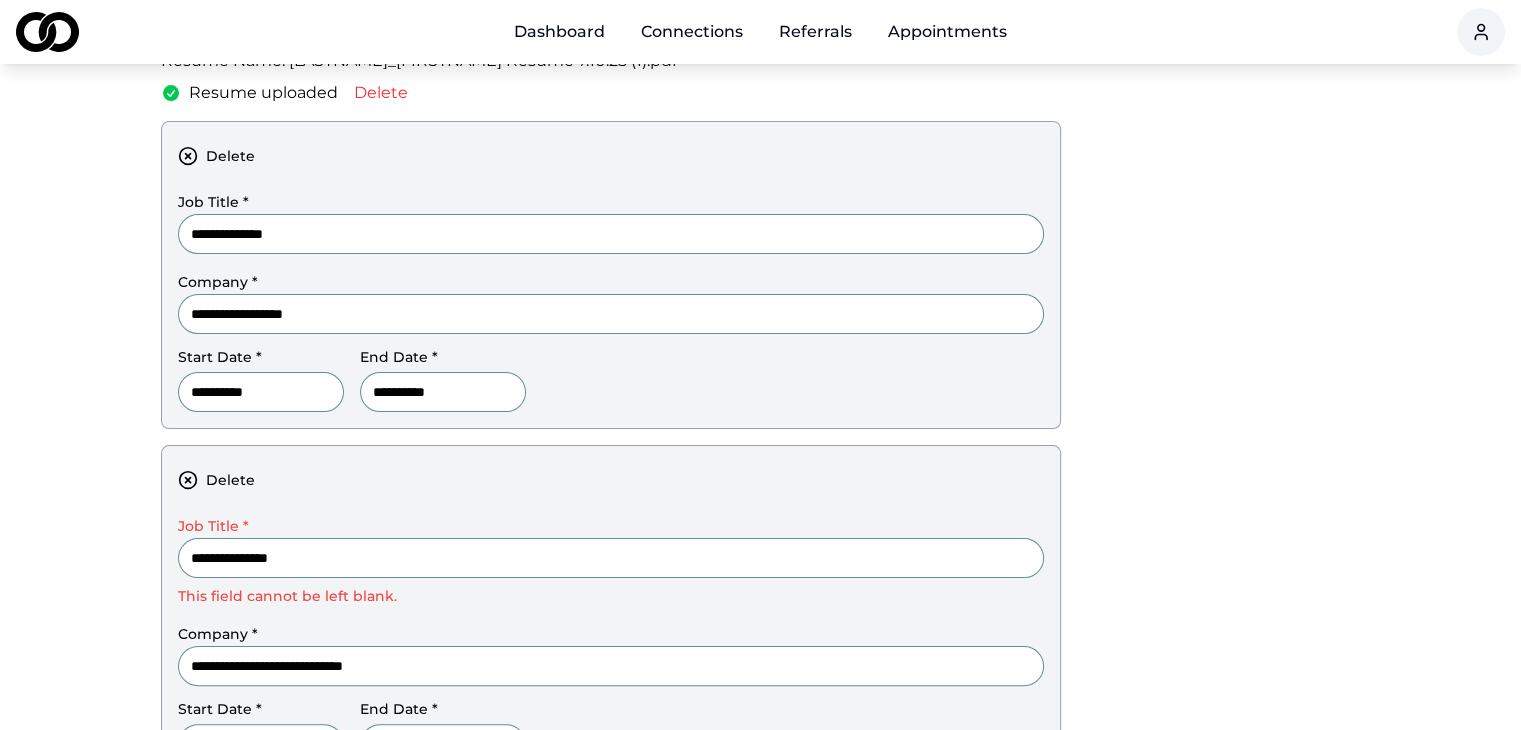 type on "**********" 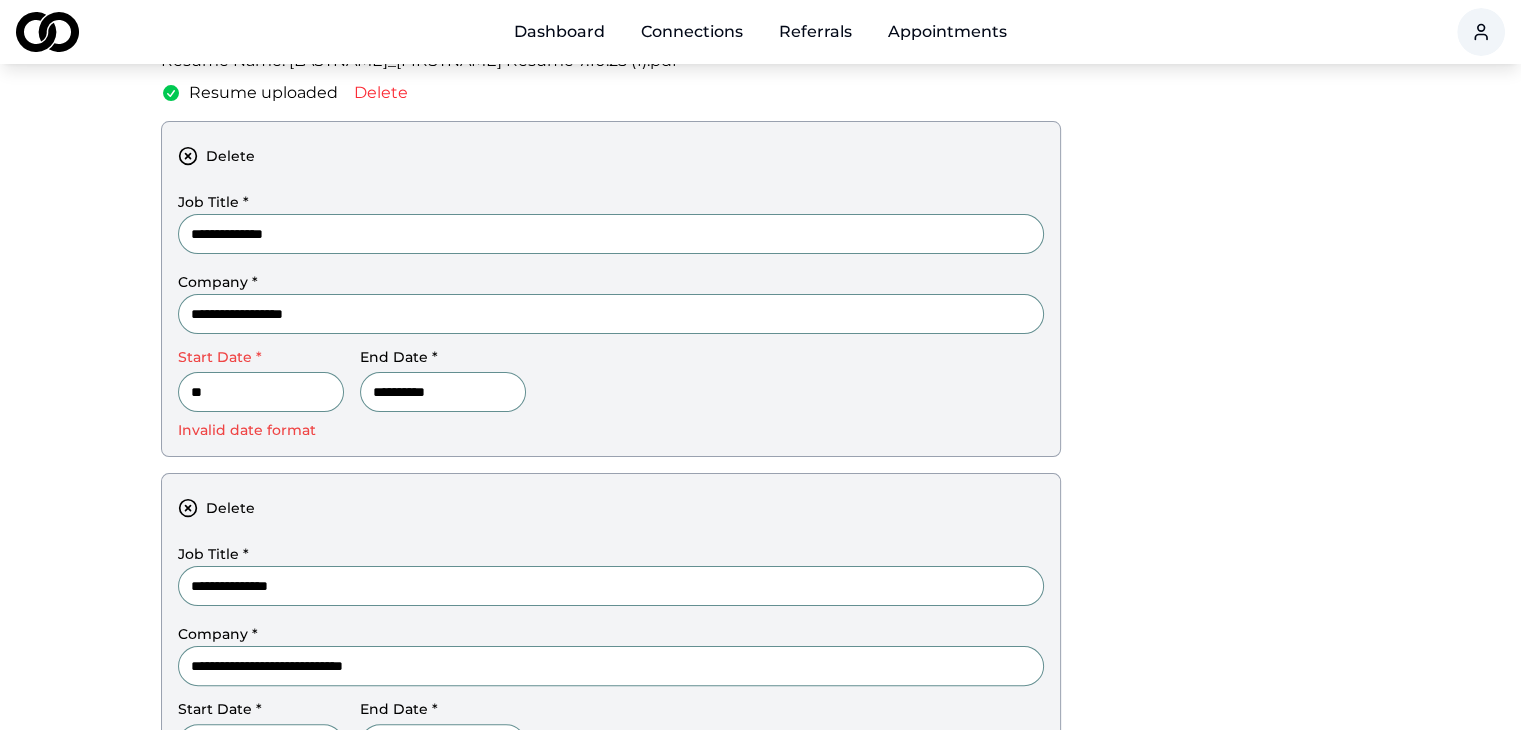type on "*" 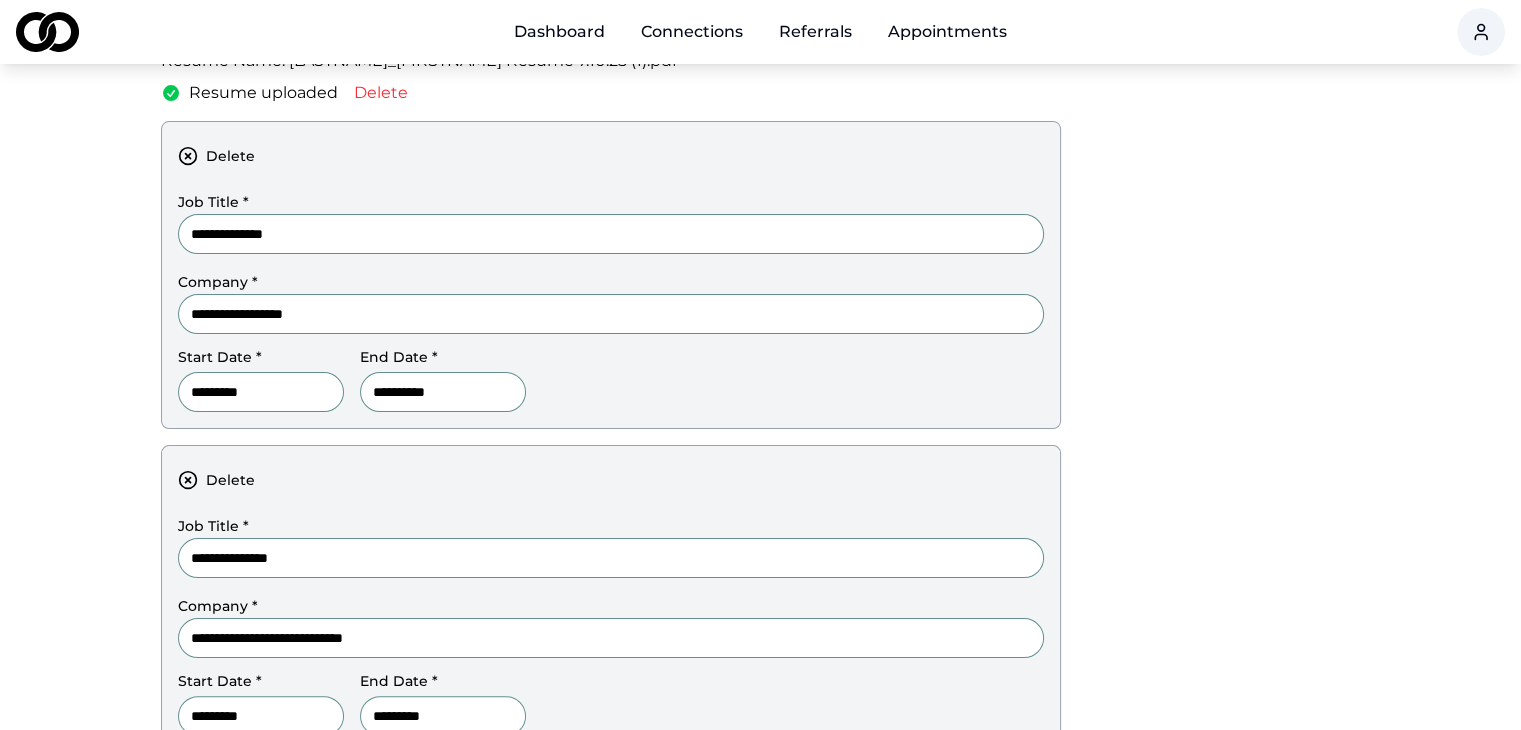 type on "*********" 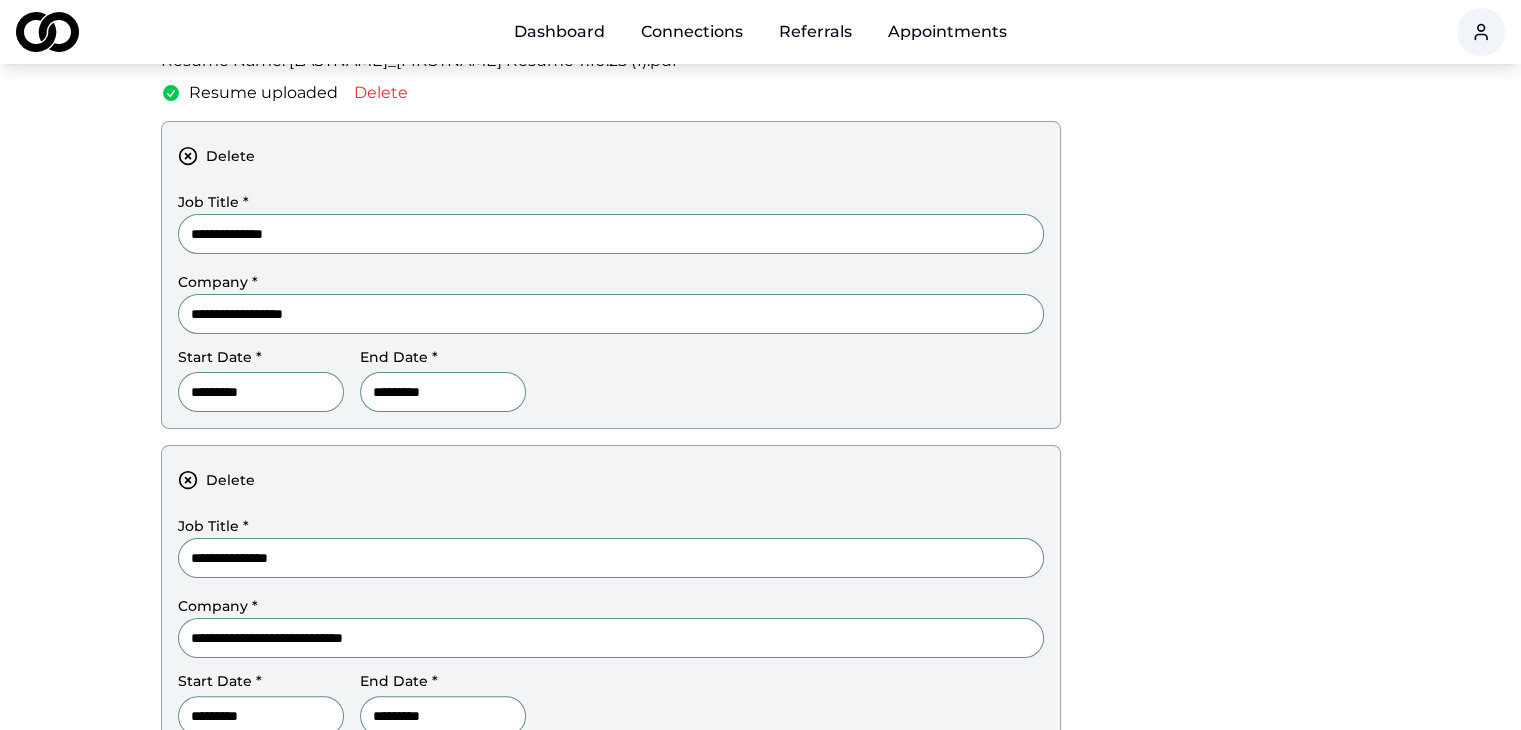 type on "*********" 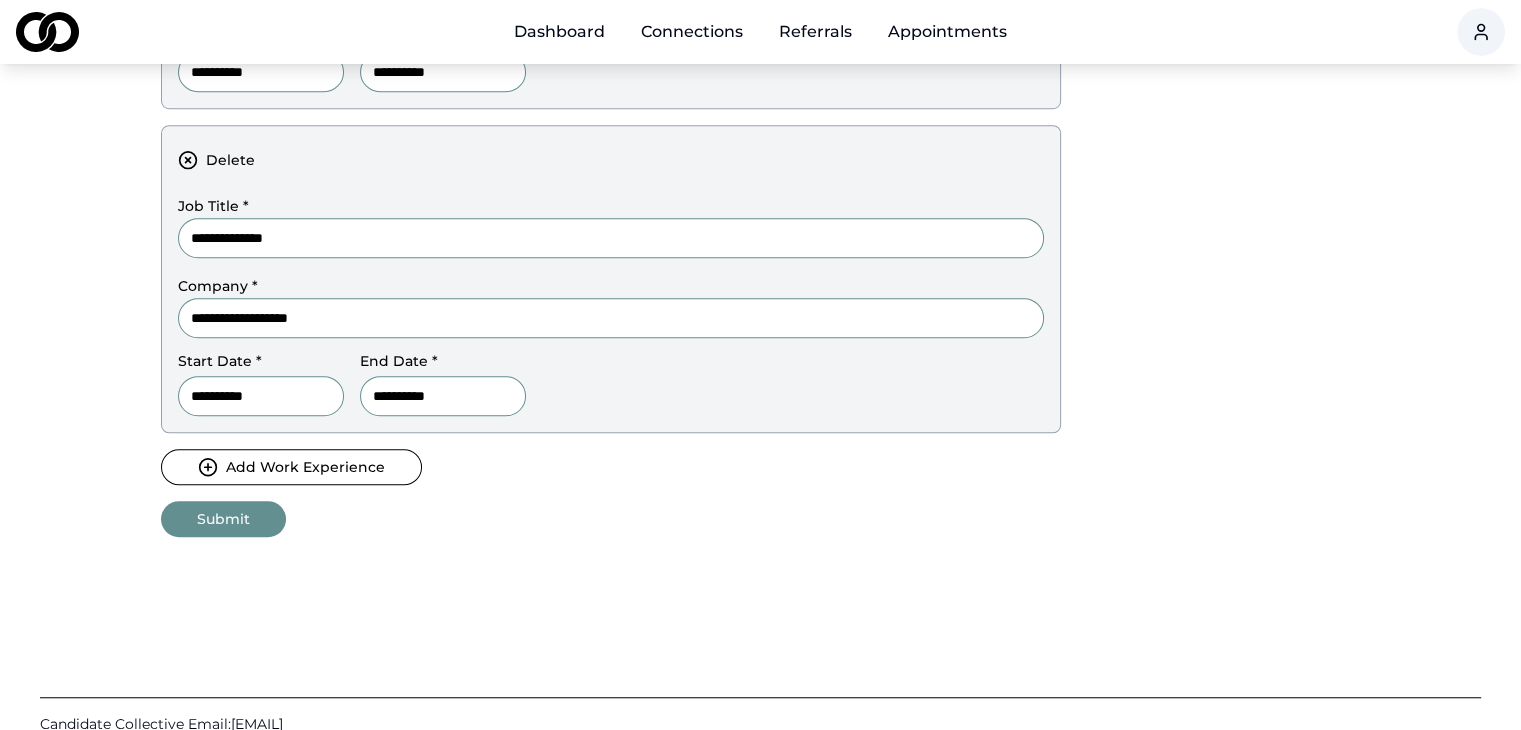 scroll, scrollTop: 1280, scrollLeft: 0, axis: vertical 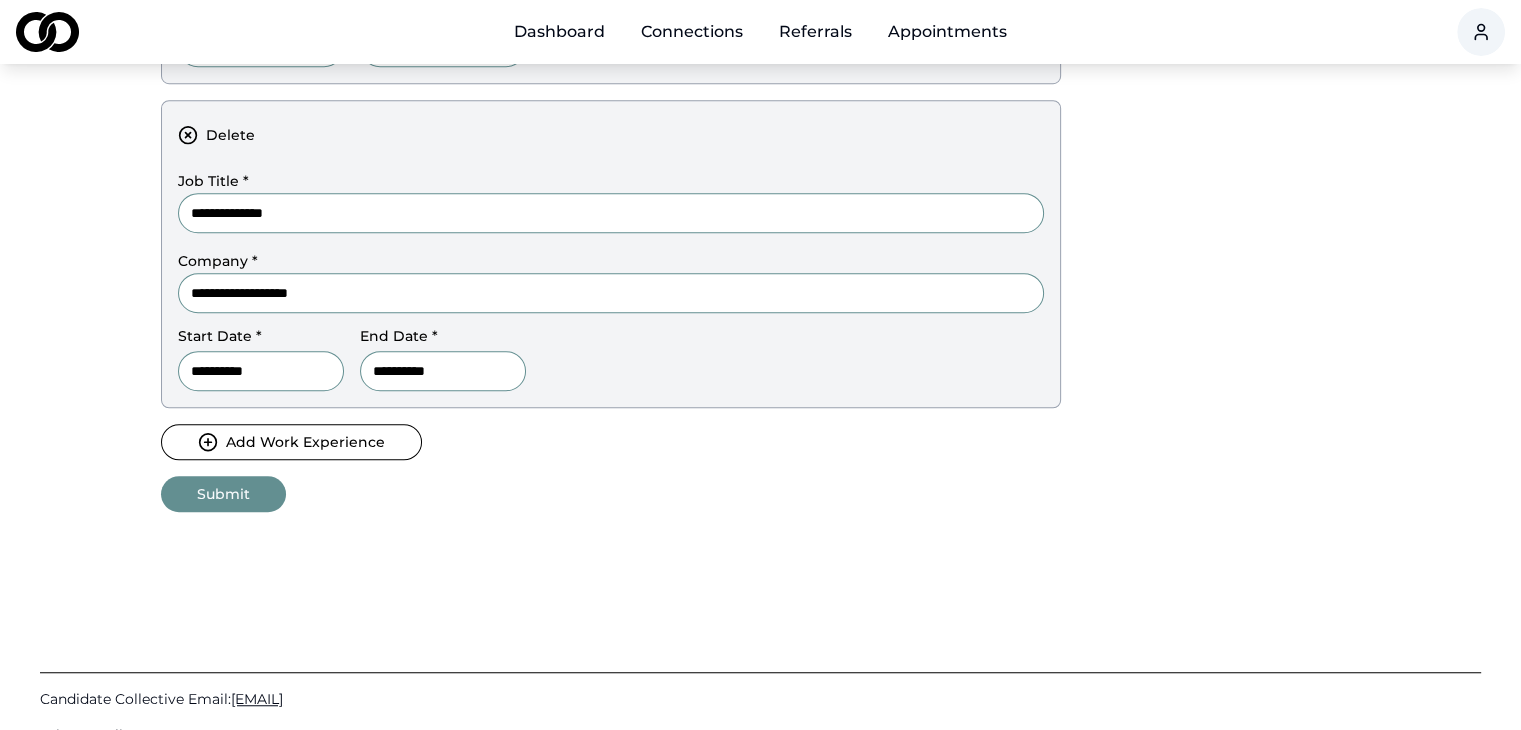 click on "Submit" at bounding box center (223, 494) 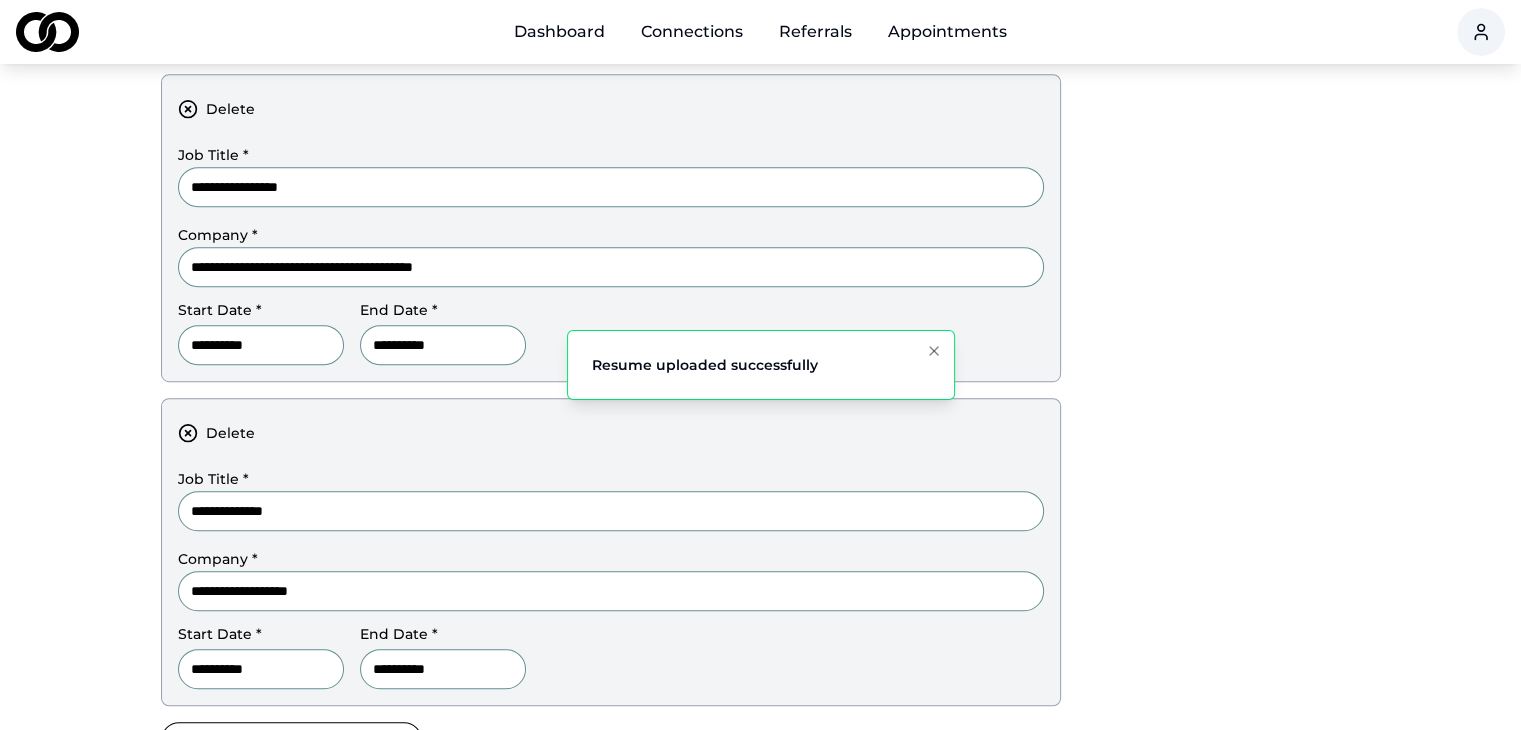 scroll, scrollTop: 884, scrollLeft: 0, axis: vertical 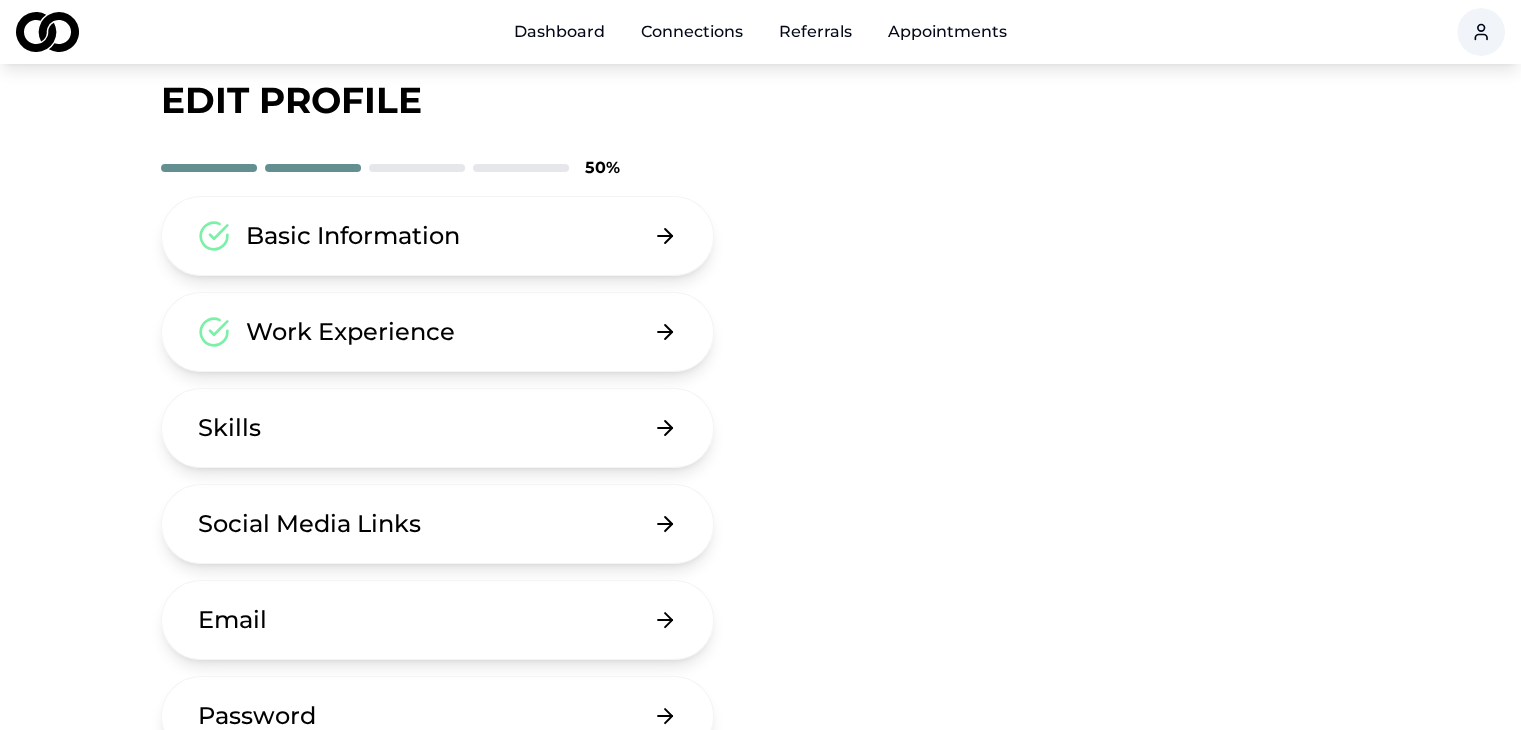 click on "Skills" at bounding box center (438, 428) 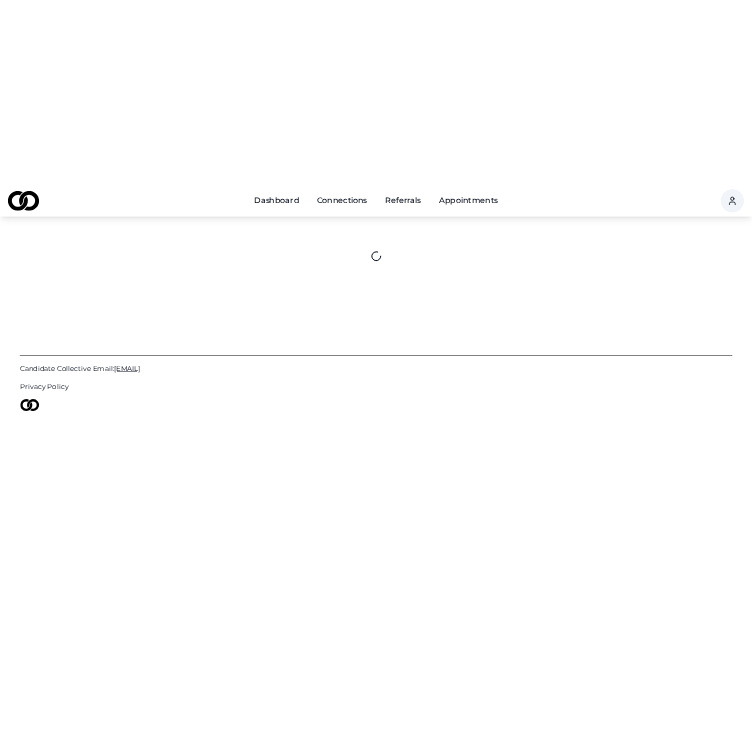 scroll, scrollTop: 0, scrollLeft: 0, axis: both 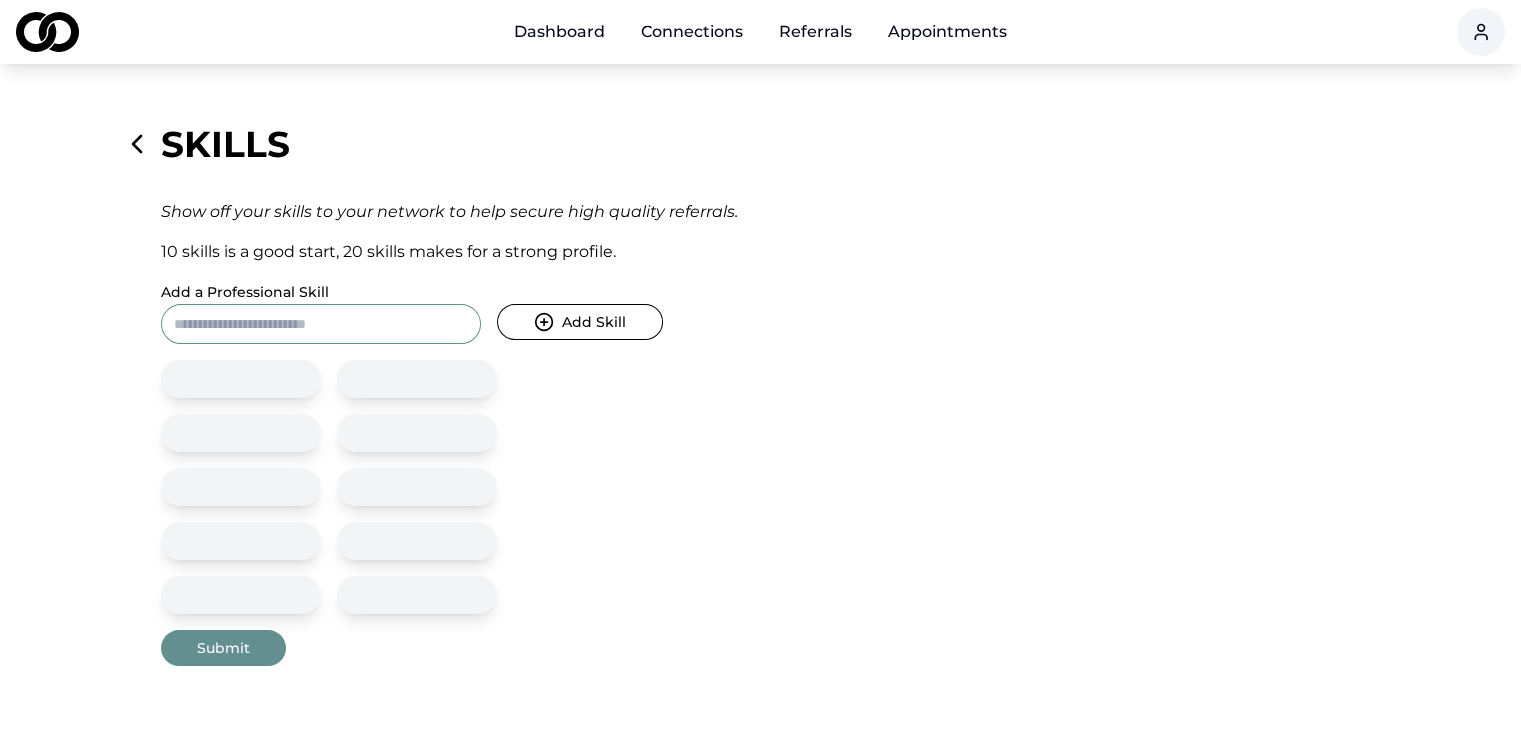 click on "Add a Professional Skill" at bounding box center (321, 324) 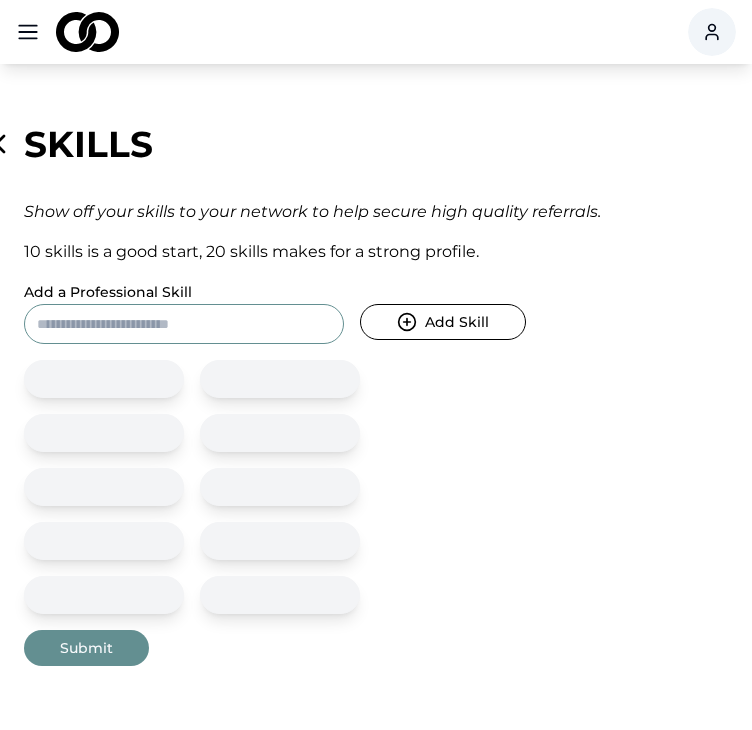 click on "Add a Professional Skill" at bounding box center (184, 324) 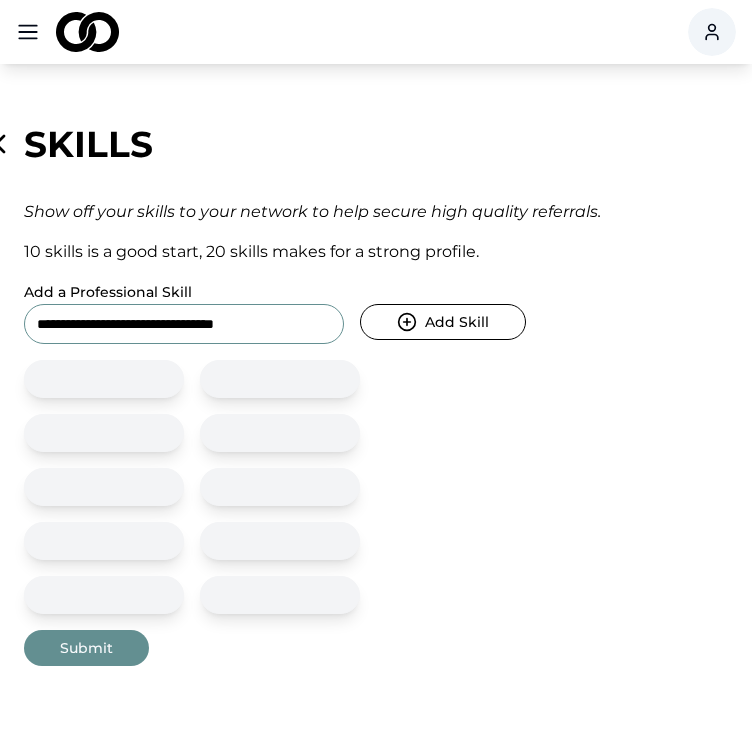 type on "**********" 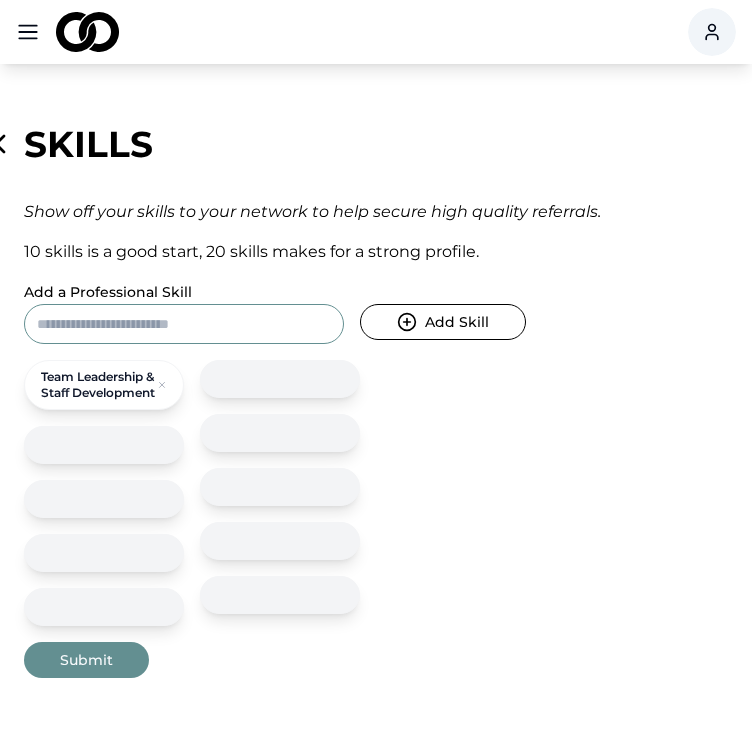 click on "Add a Professional Skill" at bounding box center [184, 324] 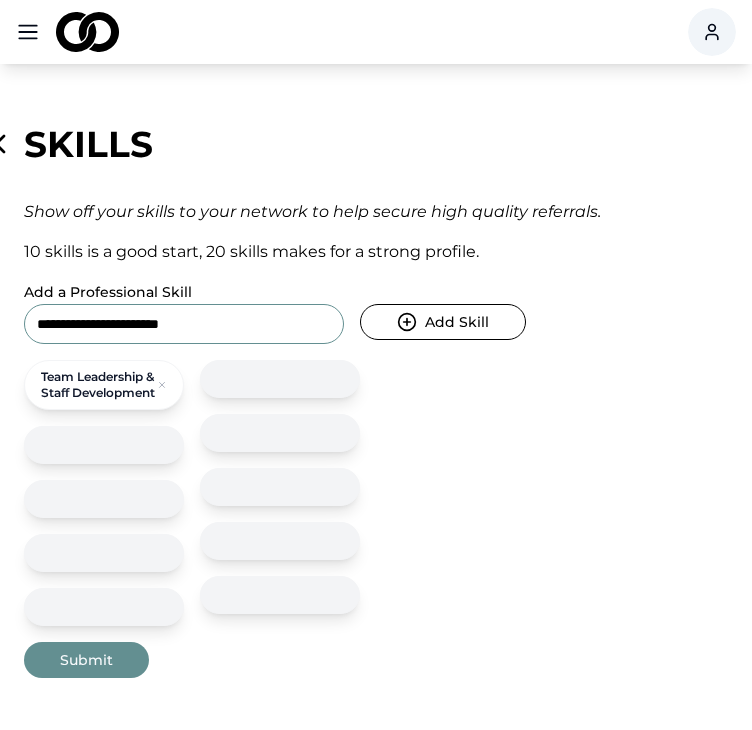 type on "**********" 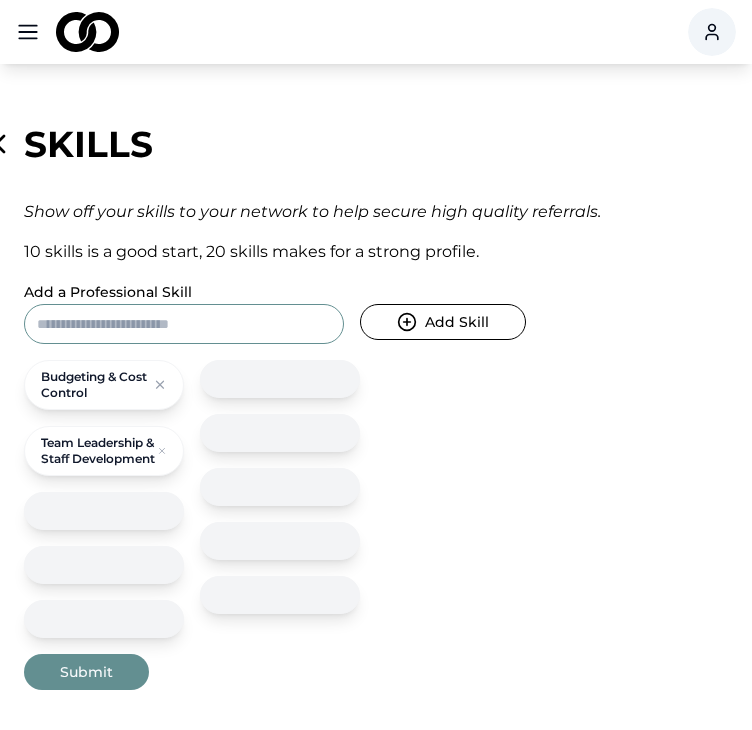 click on "Add a Professional Skill" at bounding box center [184, 324] 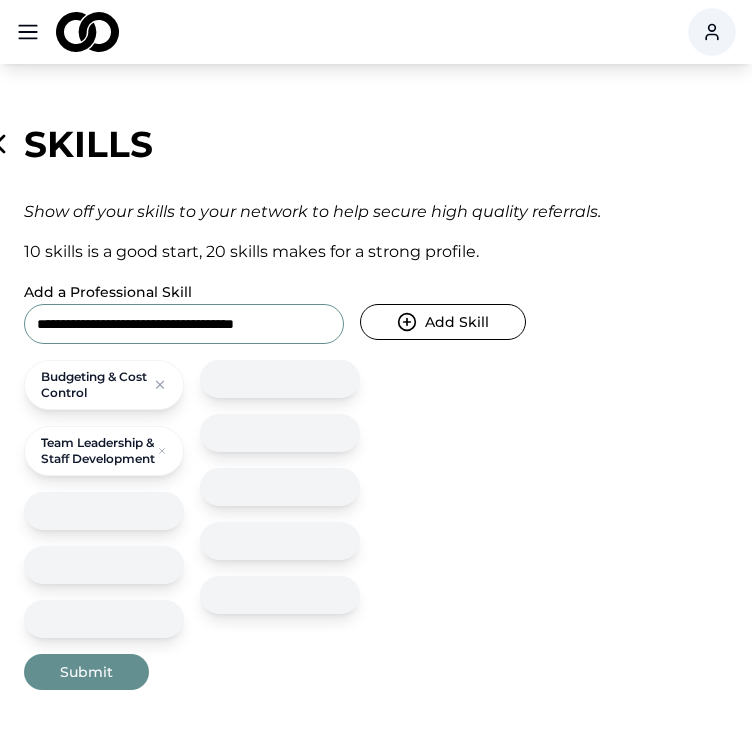 scroll, scrollTop: 0, scrollLeft: 5, axis: horizontal 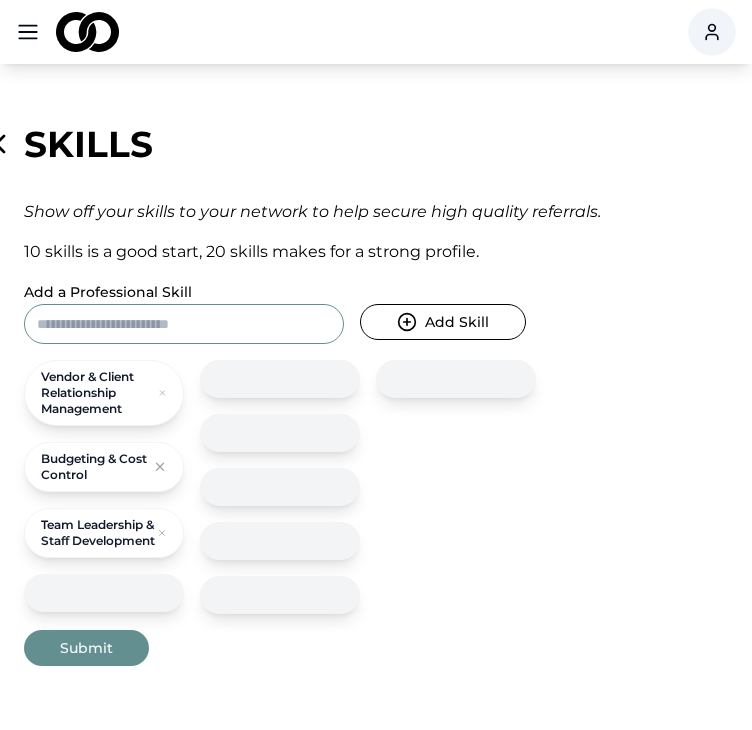 click on "Add a Professional Skill" at bounding box center [184, 324] 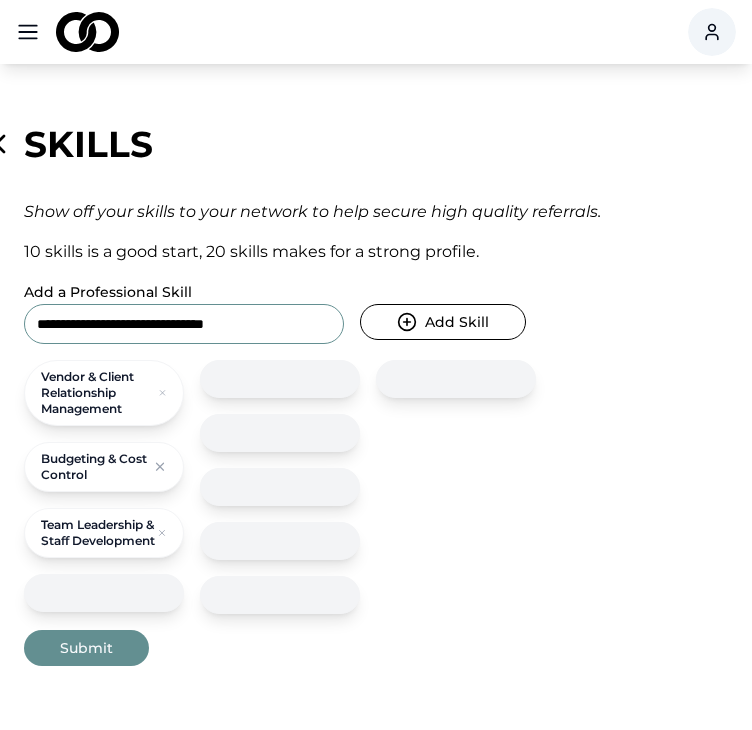 type on "**********" 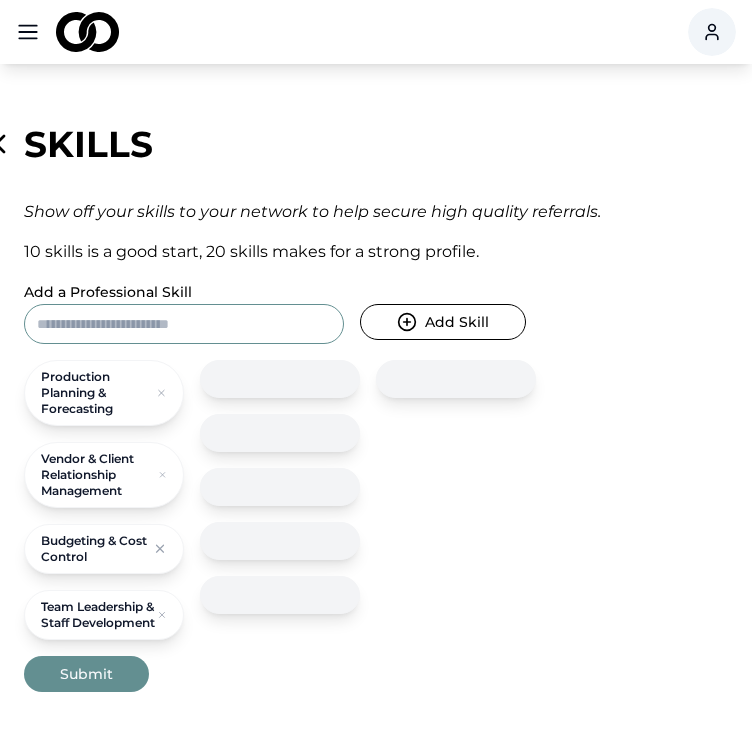 click on "Add a Professional Skill" at bounding box center [184, 324] 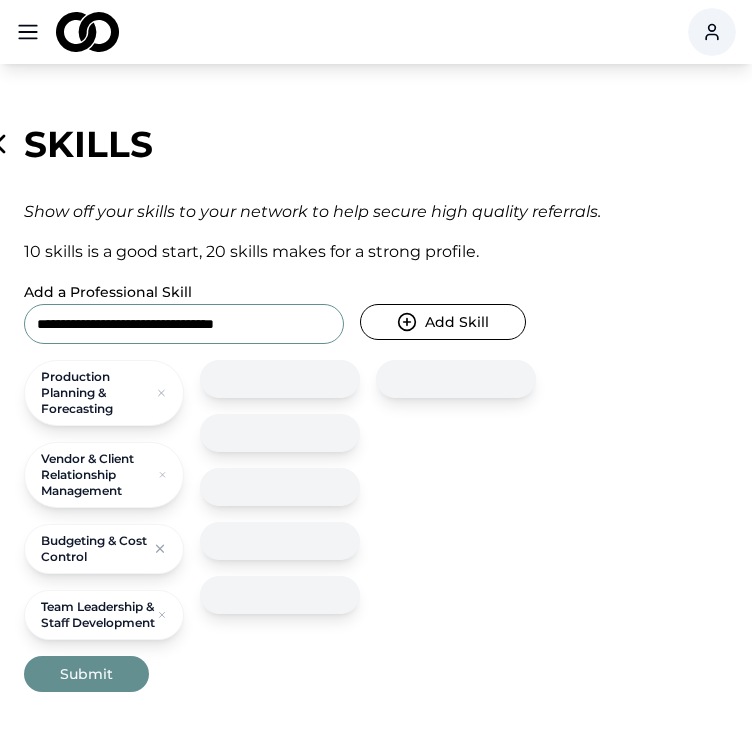type on "**********" 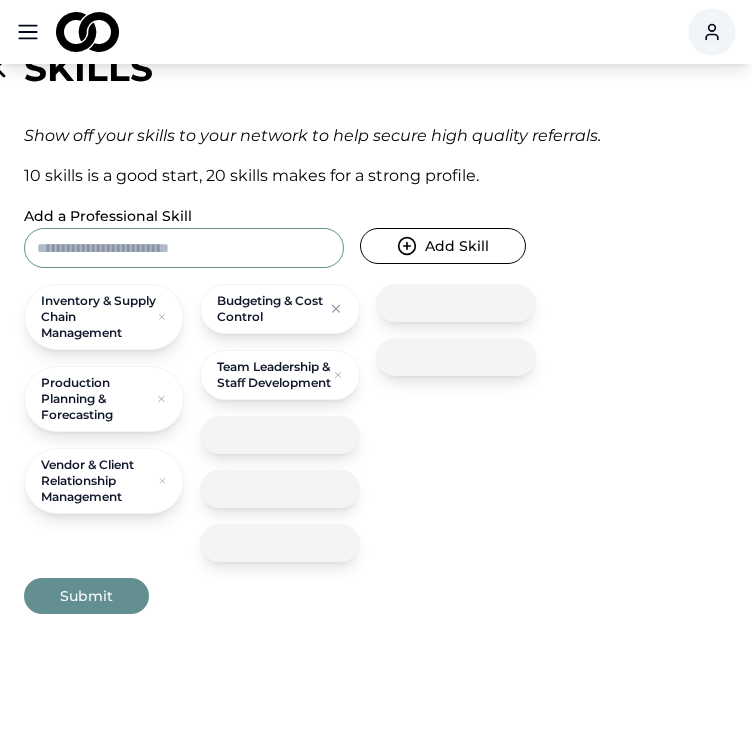 scroll, scrollTop: 72, scrollLeft: 0, axis: vertical 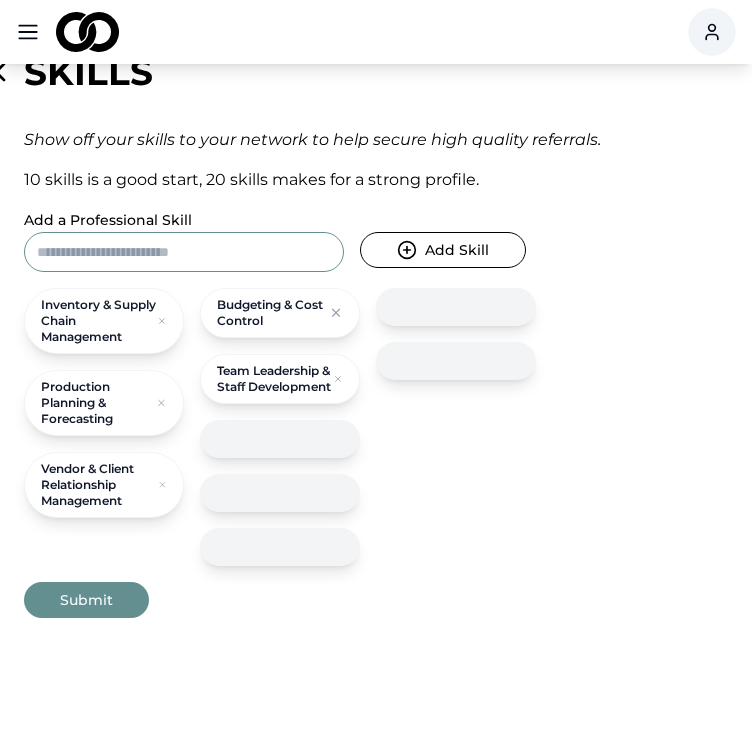 click on "Add a Professional Skill" at bounding box center [184, 252] 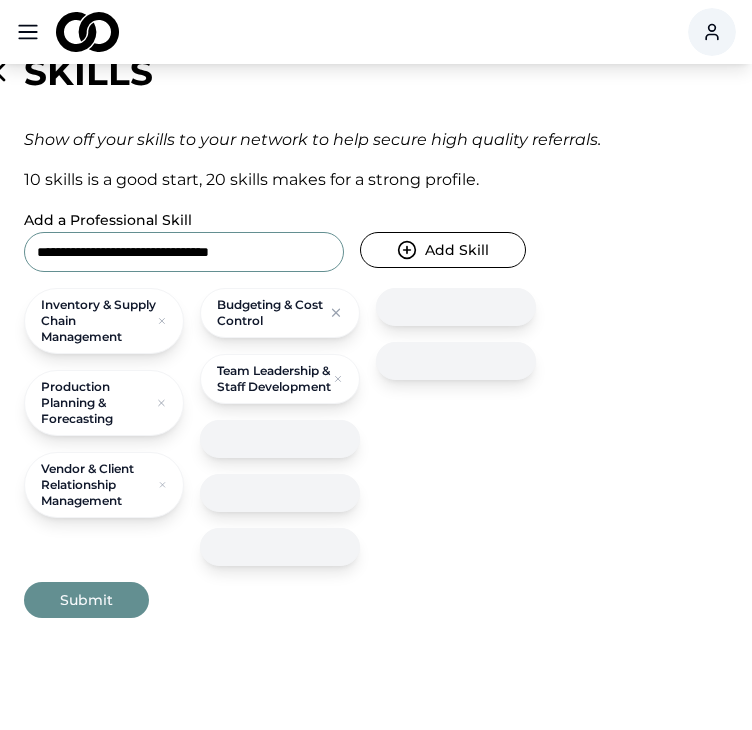 type on "**********" 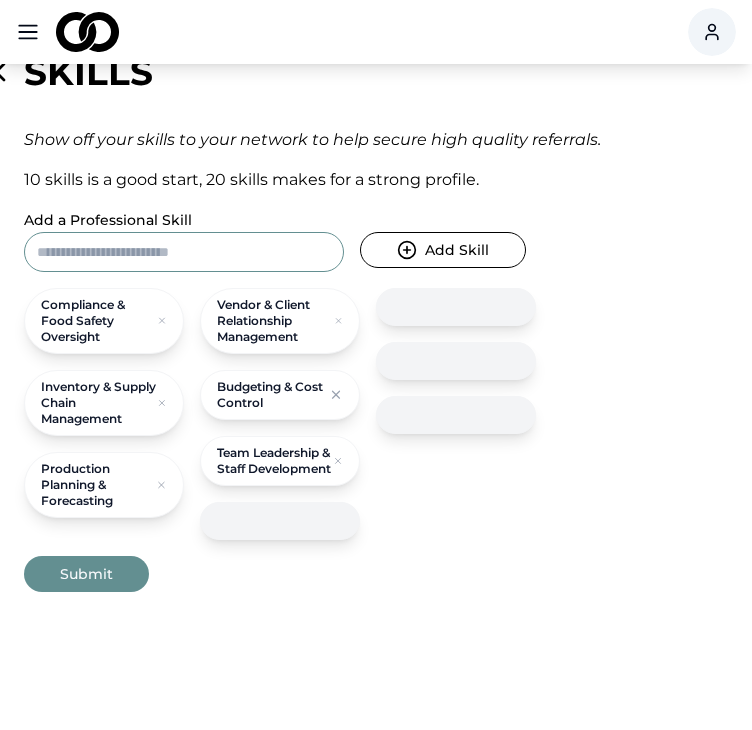 click on "Add a Professional Skill" at bounding box center (184, 252) 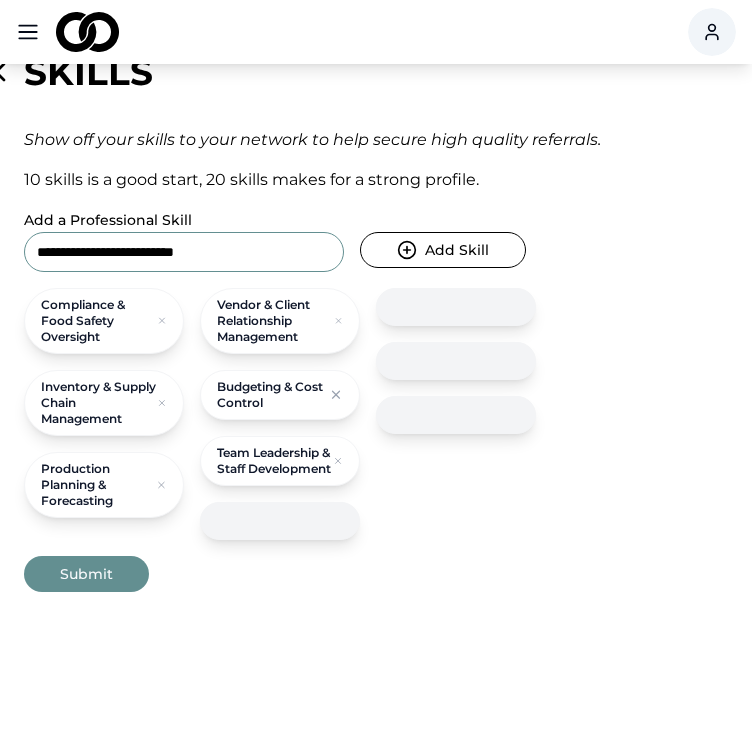 type on "**********" 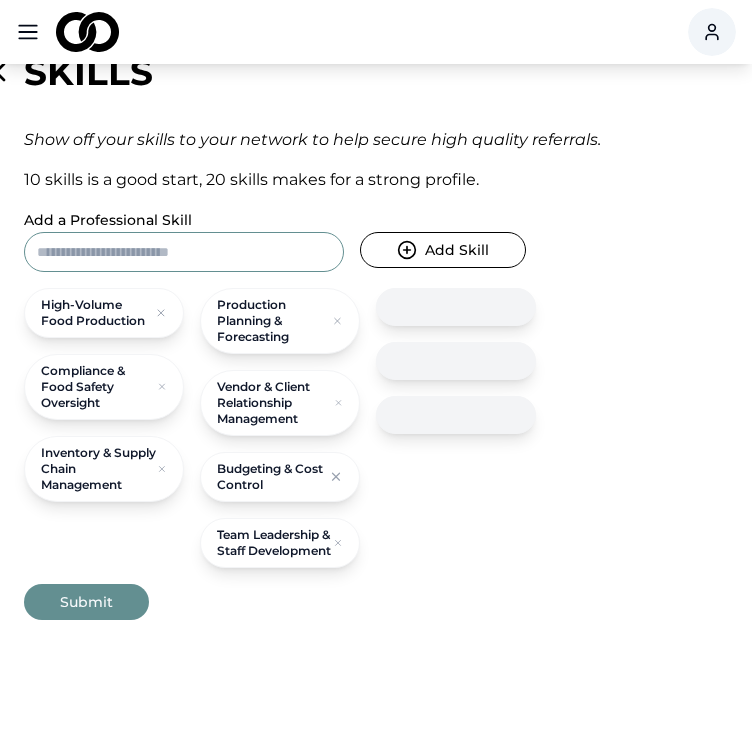 click on "Add a Professional Skill" at bounding box center (184, 252) 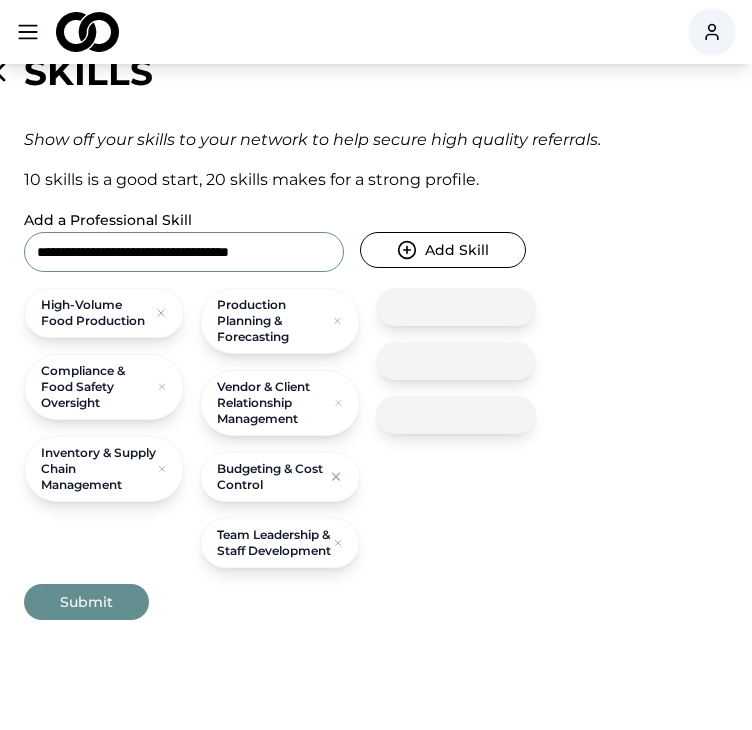 type on "**********" 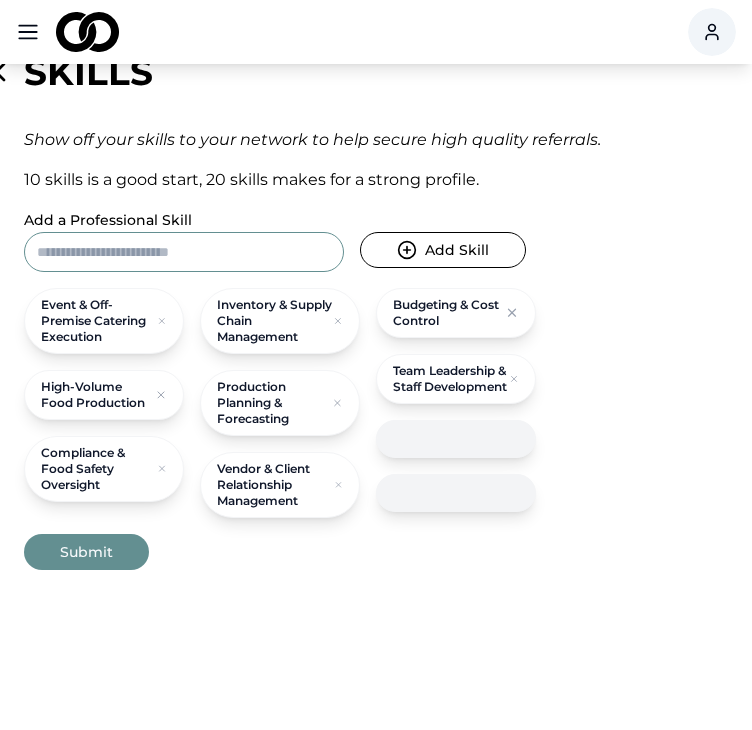 click on "Add a Professional Skill" at bounding box center (184, 252) 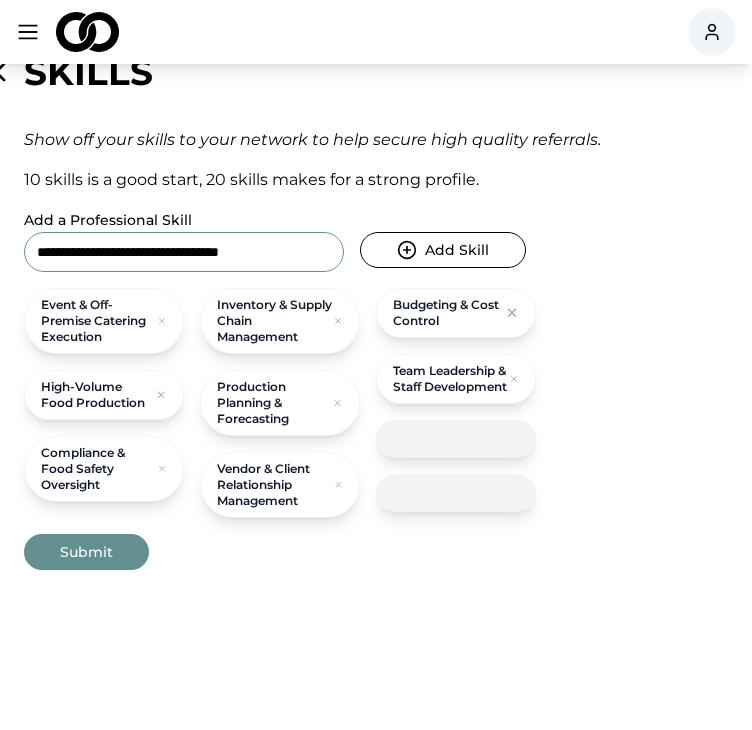 type on "**********" 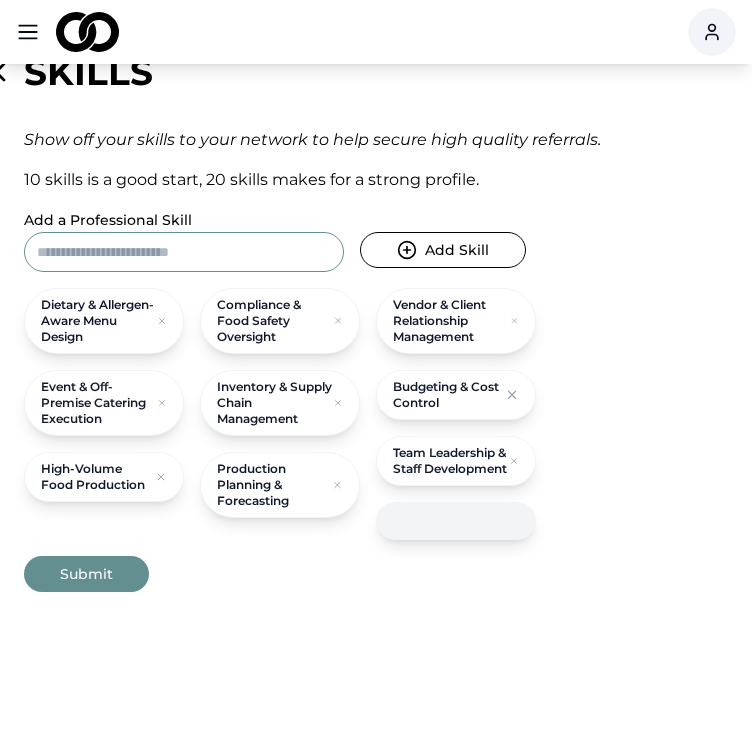 click on "Add a Professional Skill" at bounding box center [184, 252] 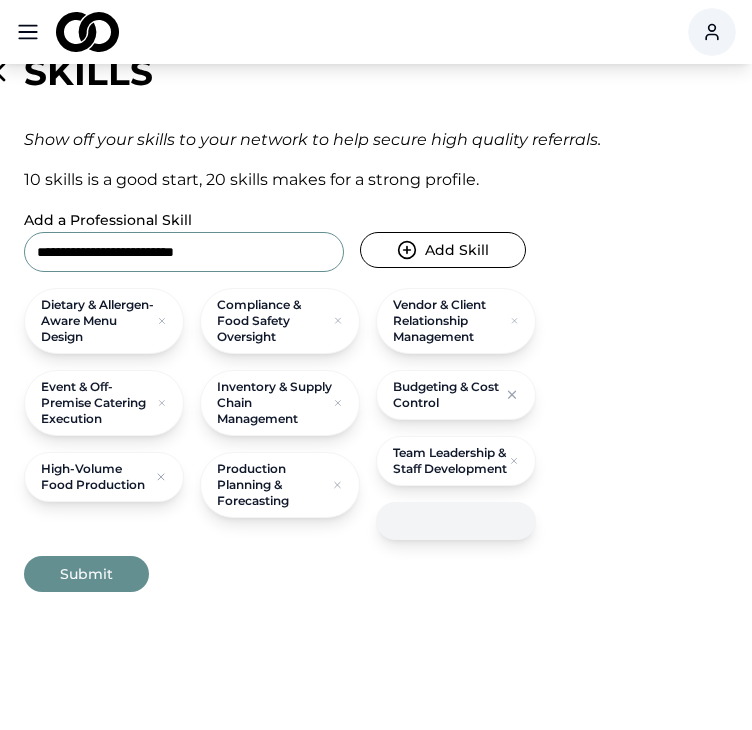 type on "**********" 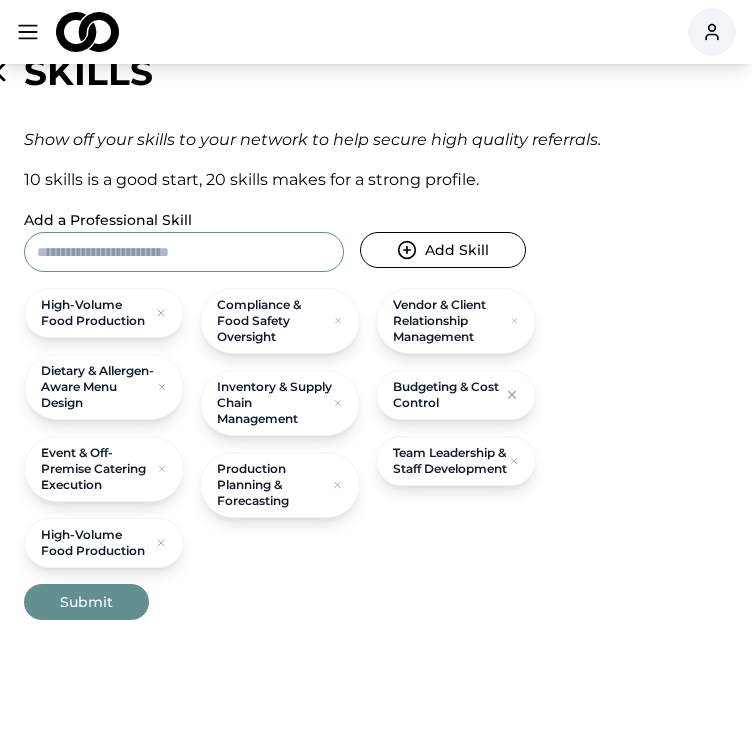 click on "Add a Professional Skill" at bounding box center (184, 252) 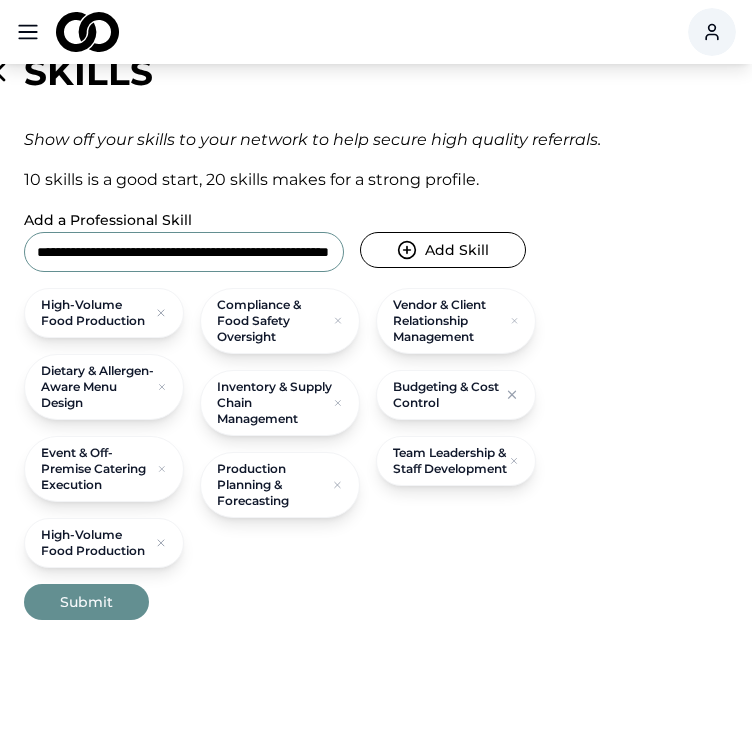 scroll, scrollTop: 0, scrollLeft: 117, axis: horizontal 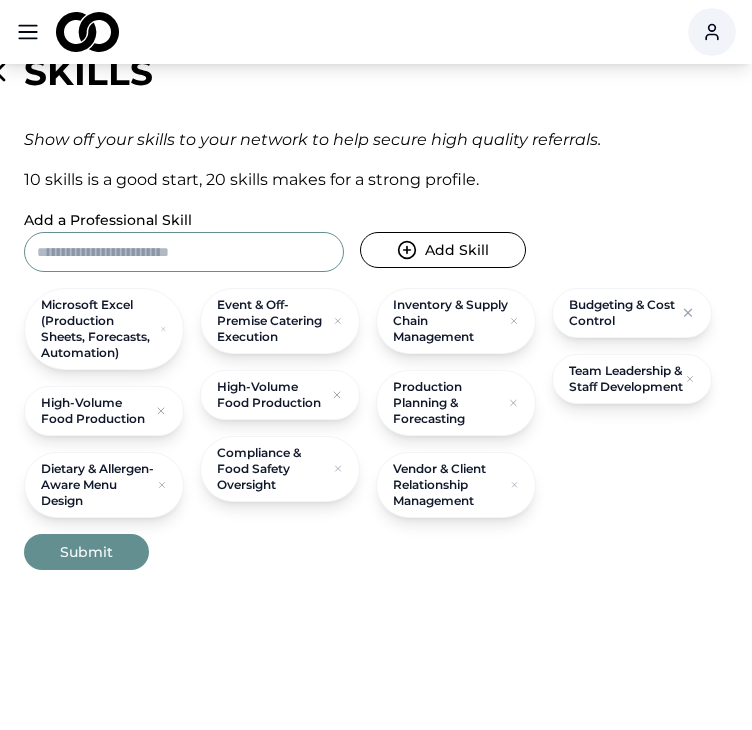 click on "Add a Professional Skill" at bounding box center (184, 252) 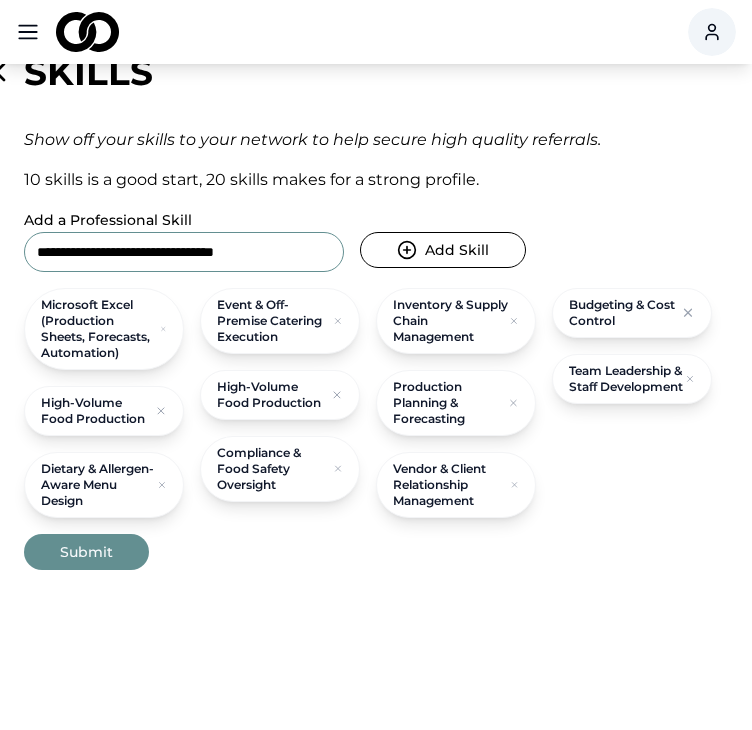 type on "**********" 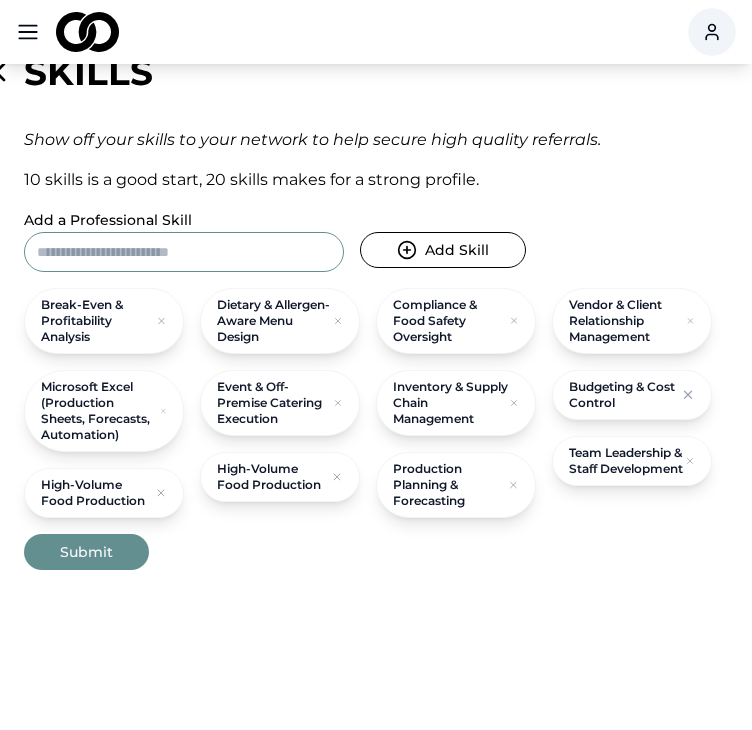 click on "Add a Professional Skill" at bounding box center (184, 252) 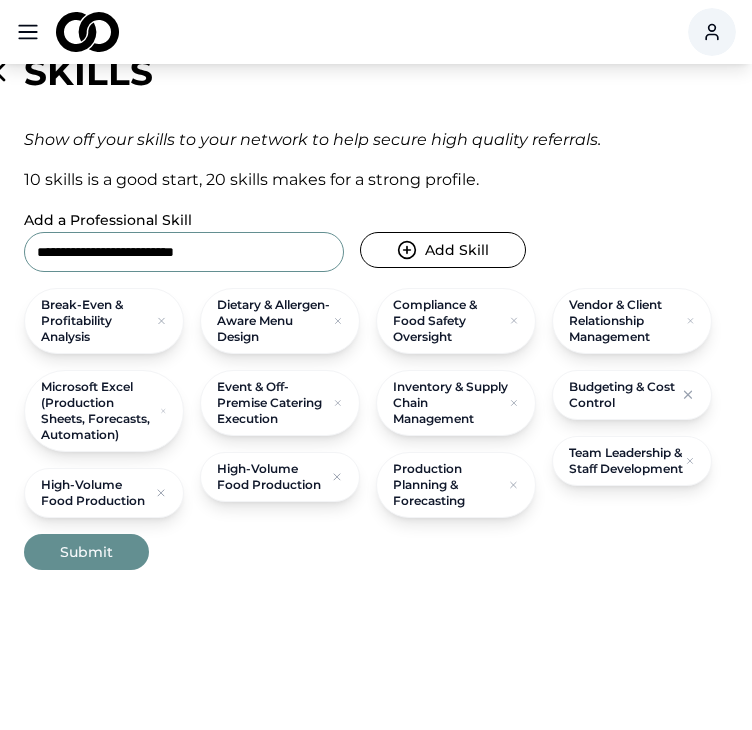 type on "**********" 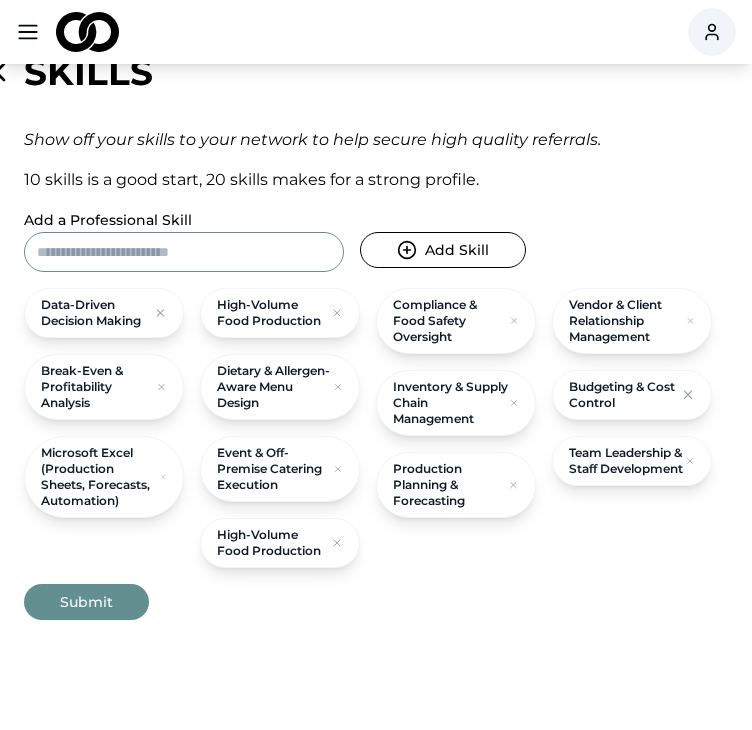 click on "Add a Professional Skill" at bounding box center (184, 252) 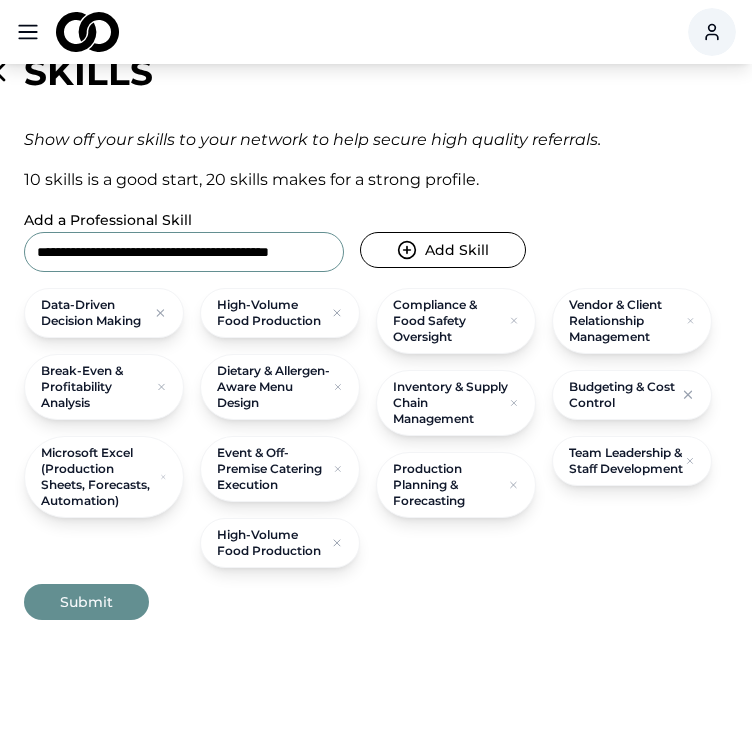 scroll, scrollTop: 0, scrollLeft: 53, axis: horizontal 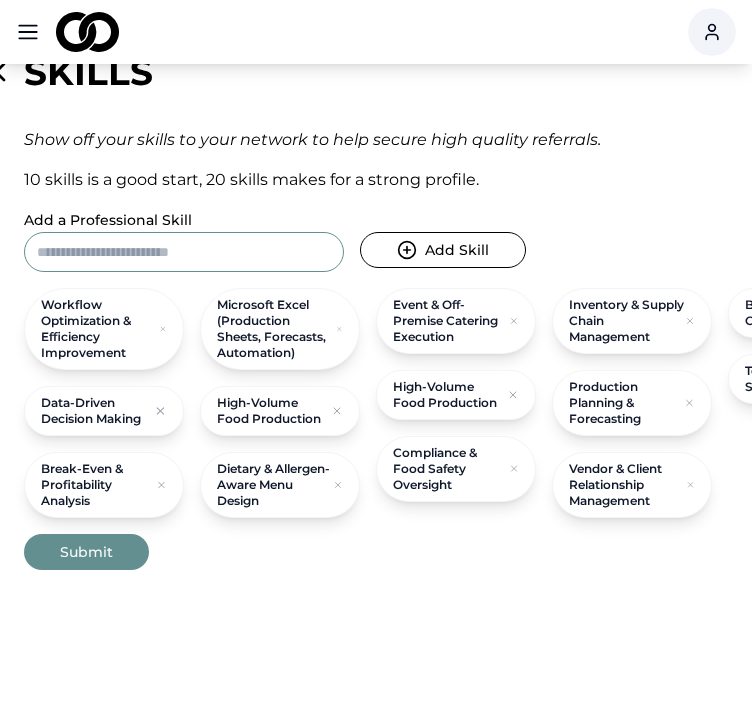 click on "Add a Professional Skill" at bounding box center [184, 252] 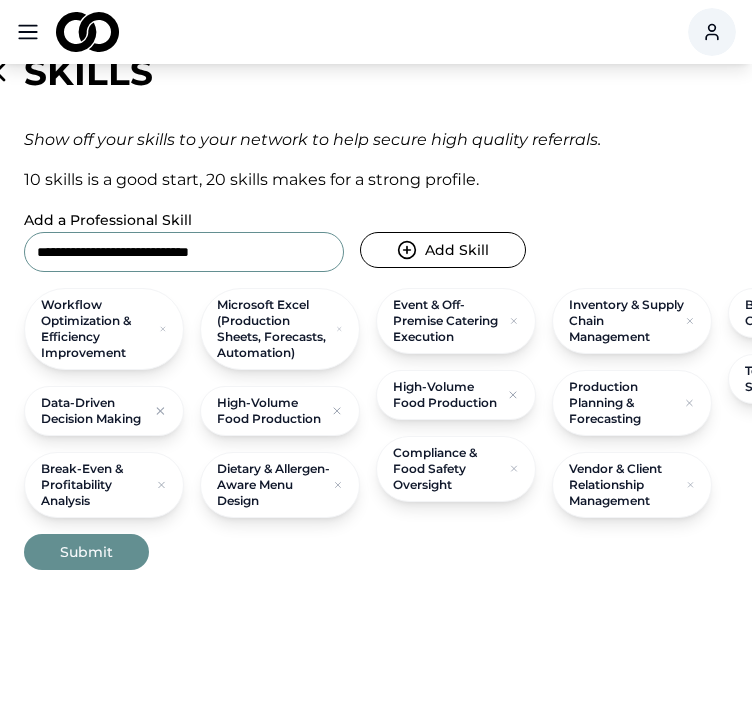 type on "**********" 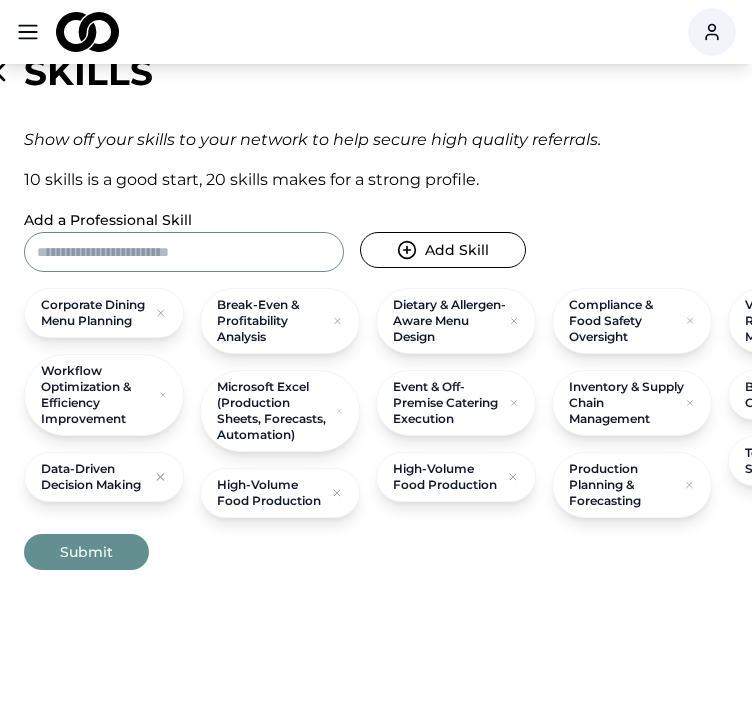 click on "Submit" at bounding box center (86, 552) 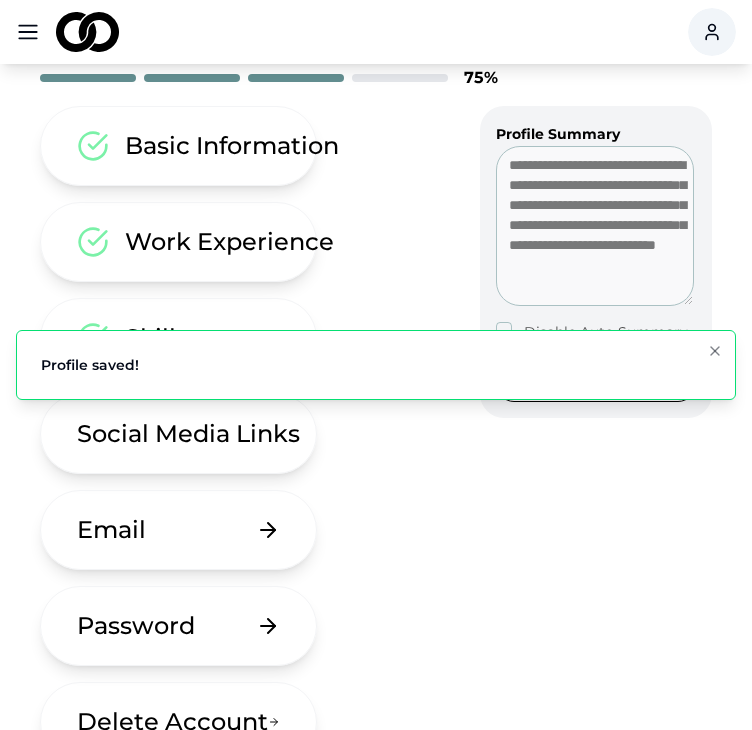 scroll, scrollTop: 133, scrollLeft: 0, axis: vertical 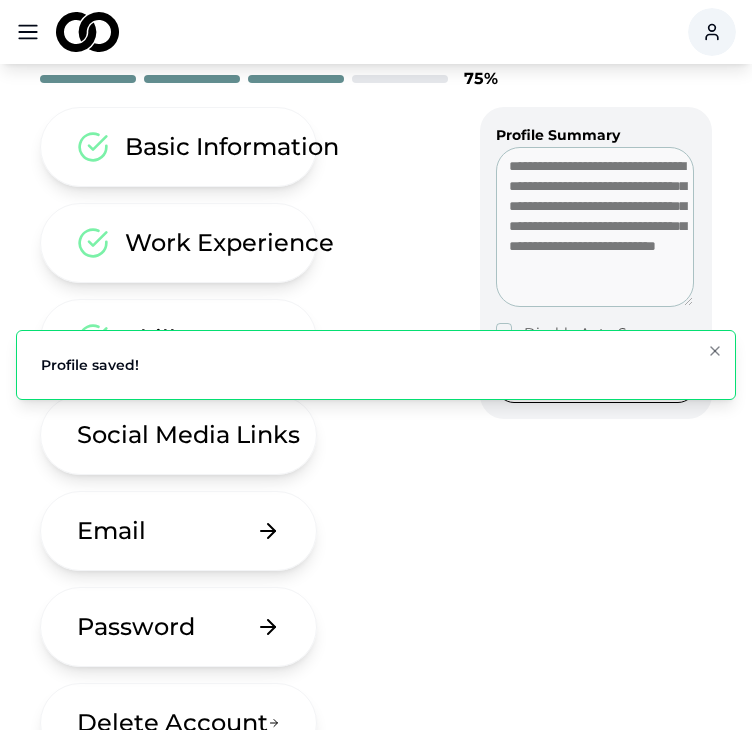 click on "Social Media Links" at bounding box center [188, 435] 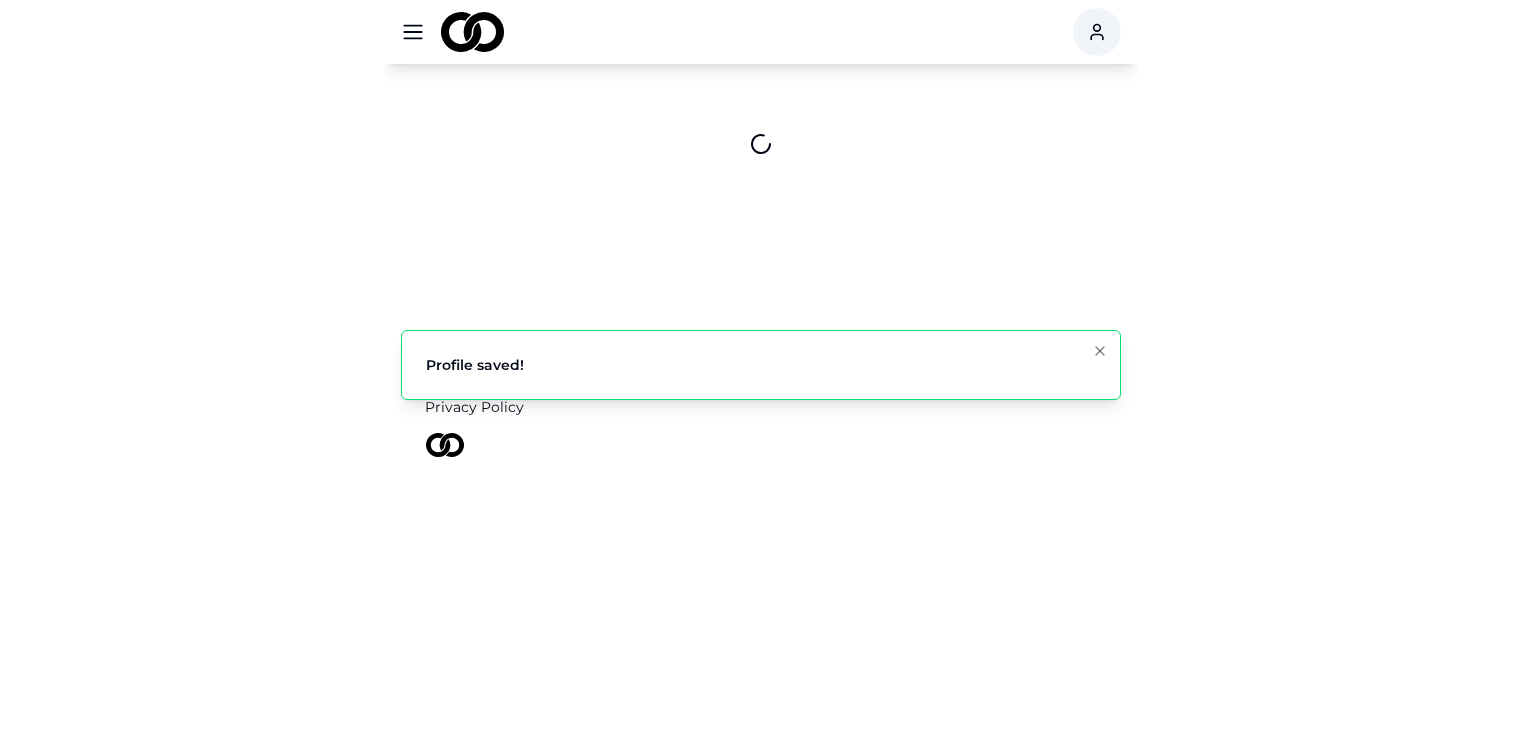 scroll, scrollTop: 0, scrollLeft: 0, axis: both 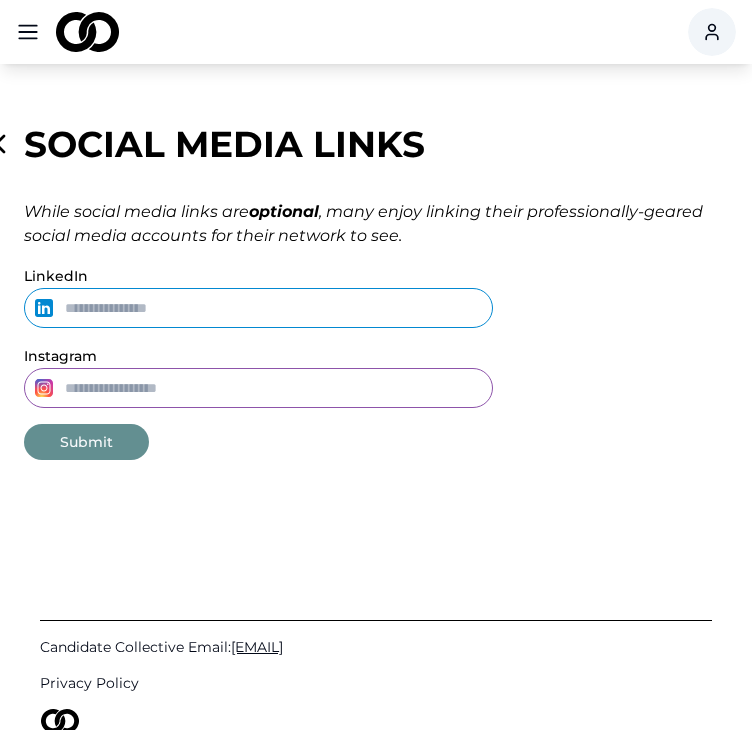 click on "LinkedIn" at bounding box center [258, 308] 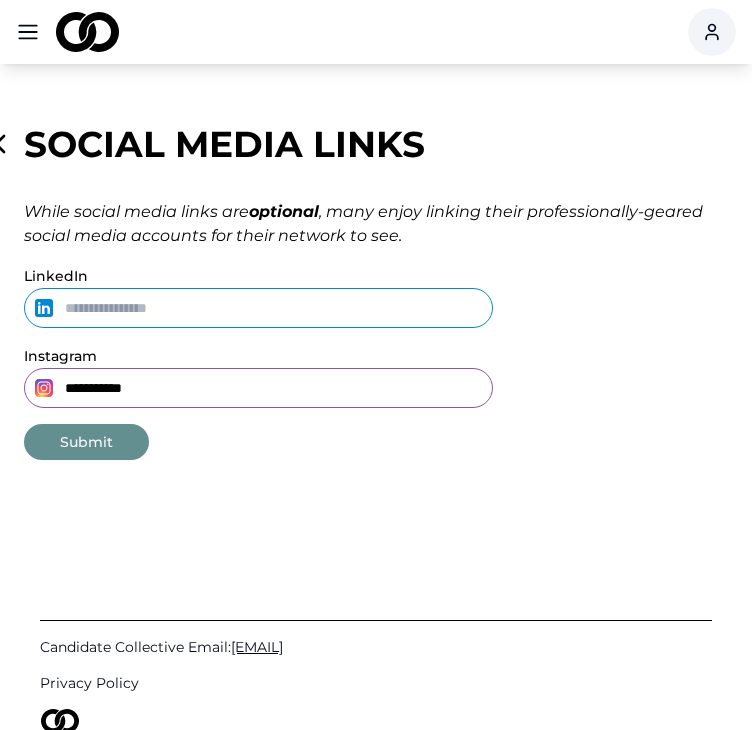 type on "**********" 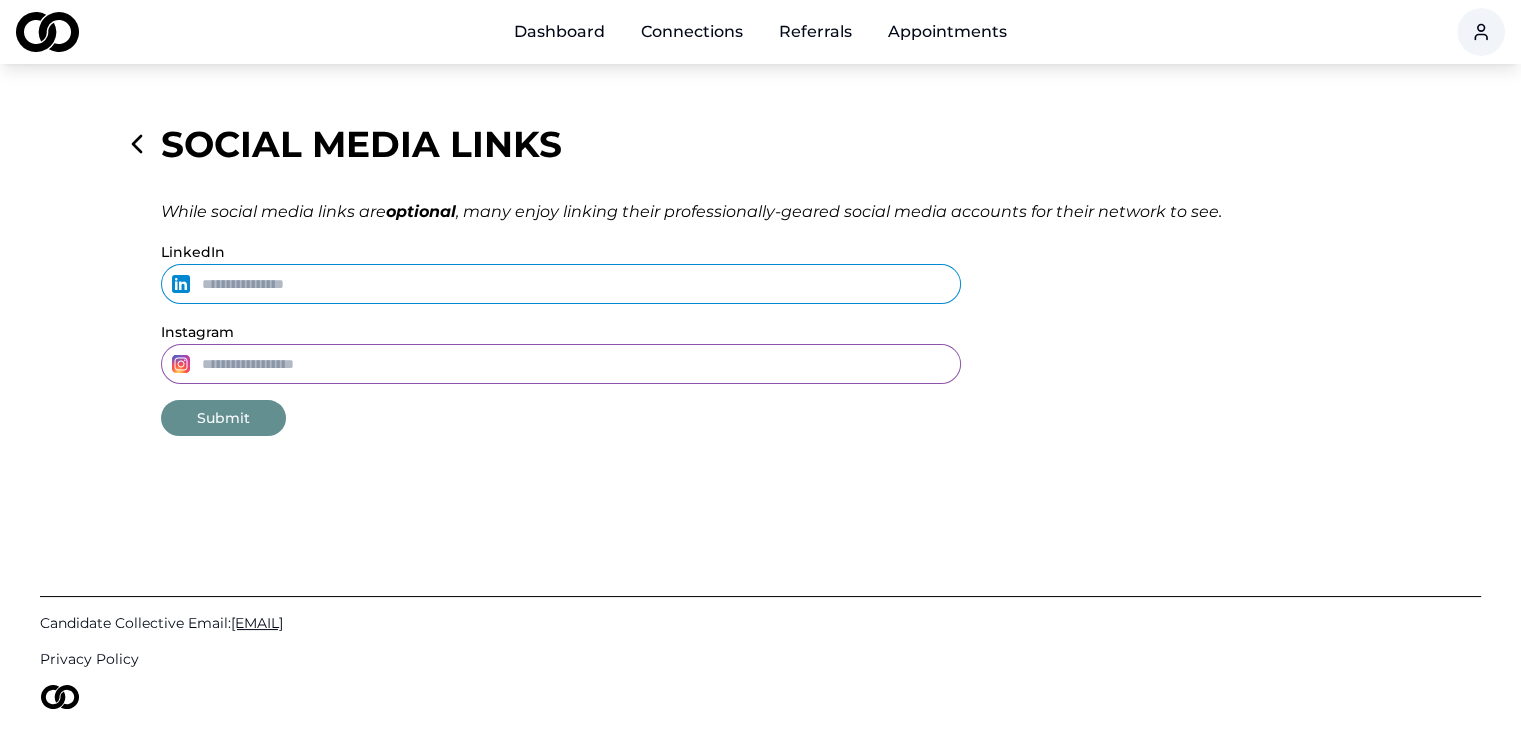 click on "LinkedIn" at bounding box center (561, 284) 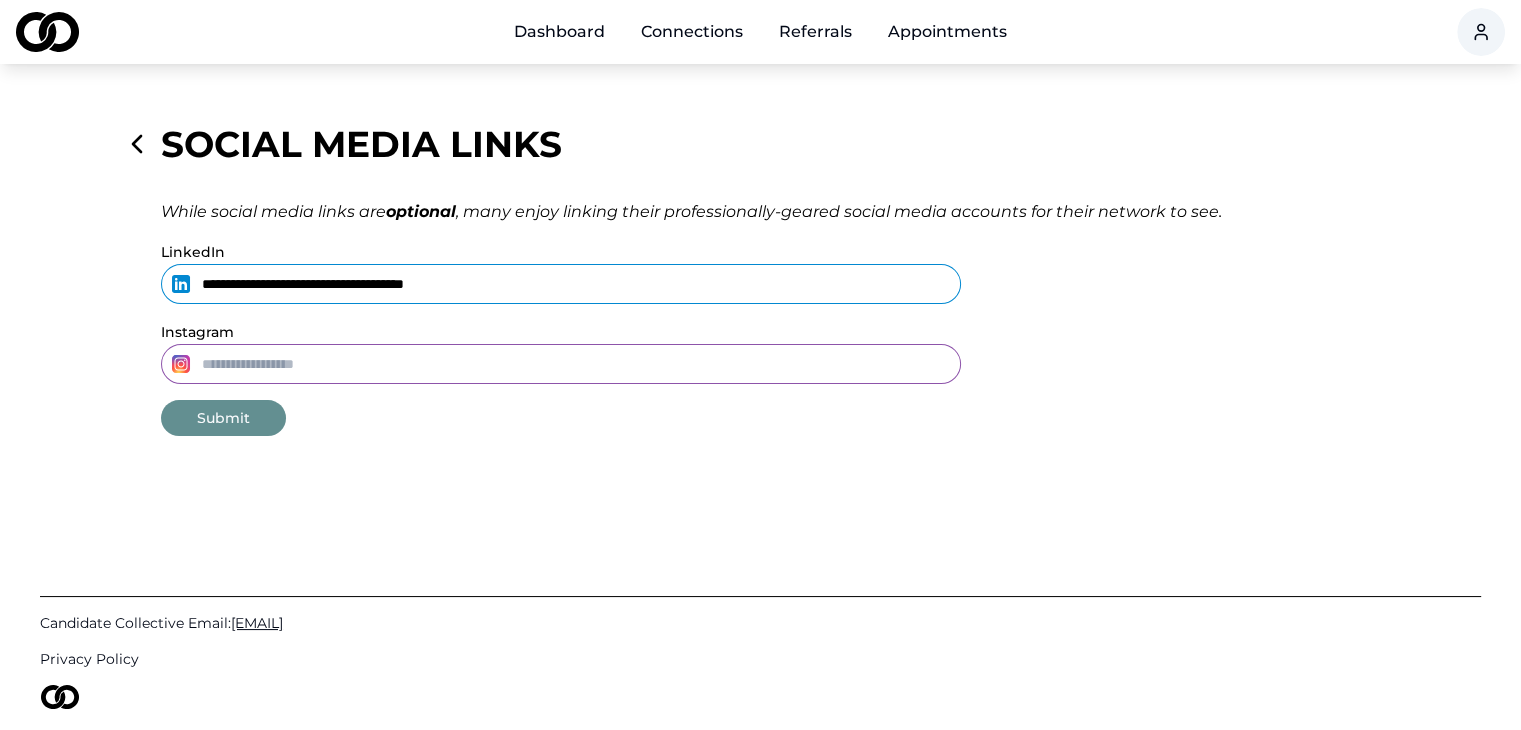 type on "**********" 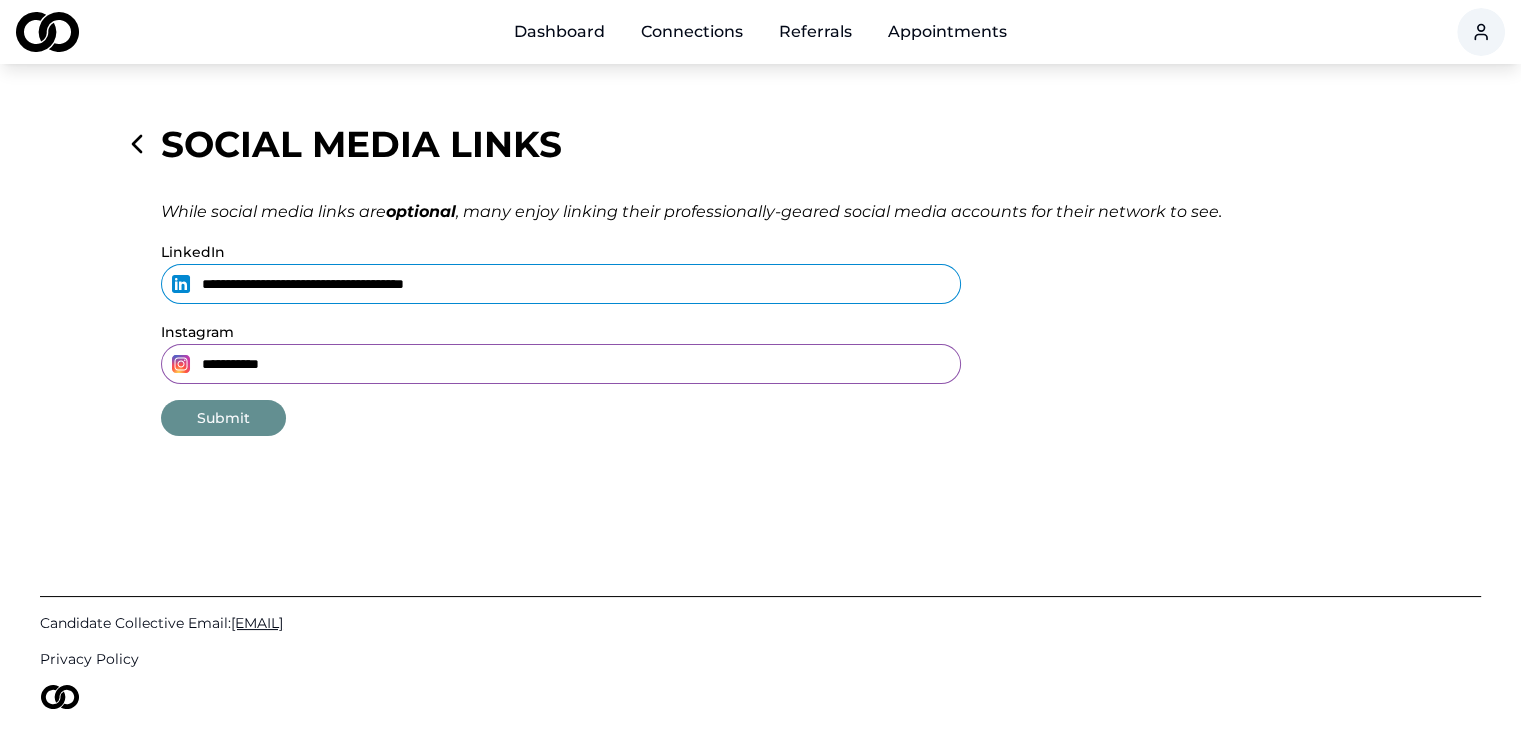 type on "**********" 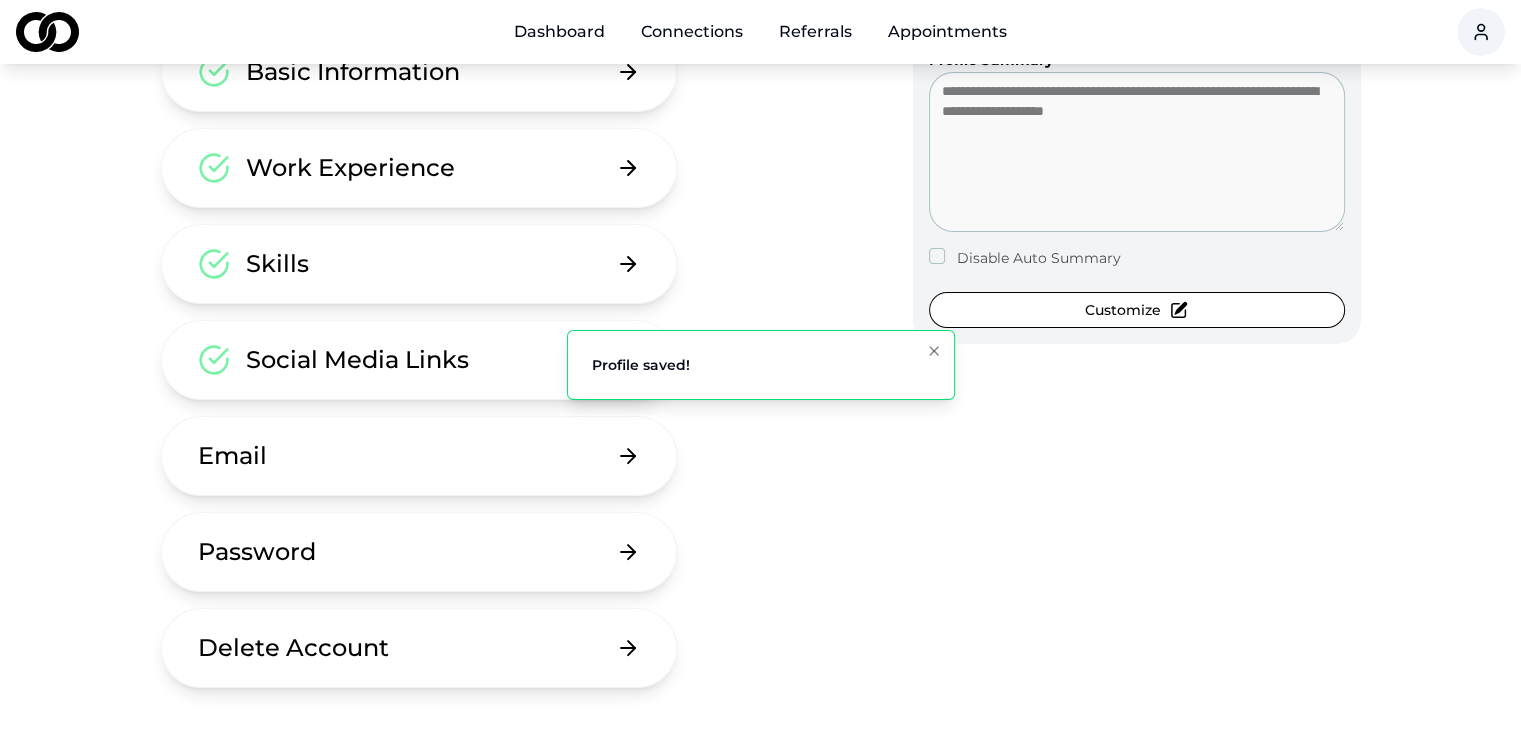 scroll, scrollTop: 232, scrollLeft: 0, axis: vertical 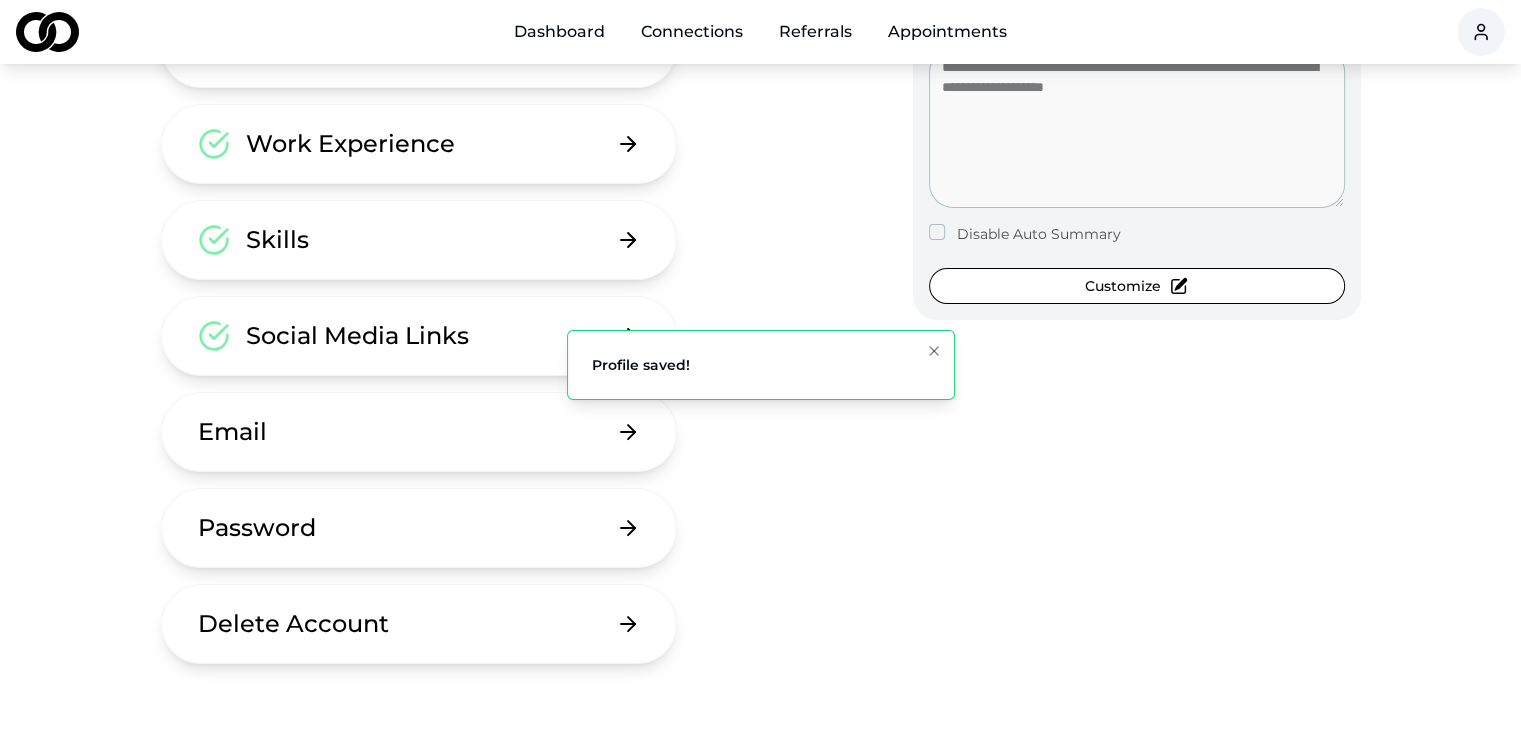 click on "Email" at bounding box center (419, 432) 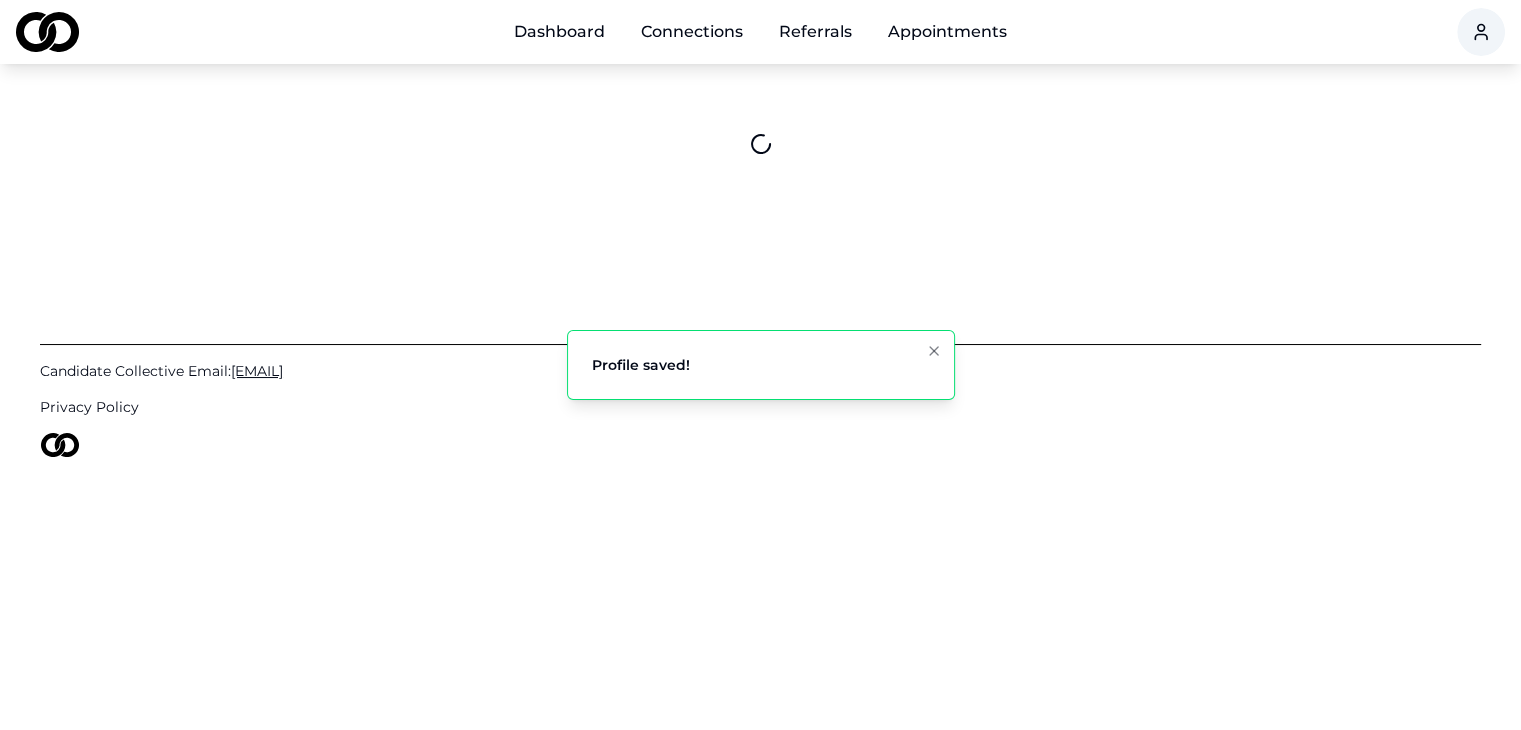 scroll, scrollTop: 0, scrollLeft: 0, axis: both 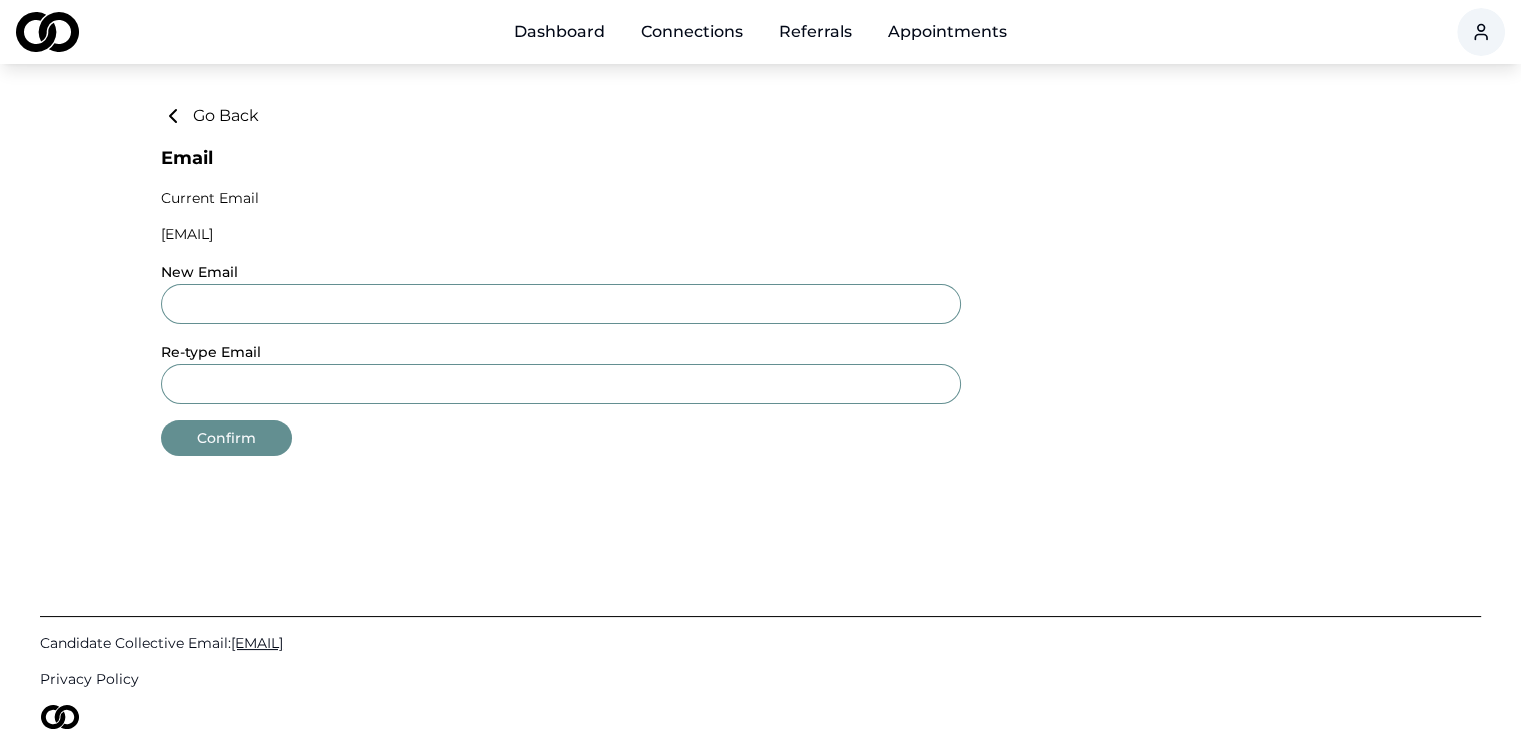 click on "Go Back" at bounding box center [210, 116] 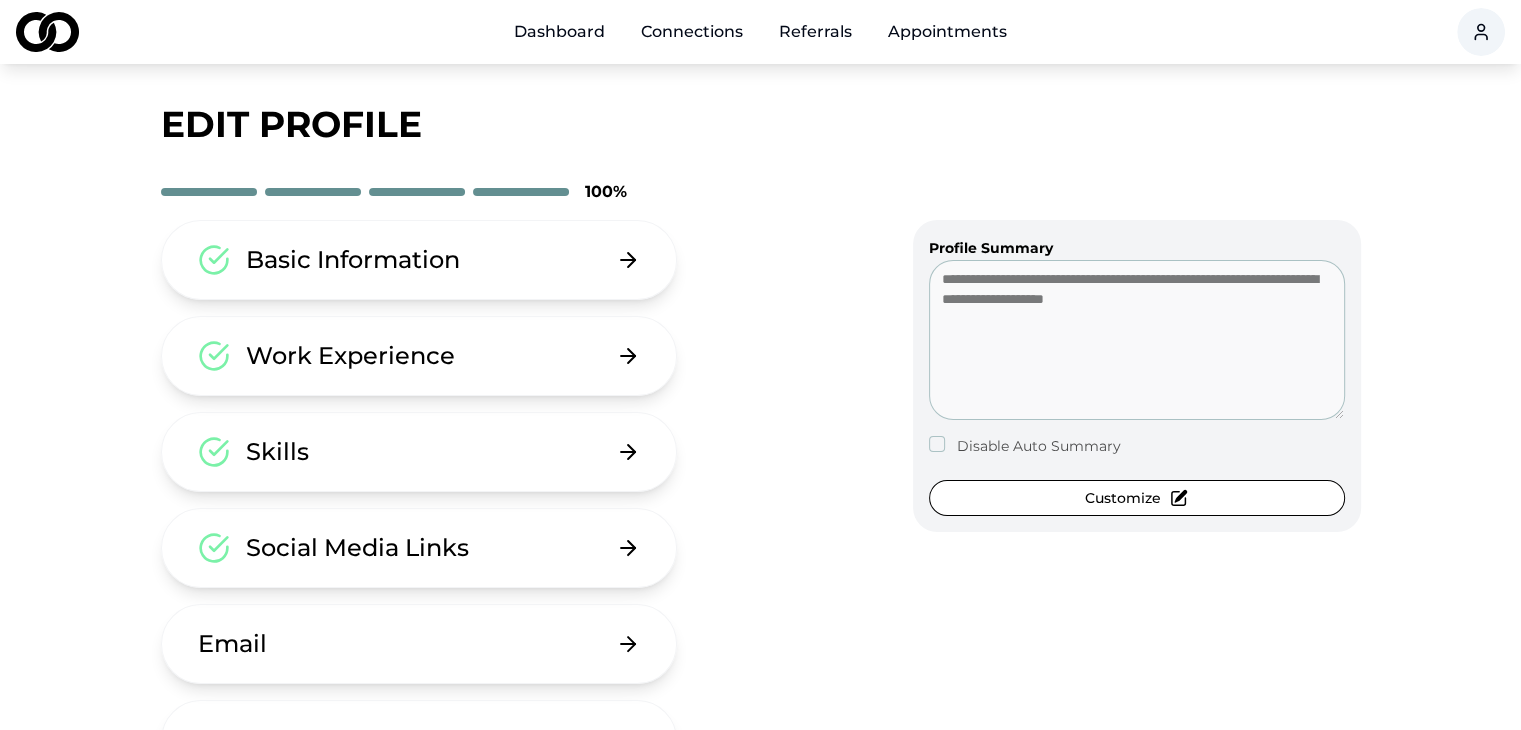 scroll, scrollTop: 0, scrollLeft: 0, axis: both 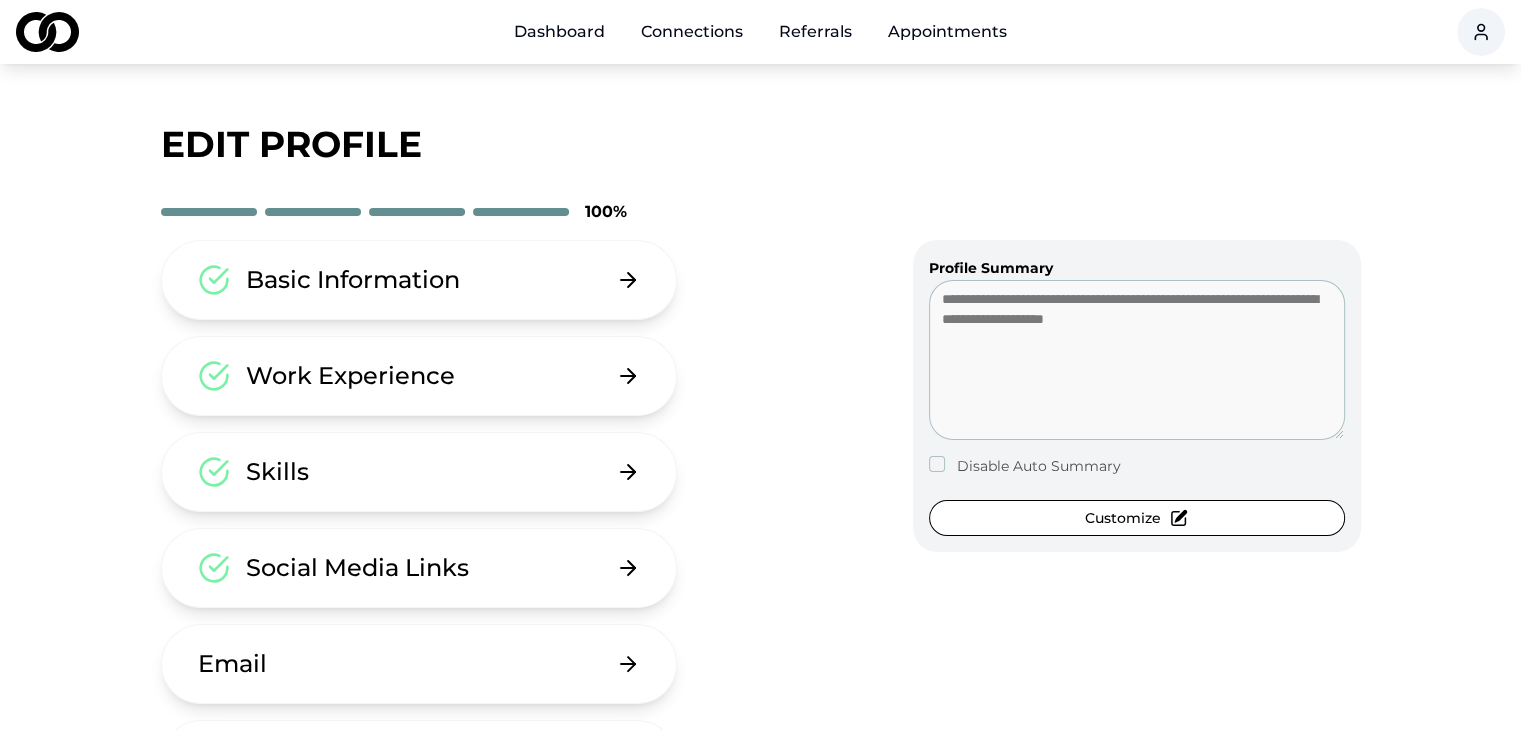 click on "**********" at bounding box center (760, 365) 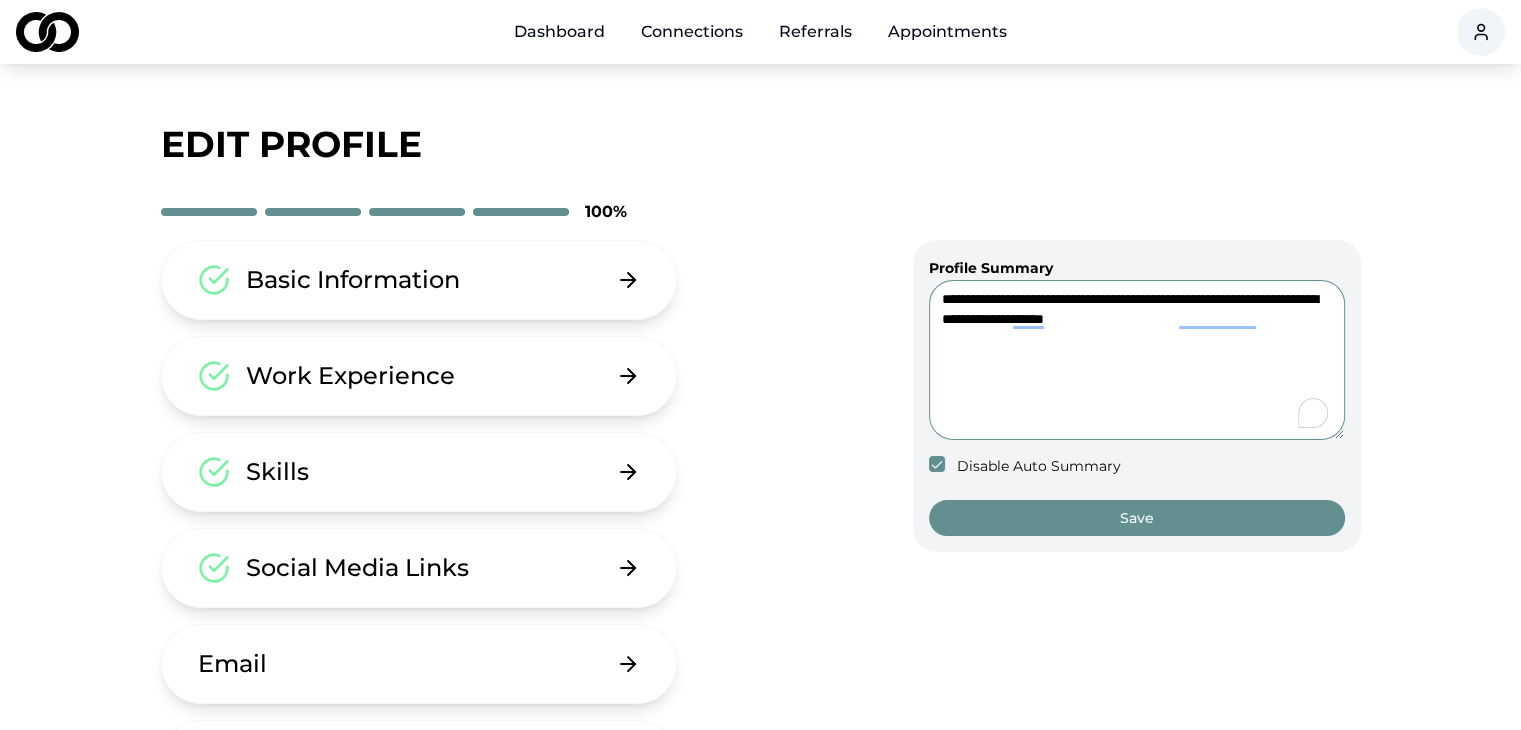 drag, startPoint x: 1263, startPoint y: 321, endPoint x: 936, endPoint y: 298, distance: 327.80786 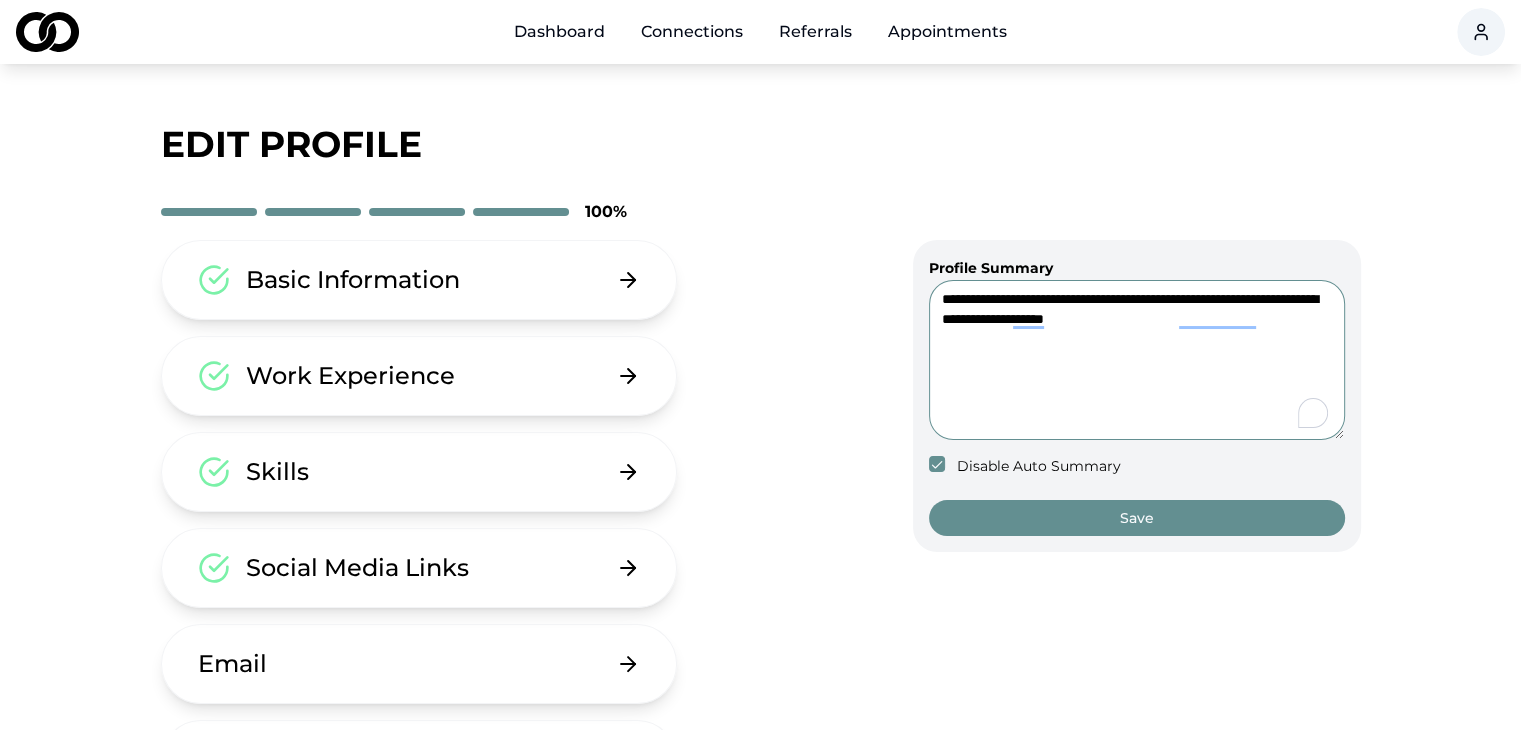 click on "**********" at bounding box center [1137, 360] 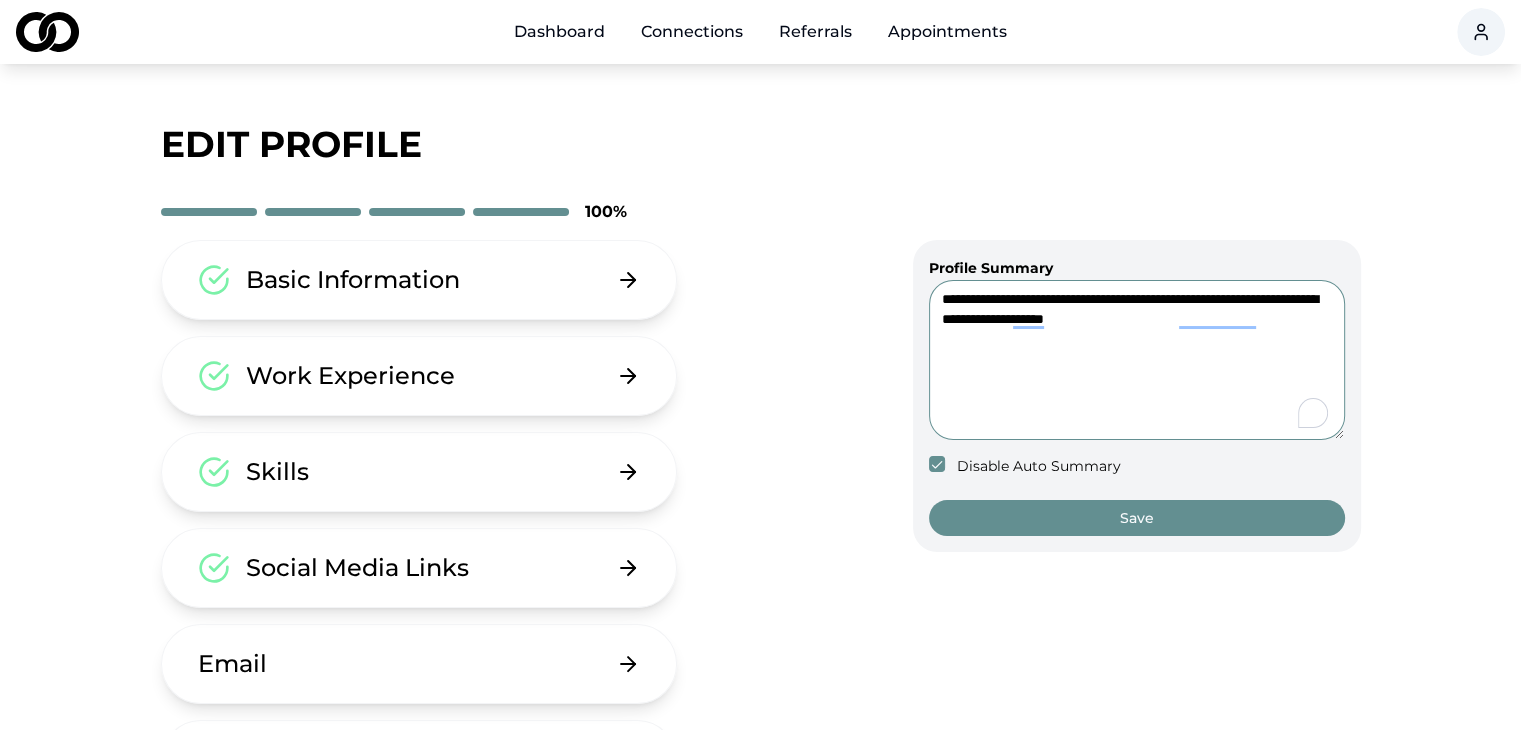 paste on "**********" 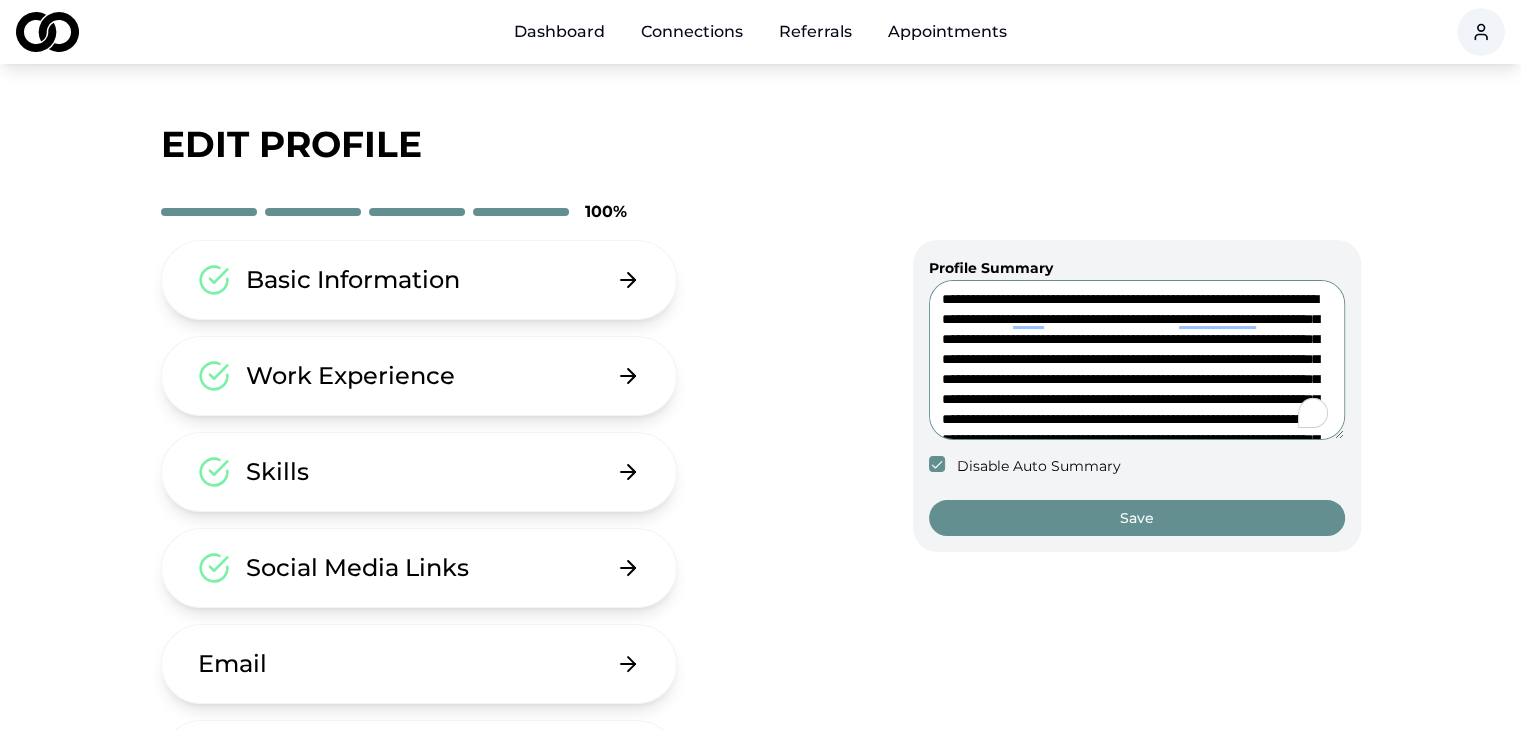 scroll, scrollTop: 228, scrollLeft: 0, axis: vertical 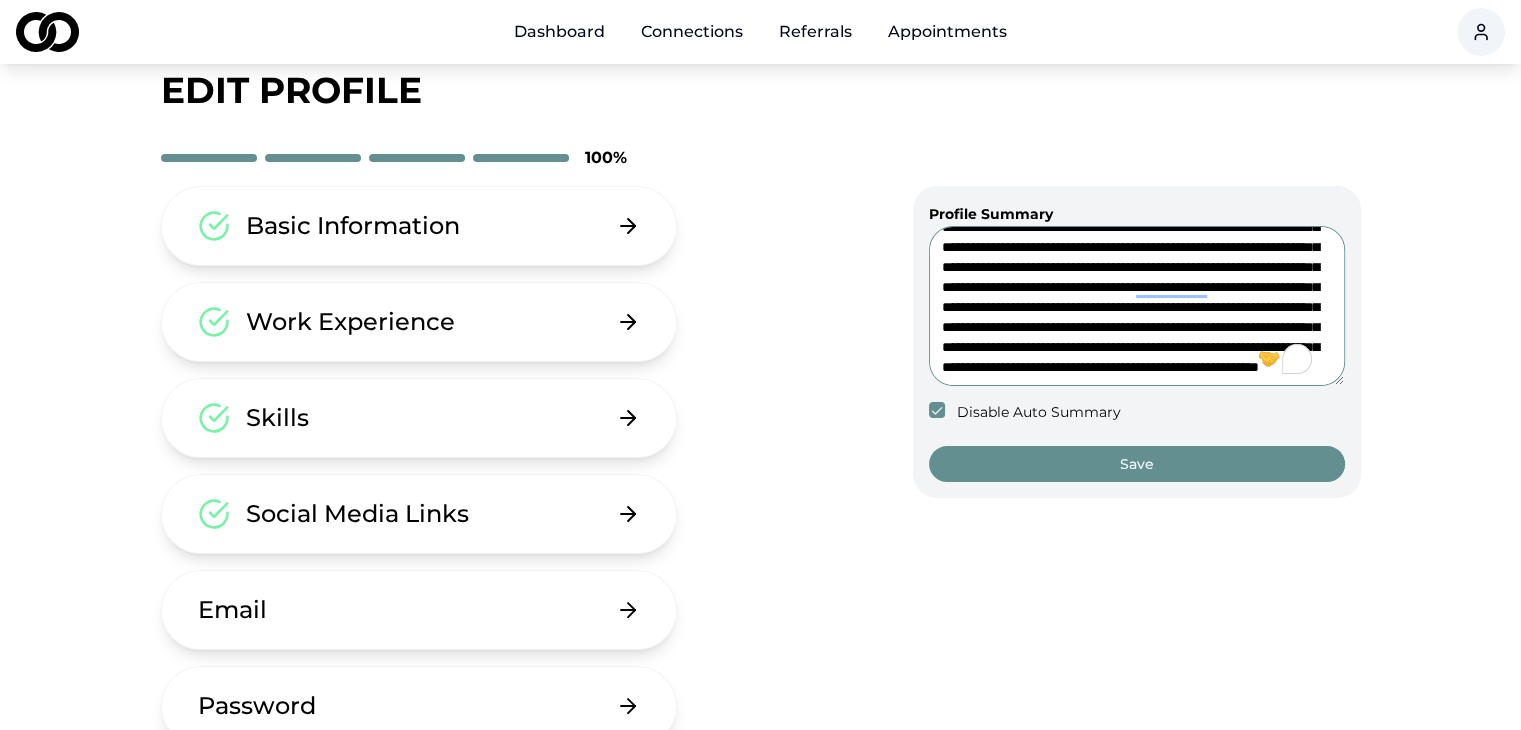type on "**********" 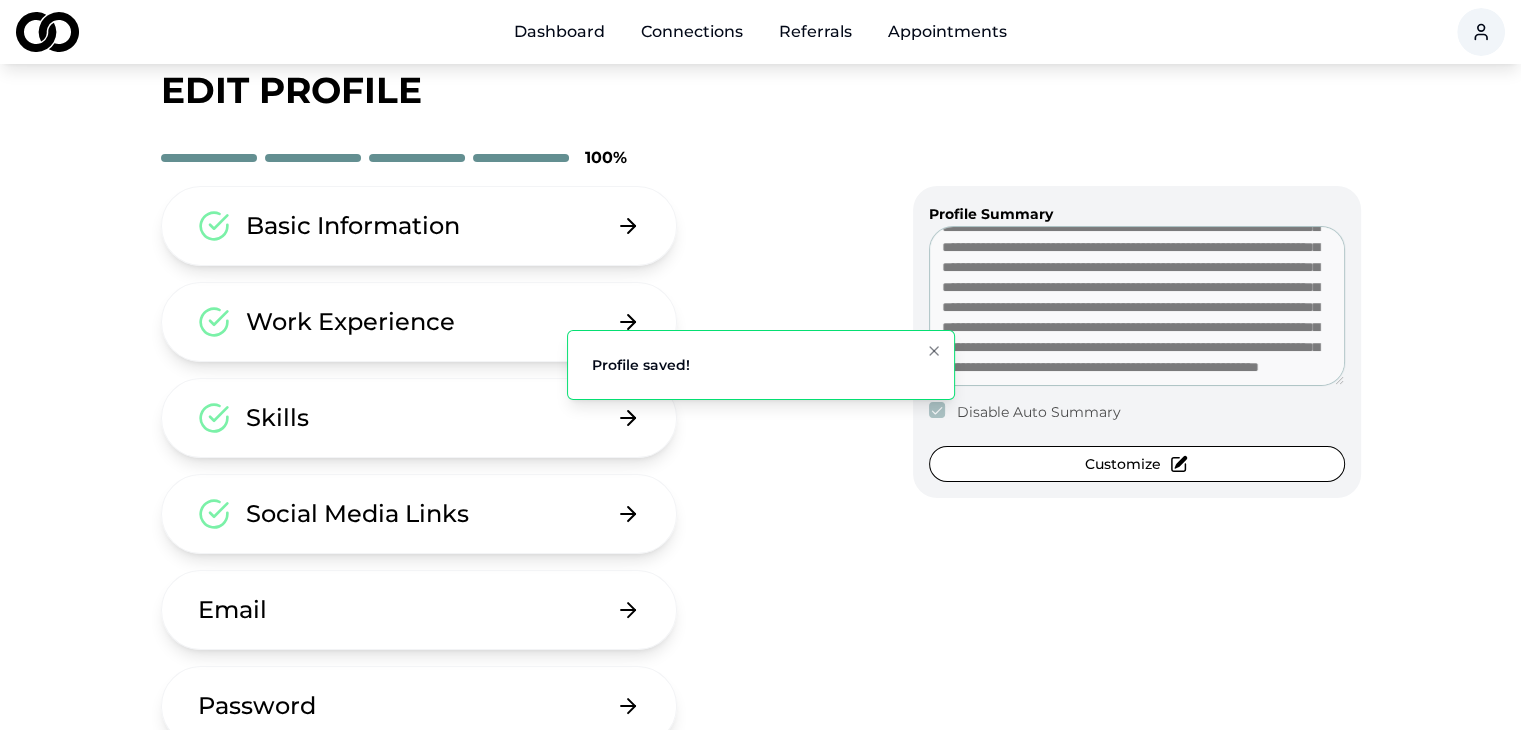 click 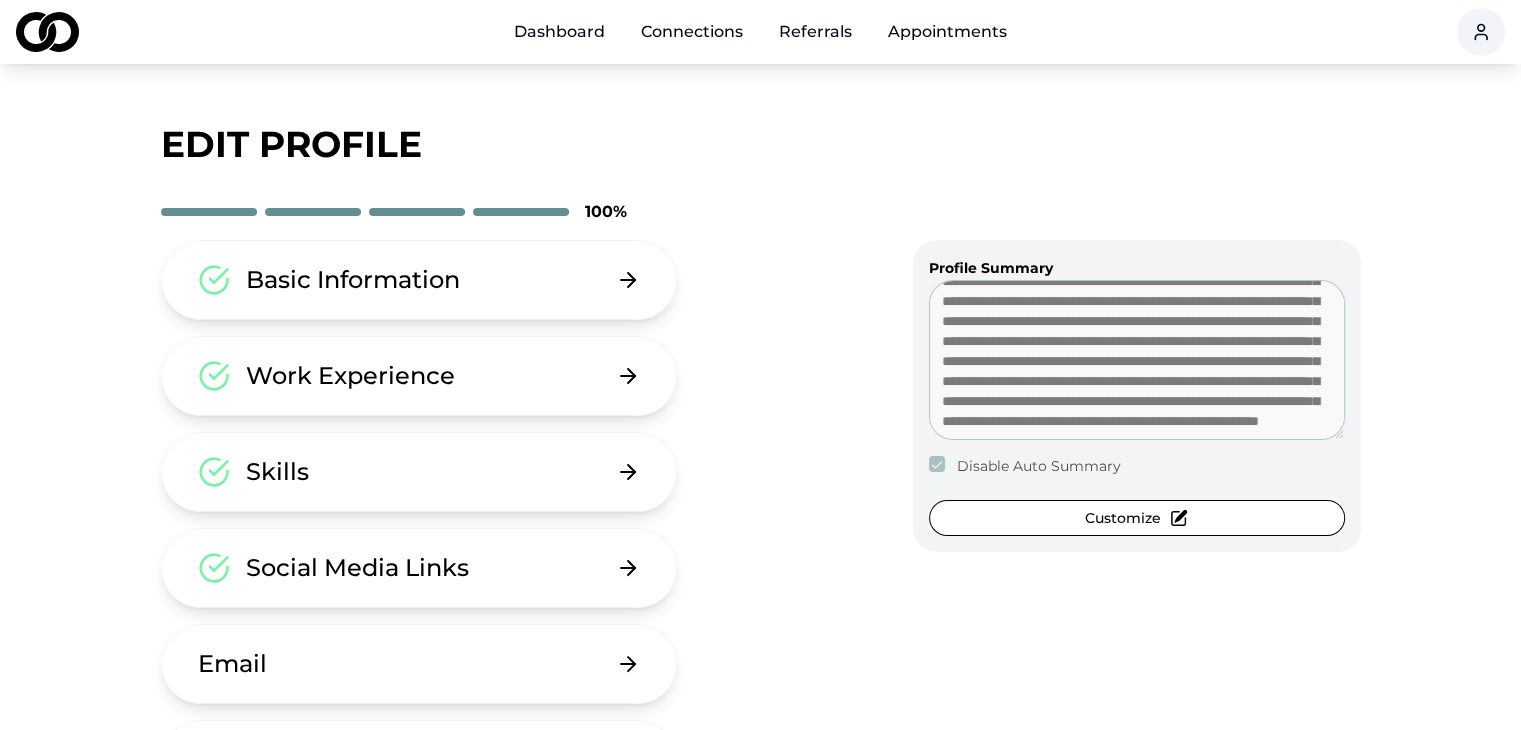 click on "Dashboard" at bounding box center (559, 32) 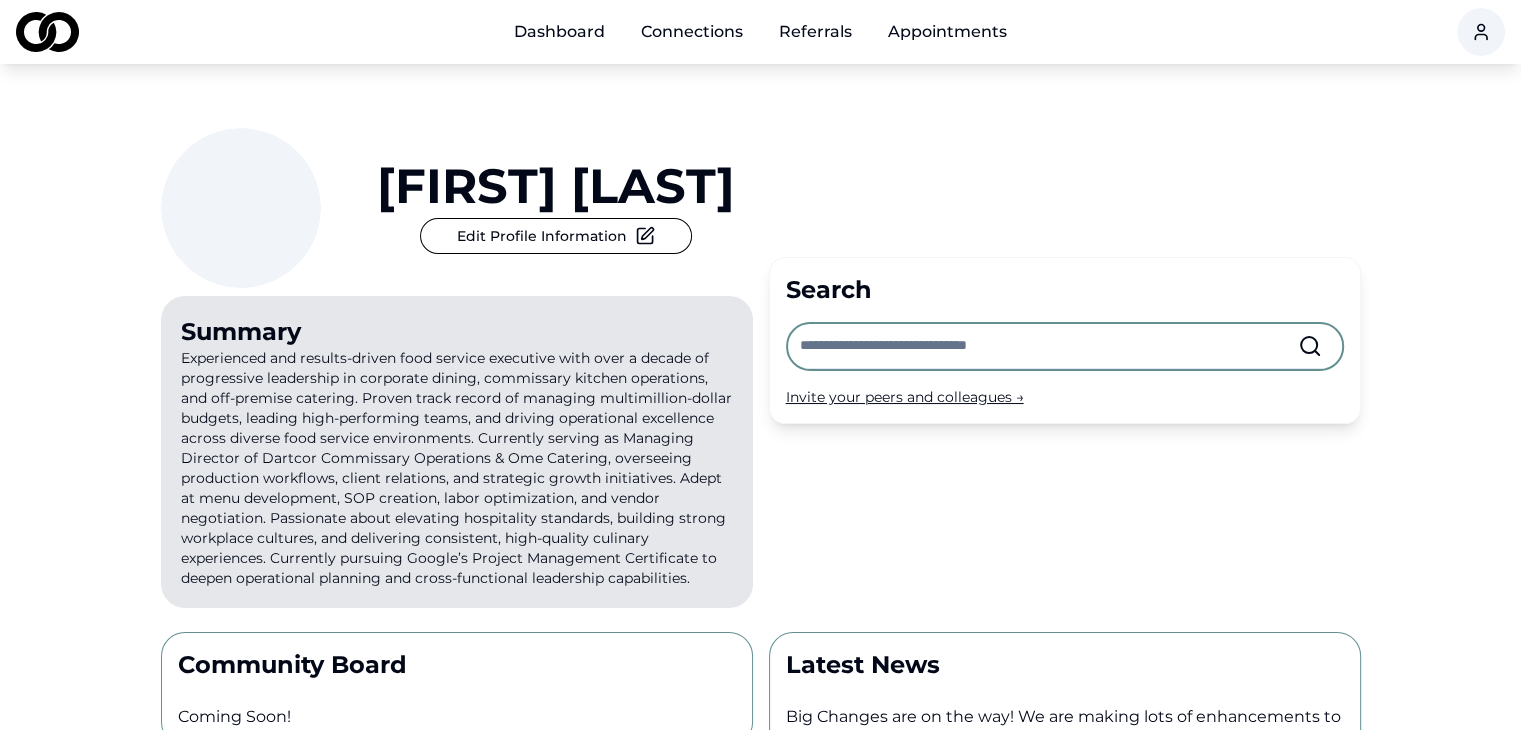 click on "Edit Profile Information" at bounding box center [556, 236] 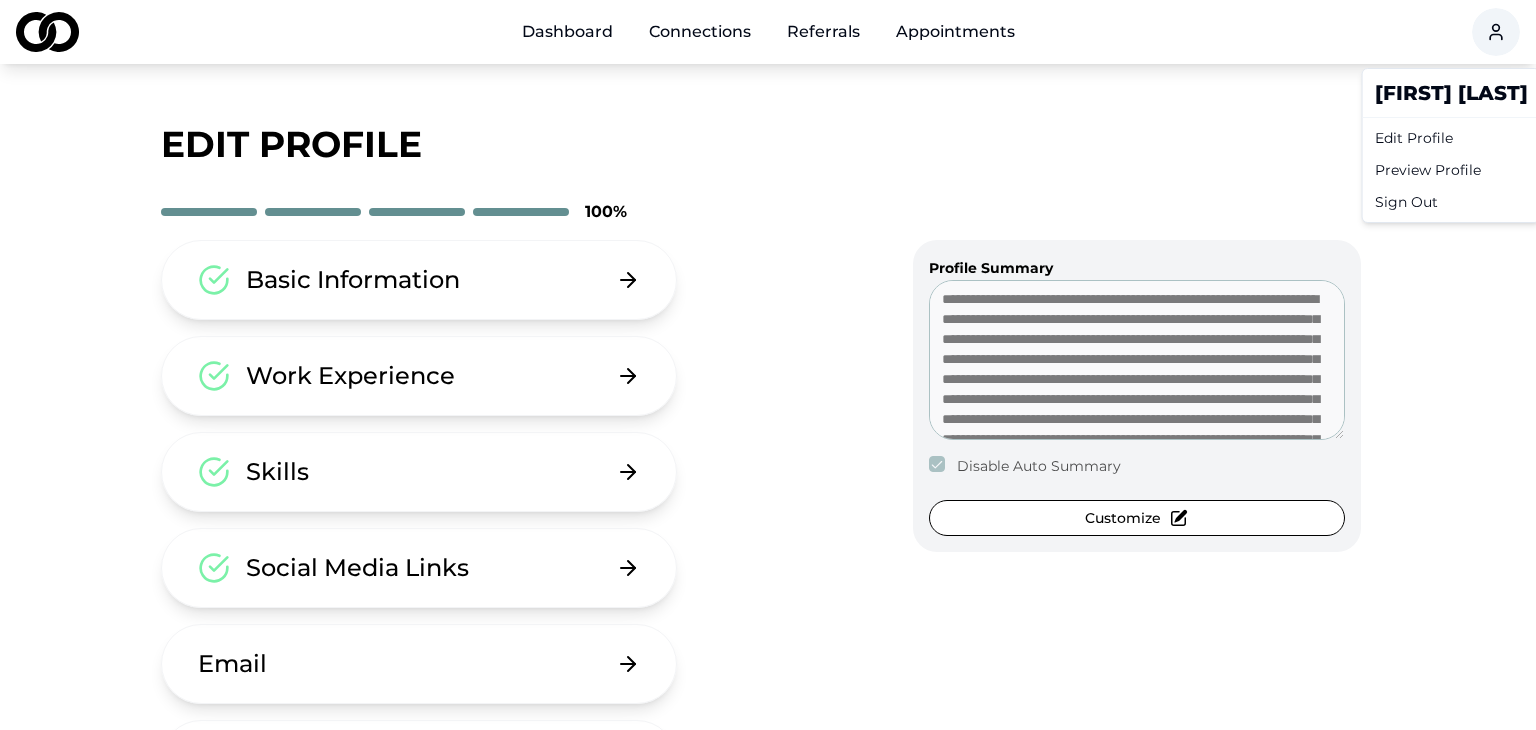 click on "Dashboard Connections Referrals Appointments edit profile 100  % Basic Information Work Experience Skills Social Media Links Email Password Delete Account Profile Summary Disable Auto Summary Customize Candidate Collective Email:  Info@CandidateCollective.com Privacy Policy /edit-profile [FIRSTNAME]   [LASTNAME] Edit Profile Preview Profile Sign Out" at bounding box center [768, 365] 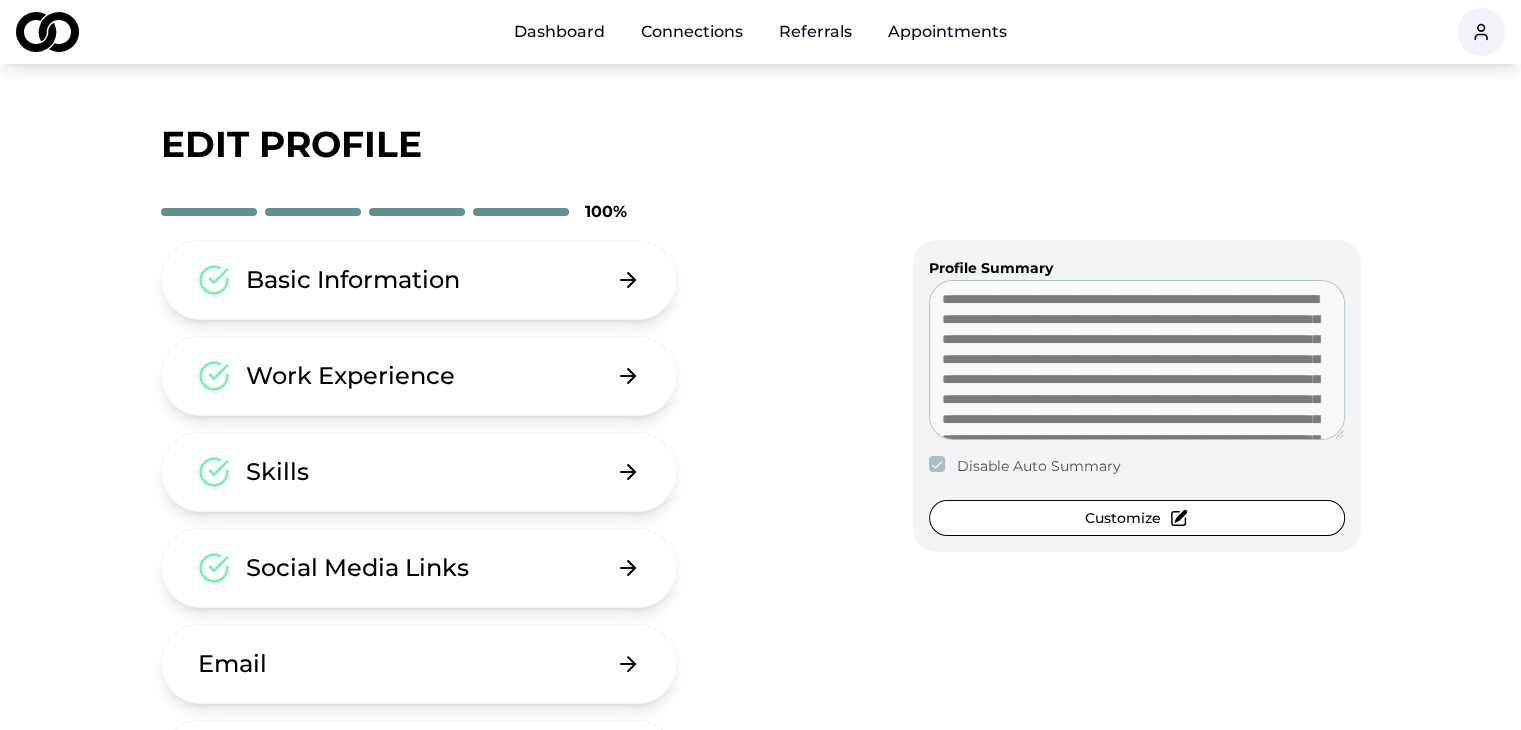 click on "Dashboard" at bounding box center (559, 32) 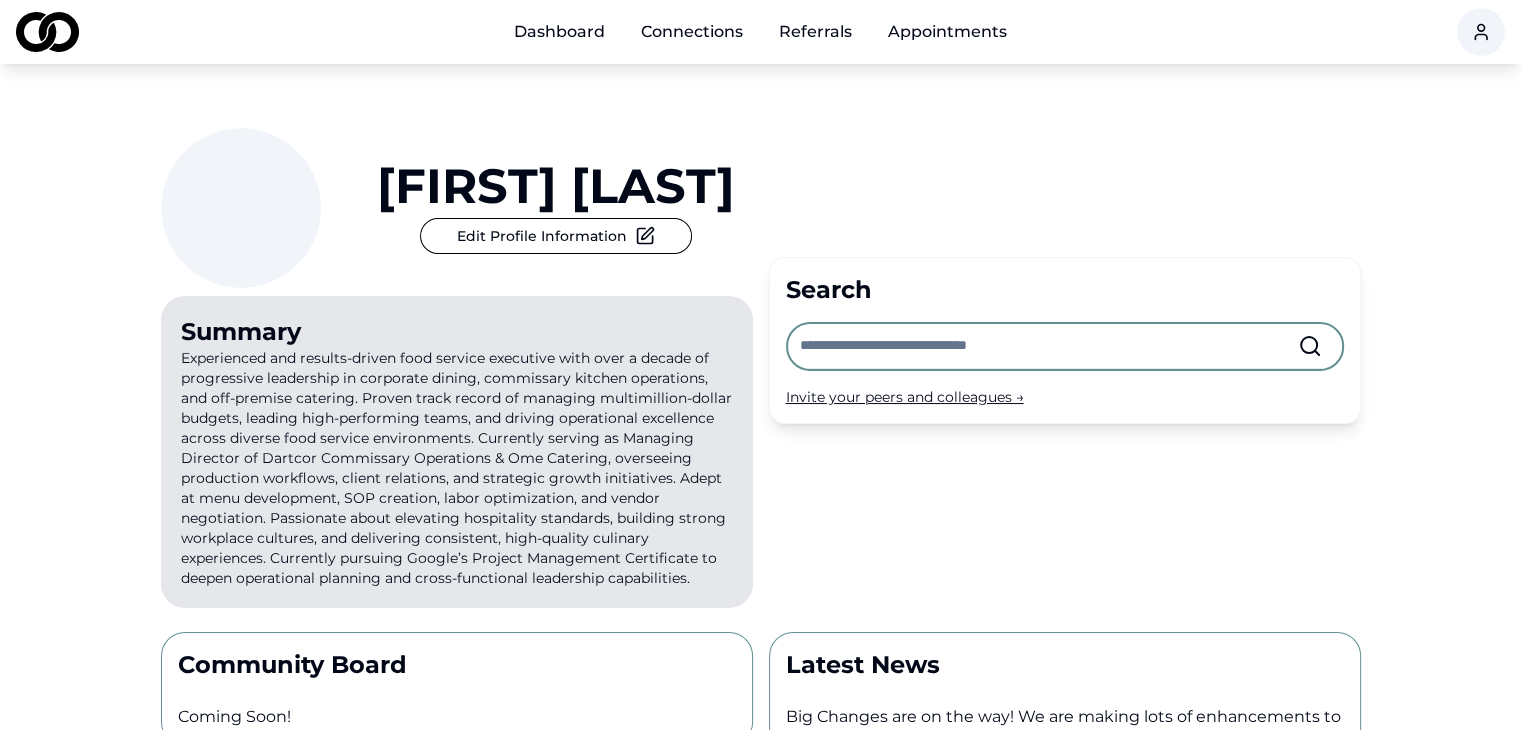 click at bounding box center (641, 43) 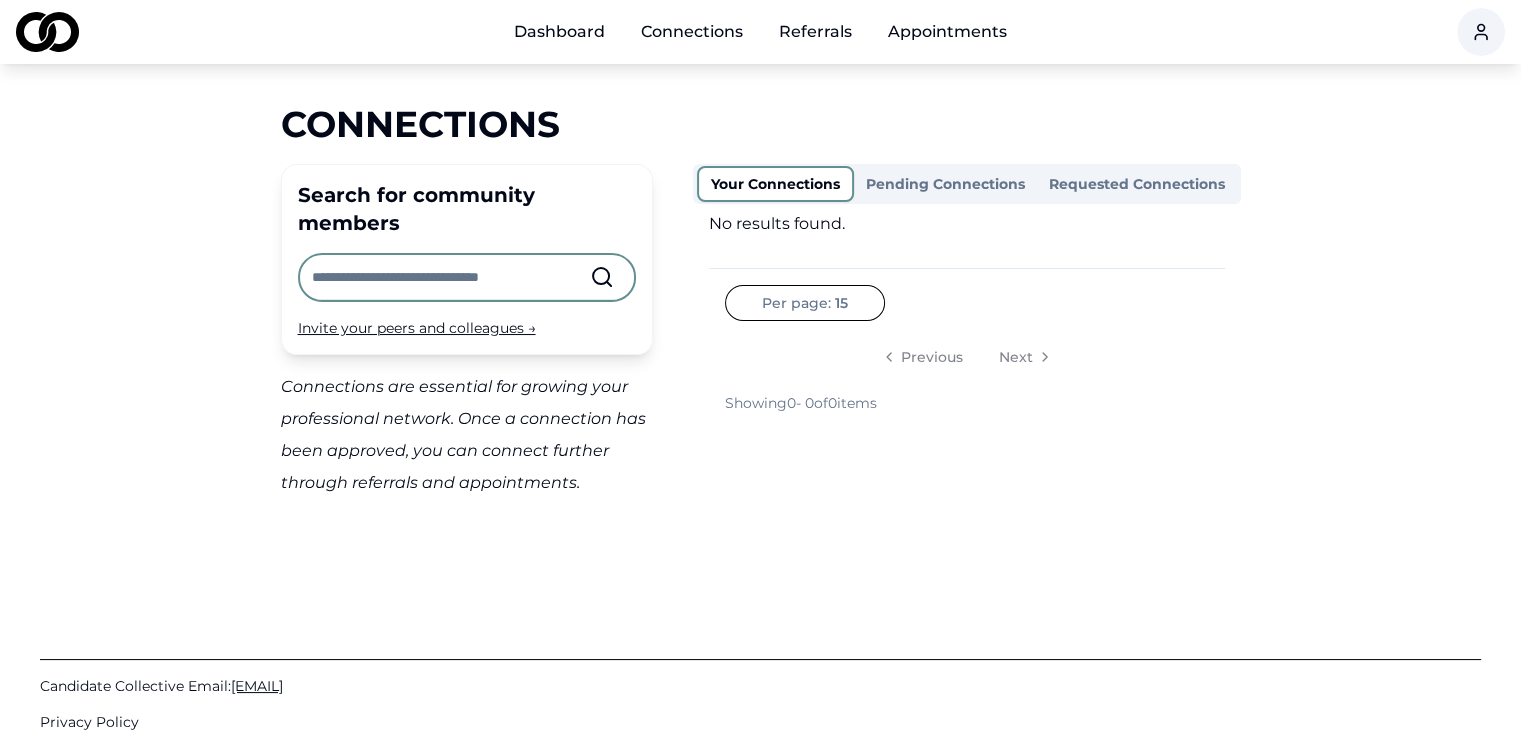 click at bounding box center (451, 277) 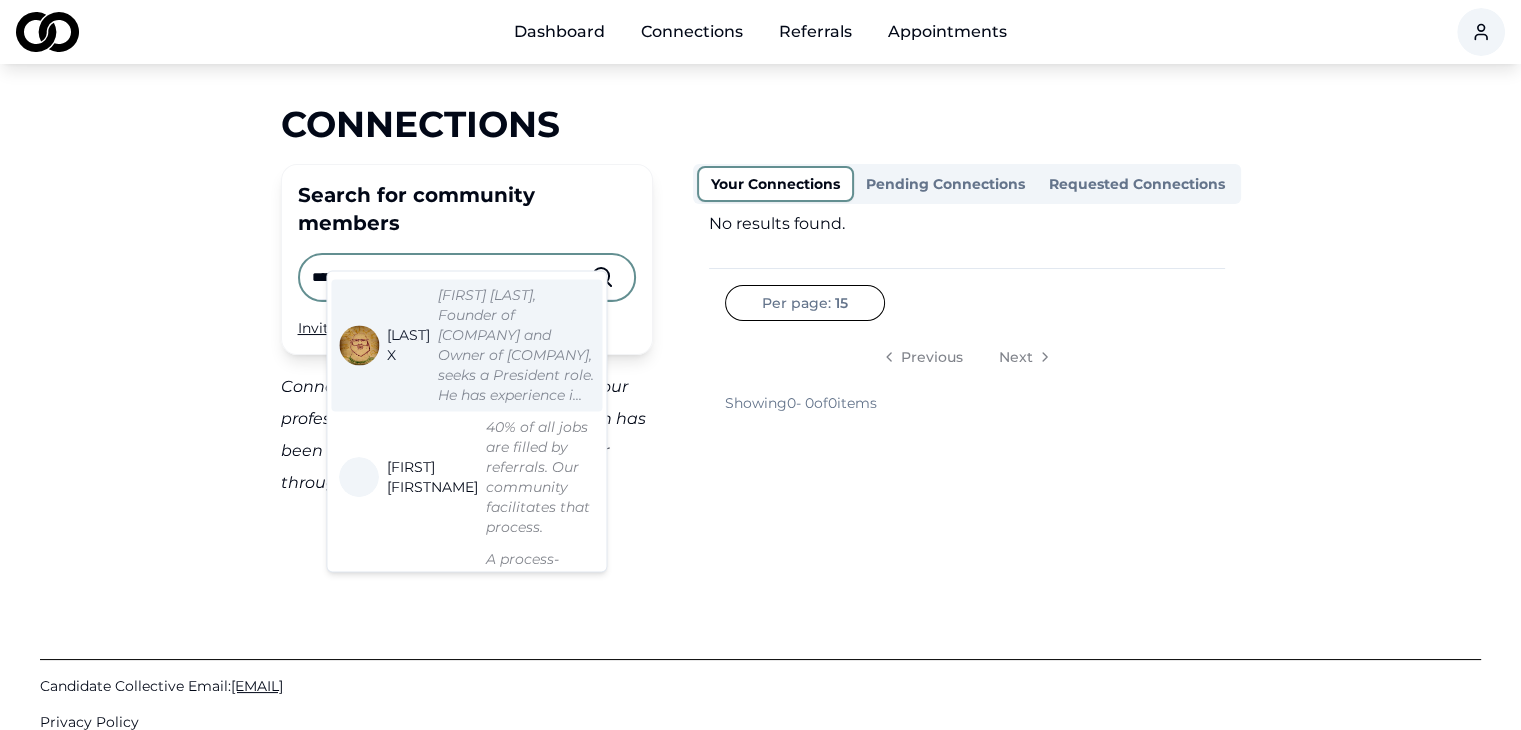 scroll, scrollTop: 0, scrollLeft: 0, axis: both 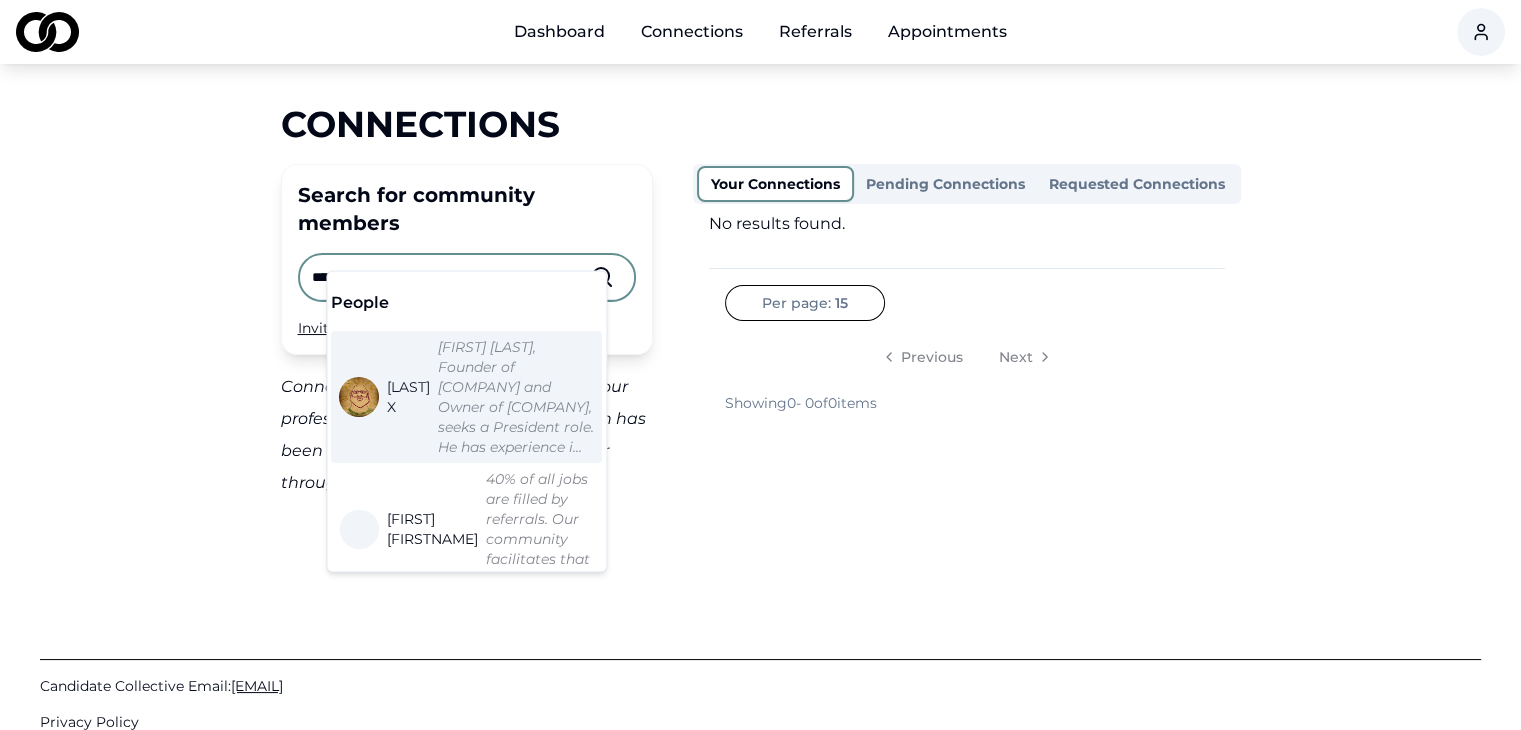 type on "*****" 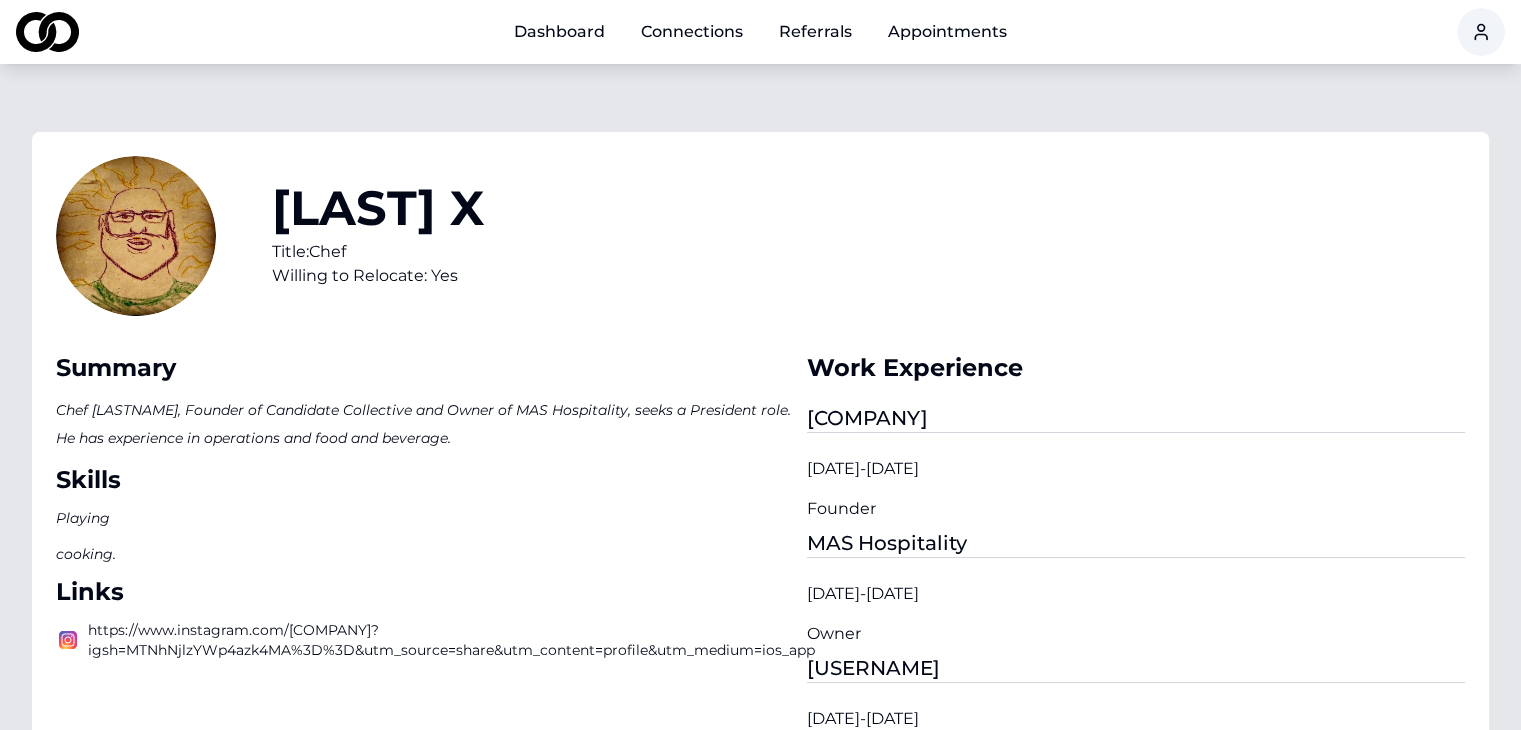 scroll, scrollTop: 0, scrollLeft: 0, axis: both 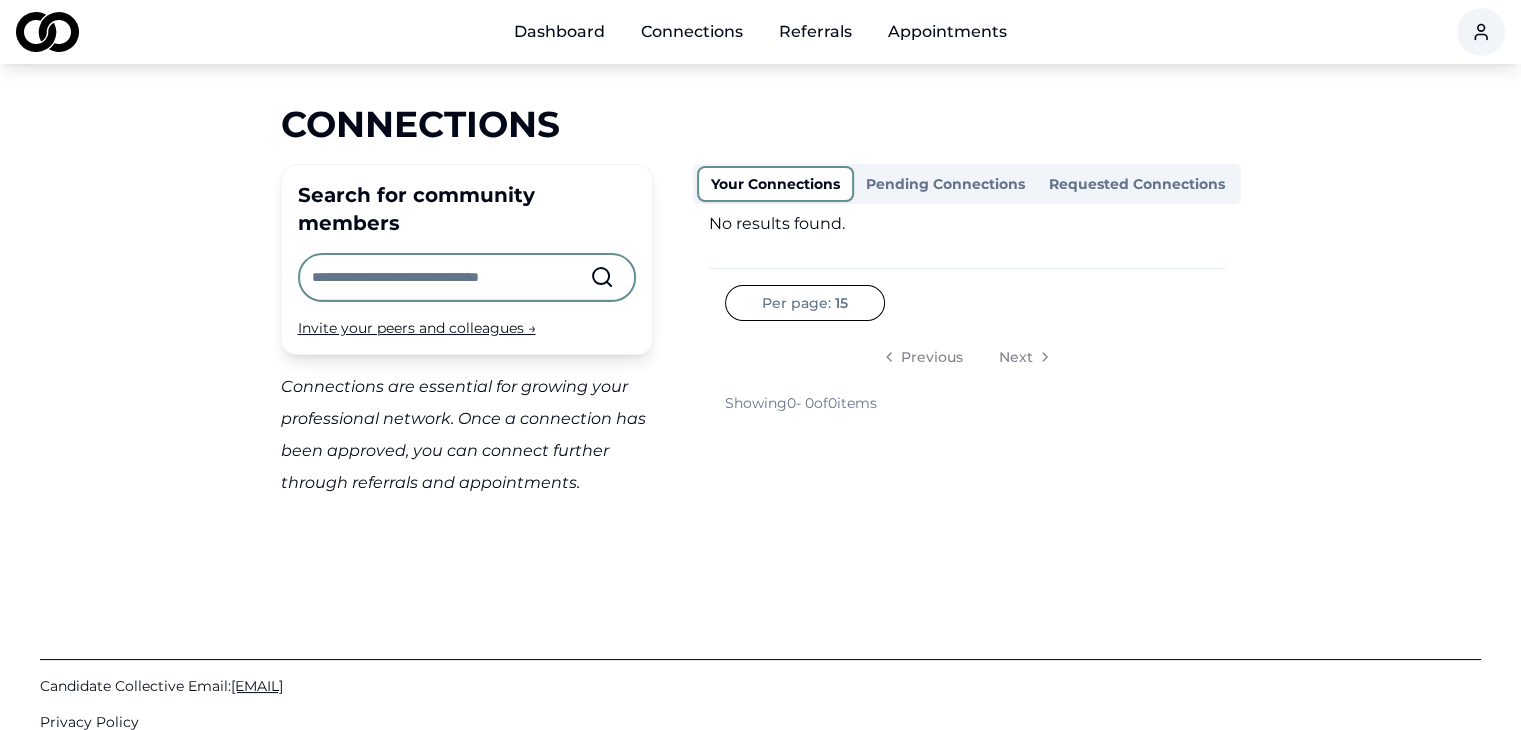 click at bounding box center [451, 277] 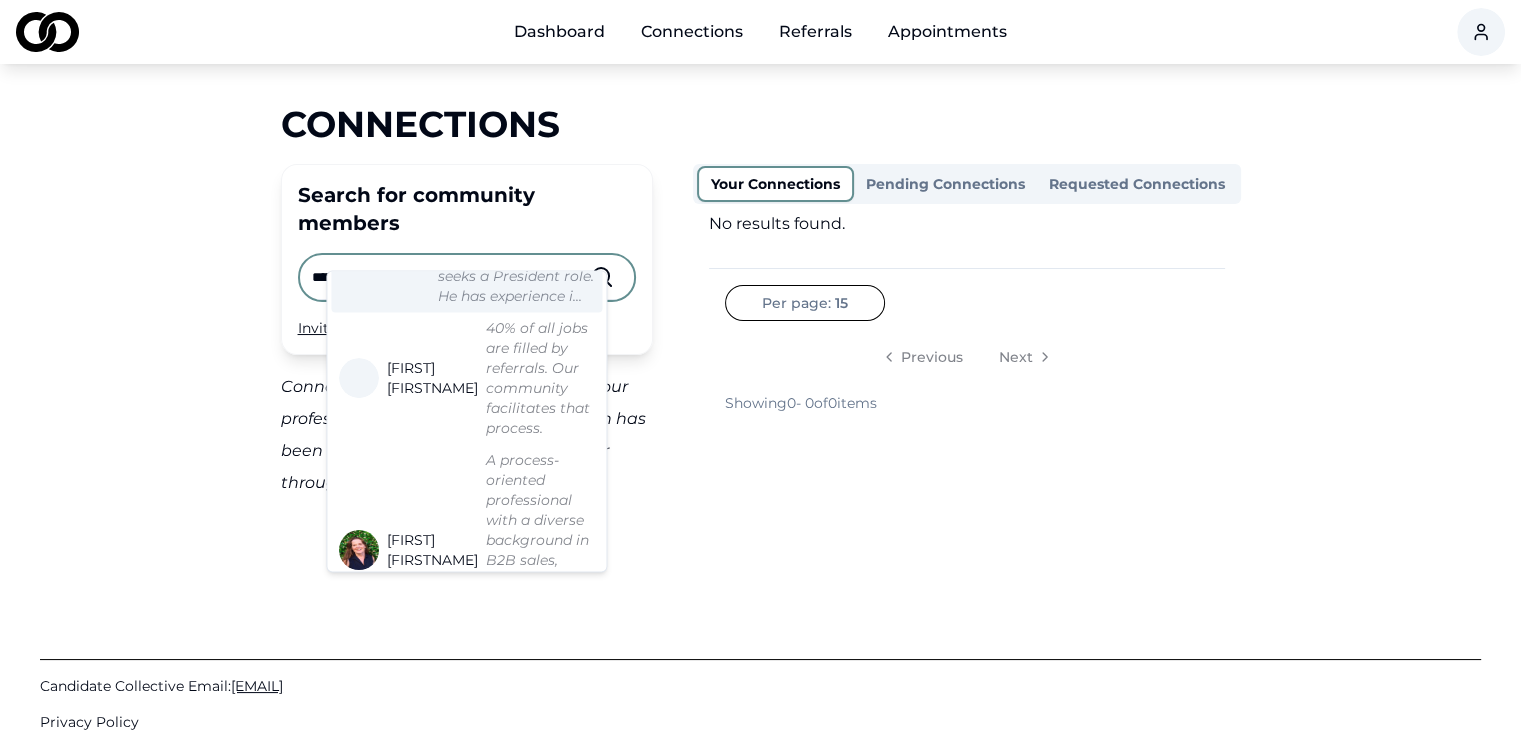 scroll, scrollTop: 158, scrollLeft: 0, axis: vertical 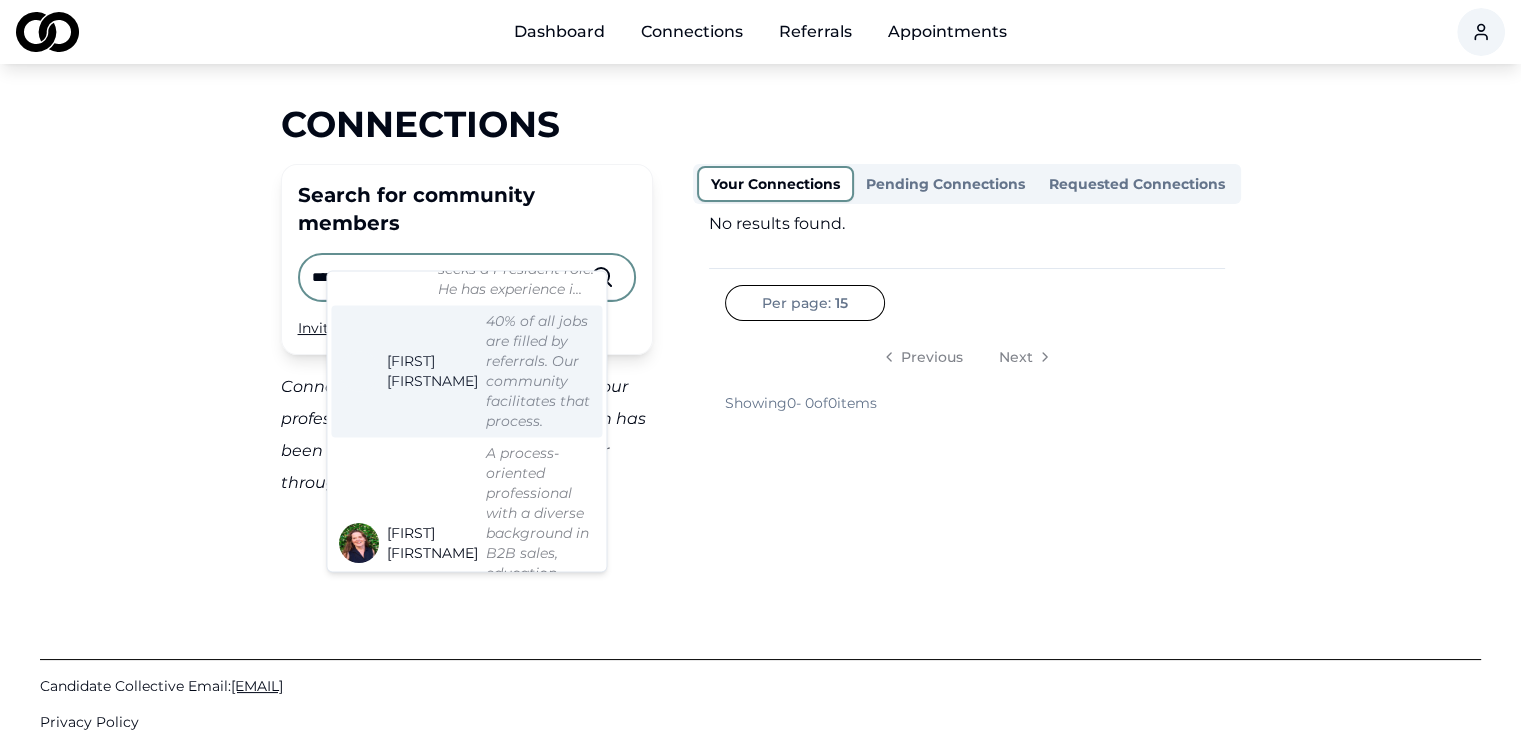 type on "*****" 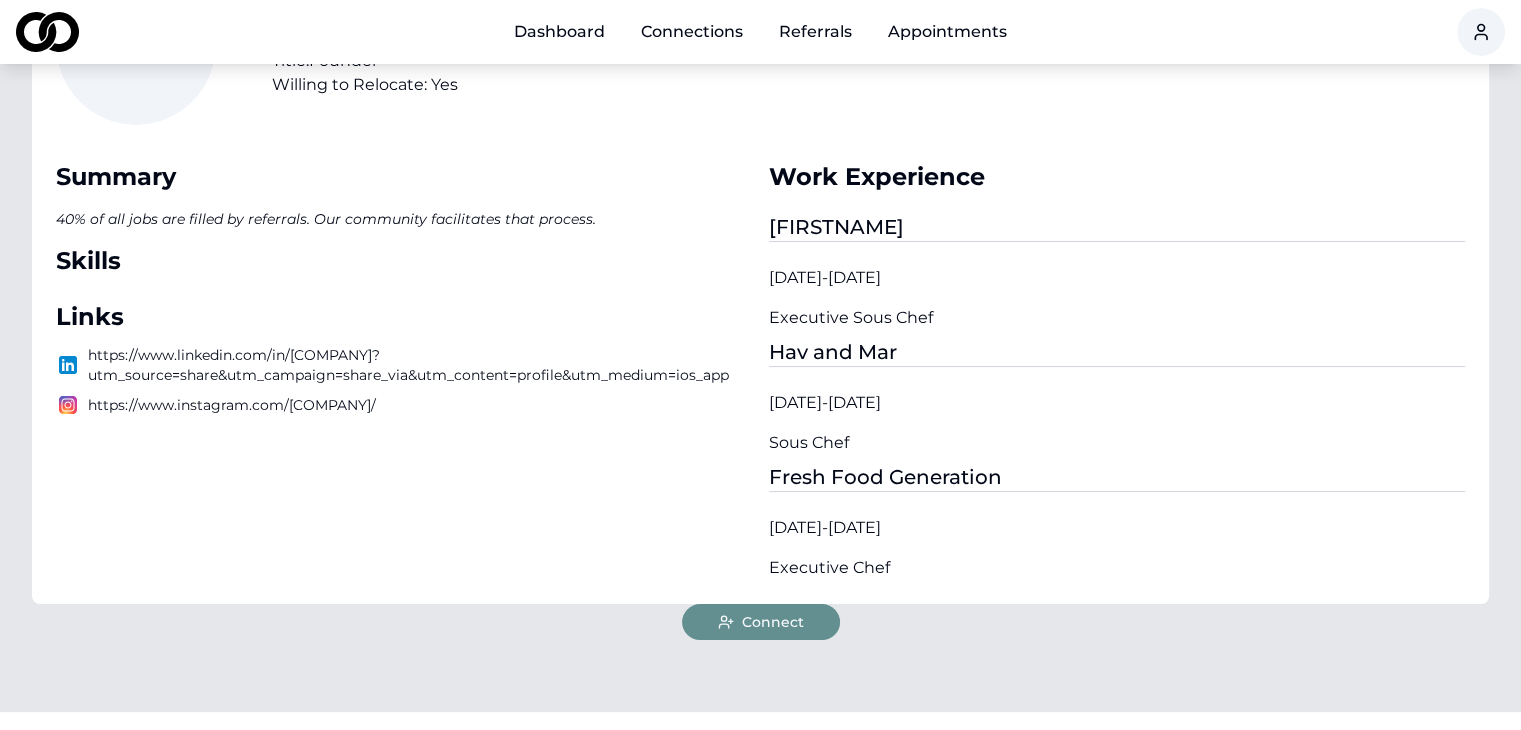 scroll, scrollTop: 194, scrollLeft: 0, axis: vertical 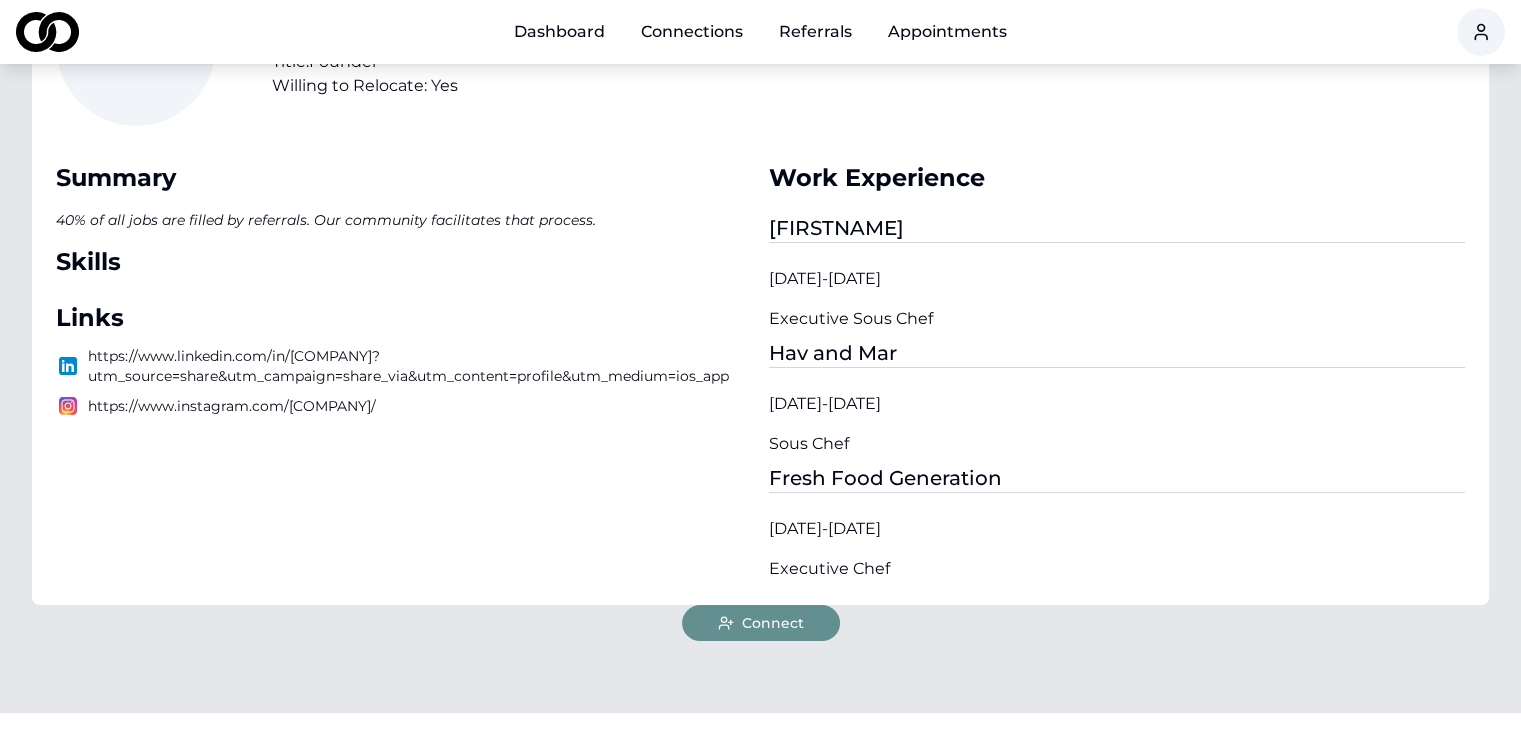 click on "Connect" at bounding box center [773, 623] 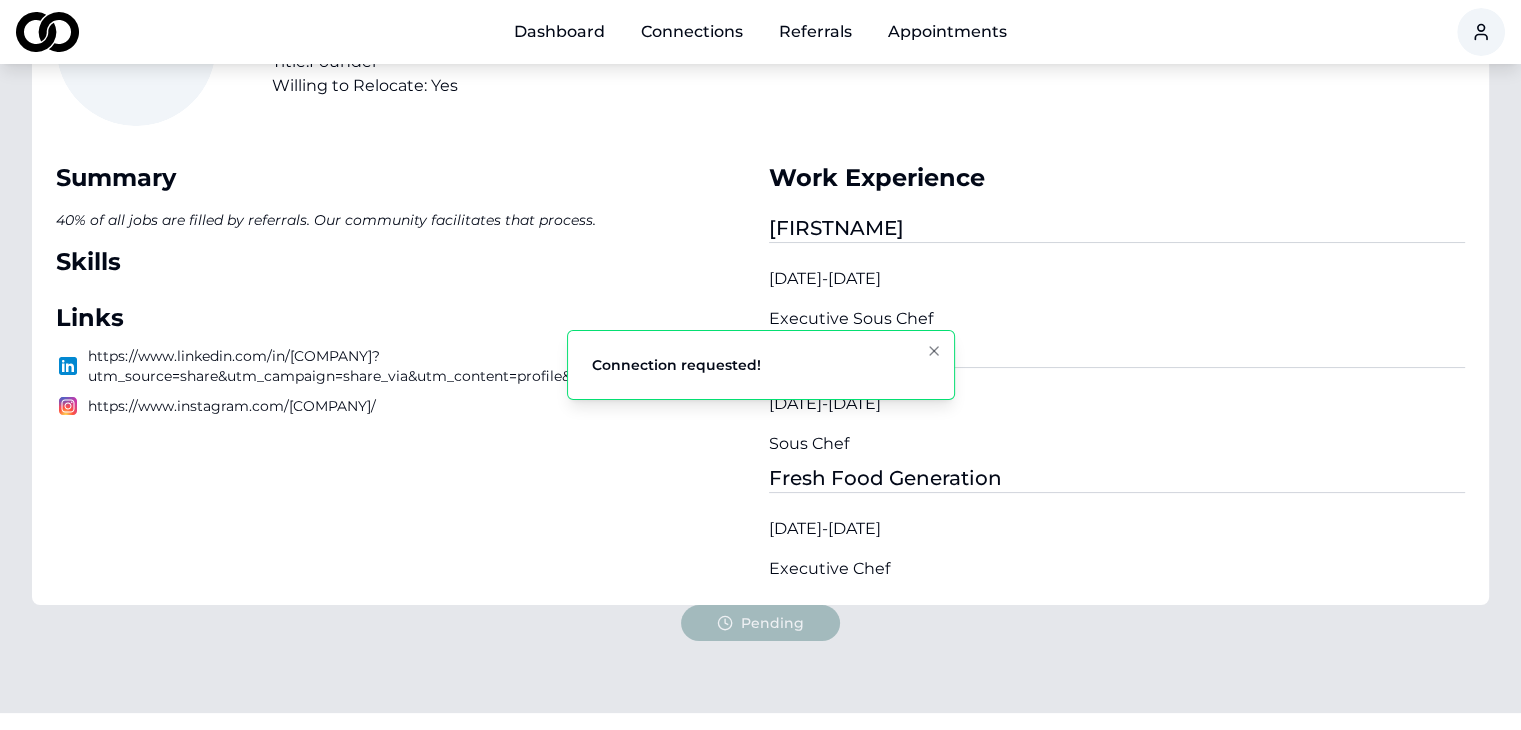scroll, scrollTop: 0, scrollLeft: 0, axis: both 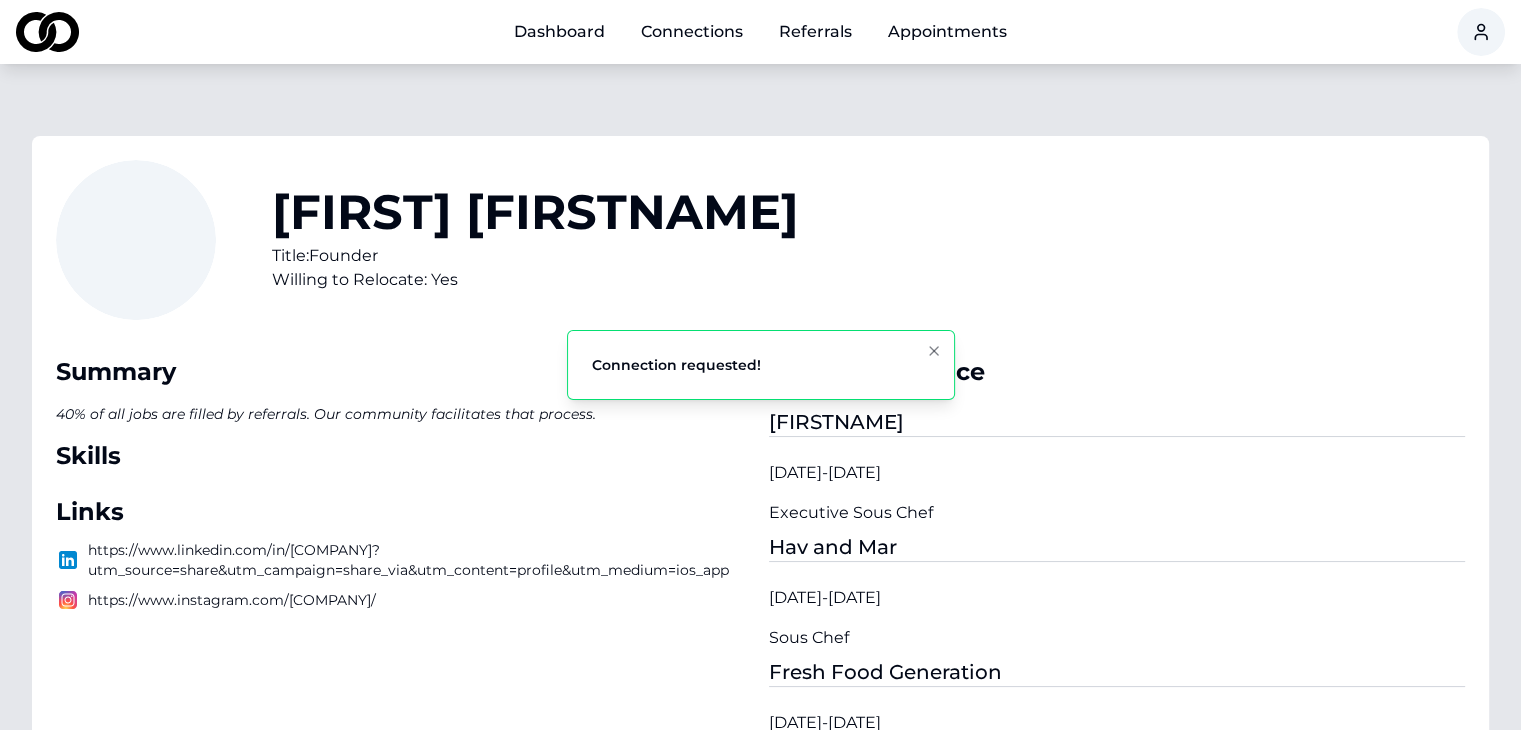 click on "Connections" at bounding box center [692, 32] 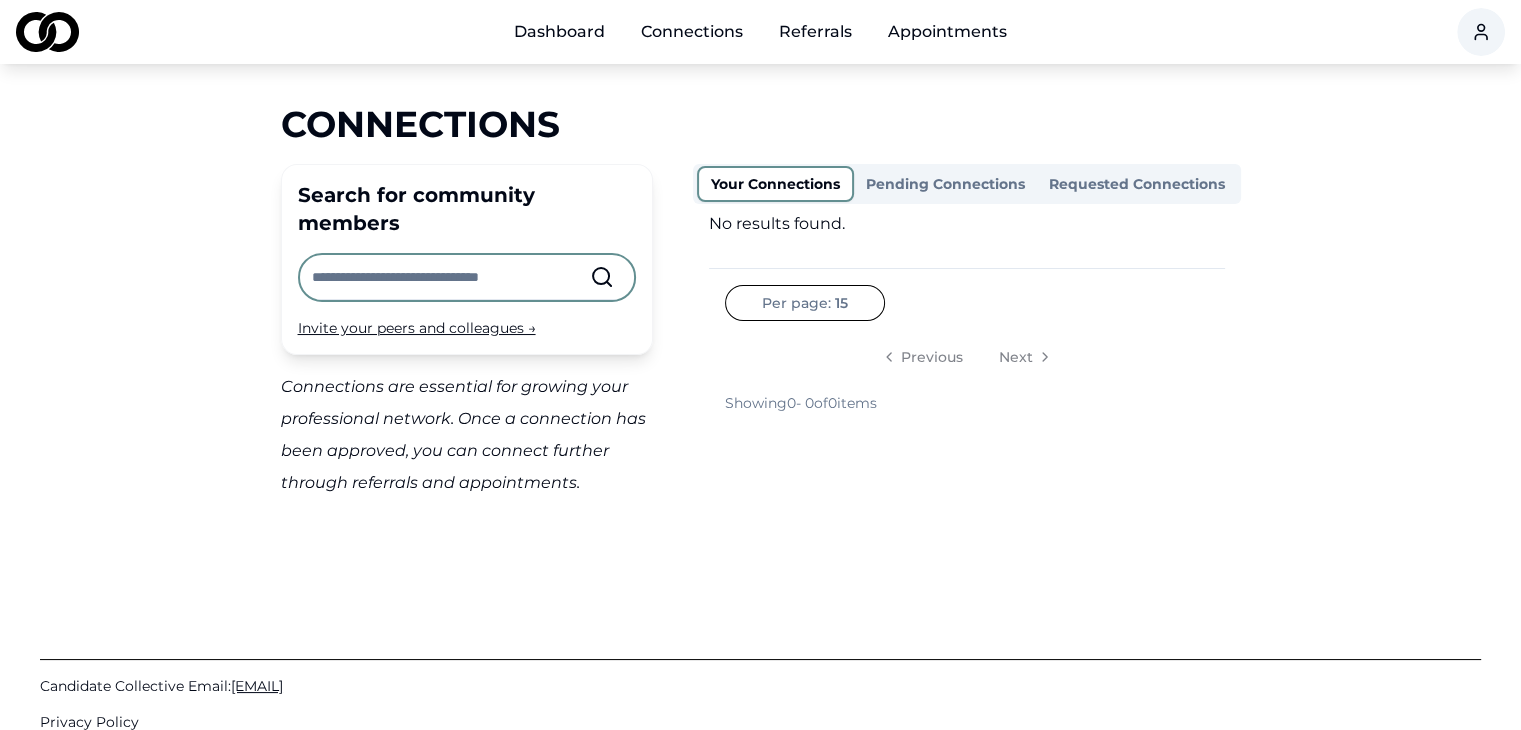 click at bounding box center [451, 277] 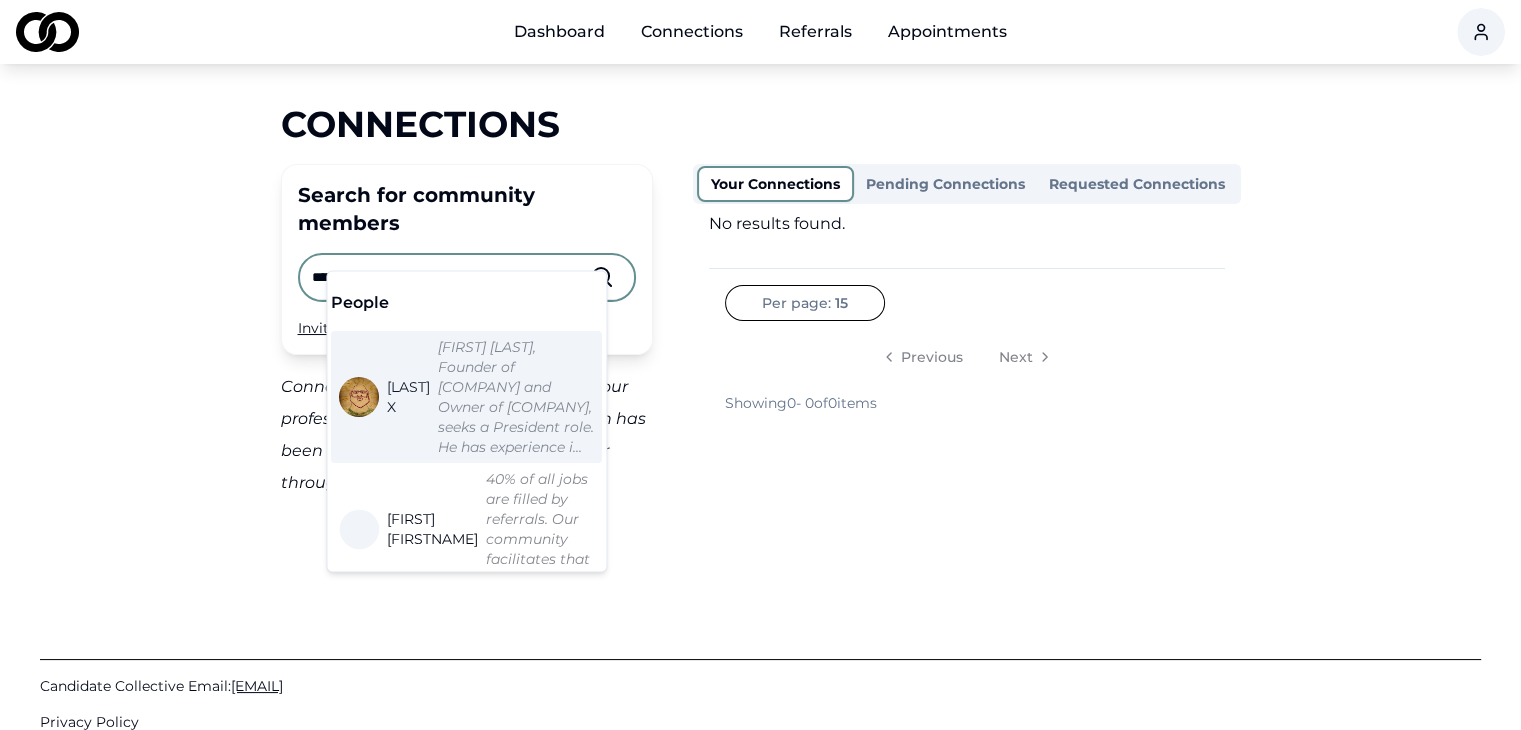 type on "*****" 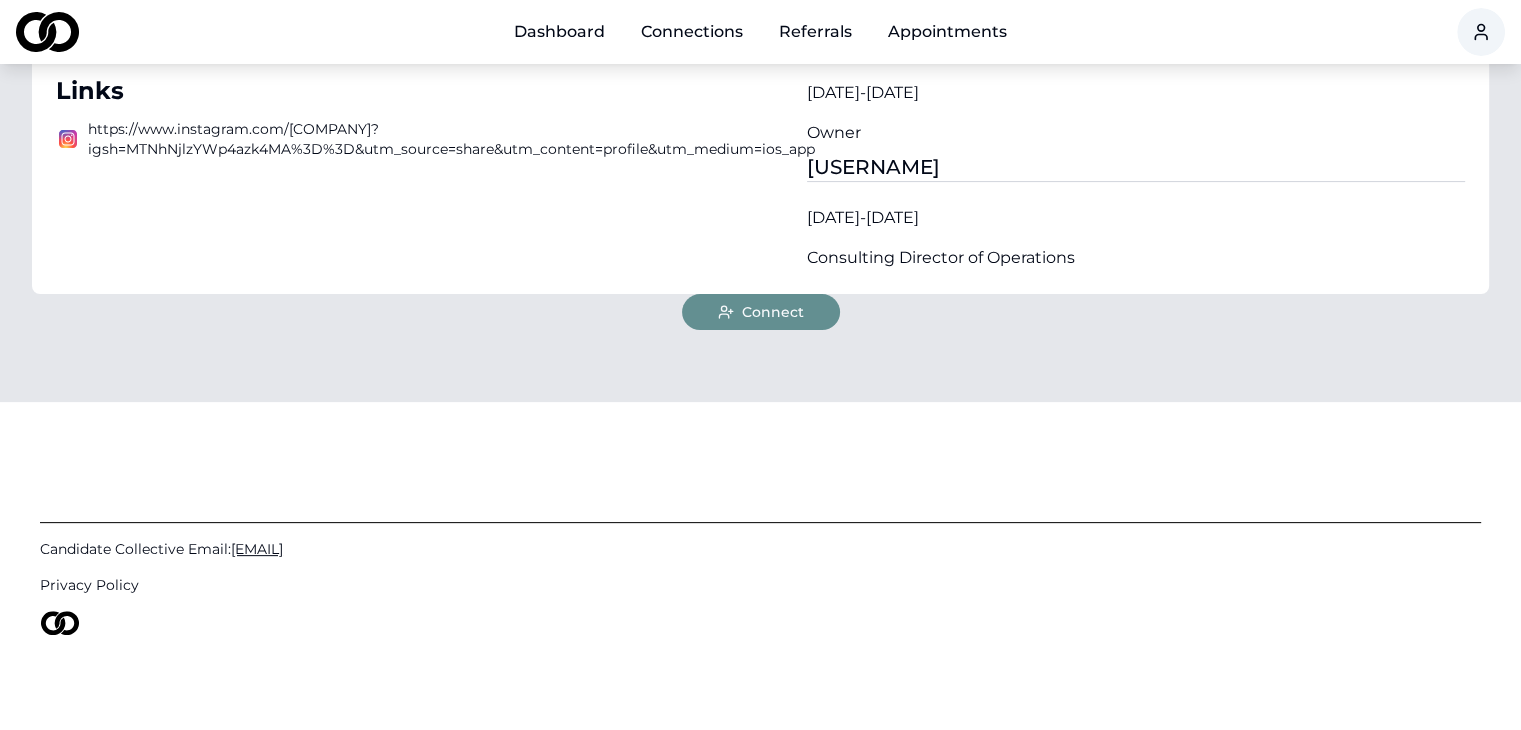 scroll, scrollTop: 504, scrollLeft: 0, axis: vertical 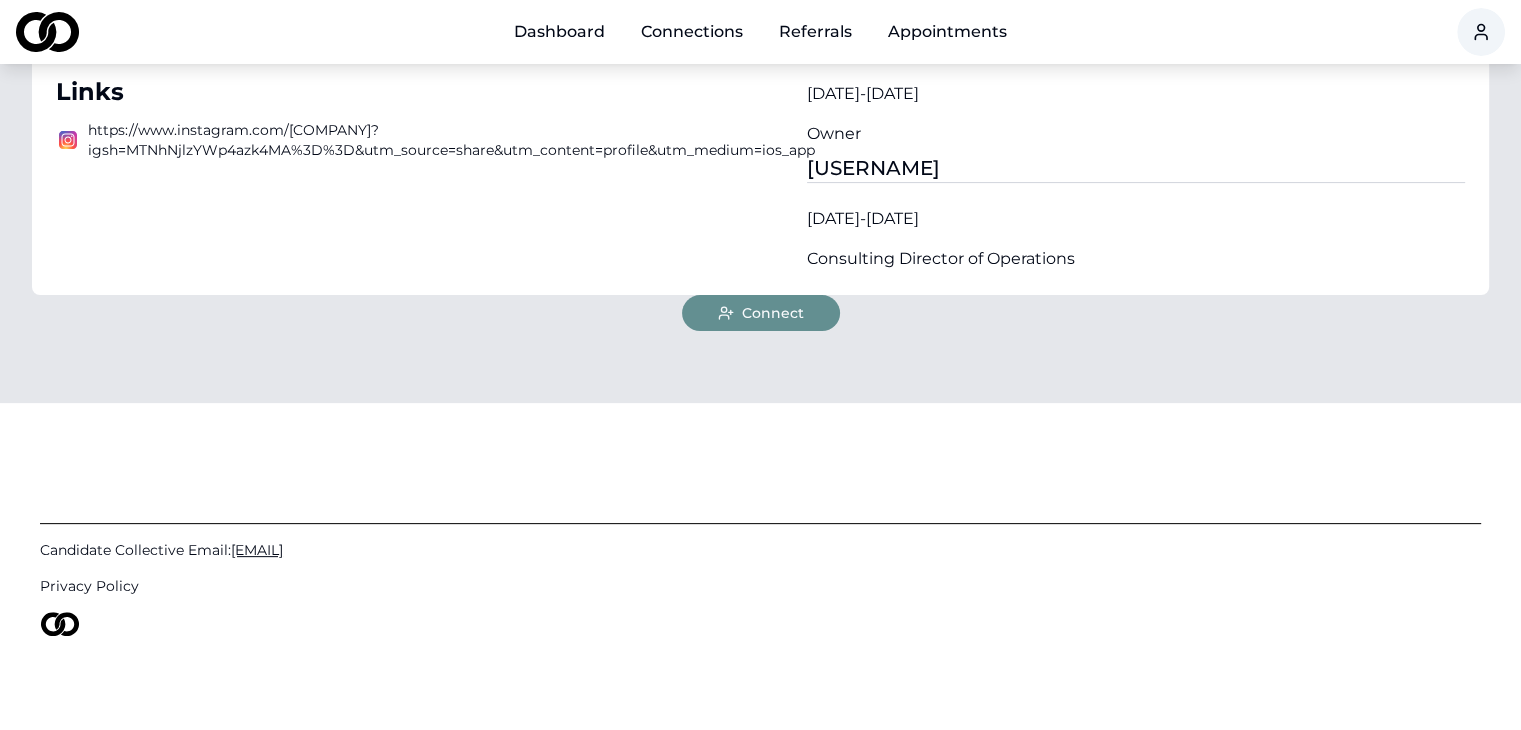 click on "Connect" at bounding box center (761, 313) 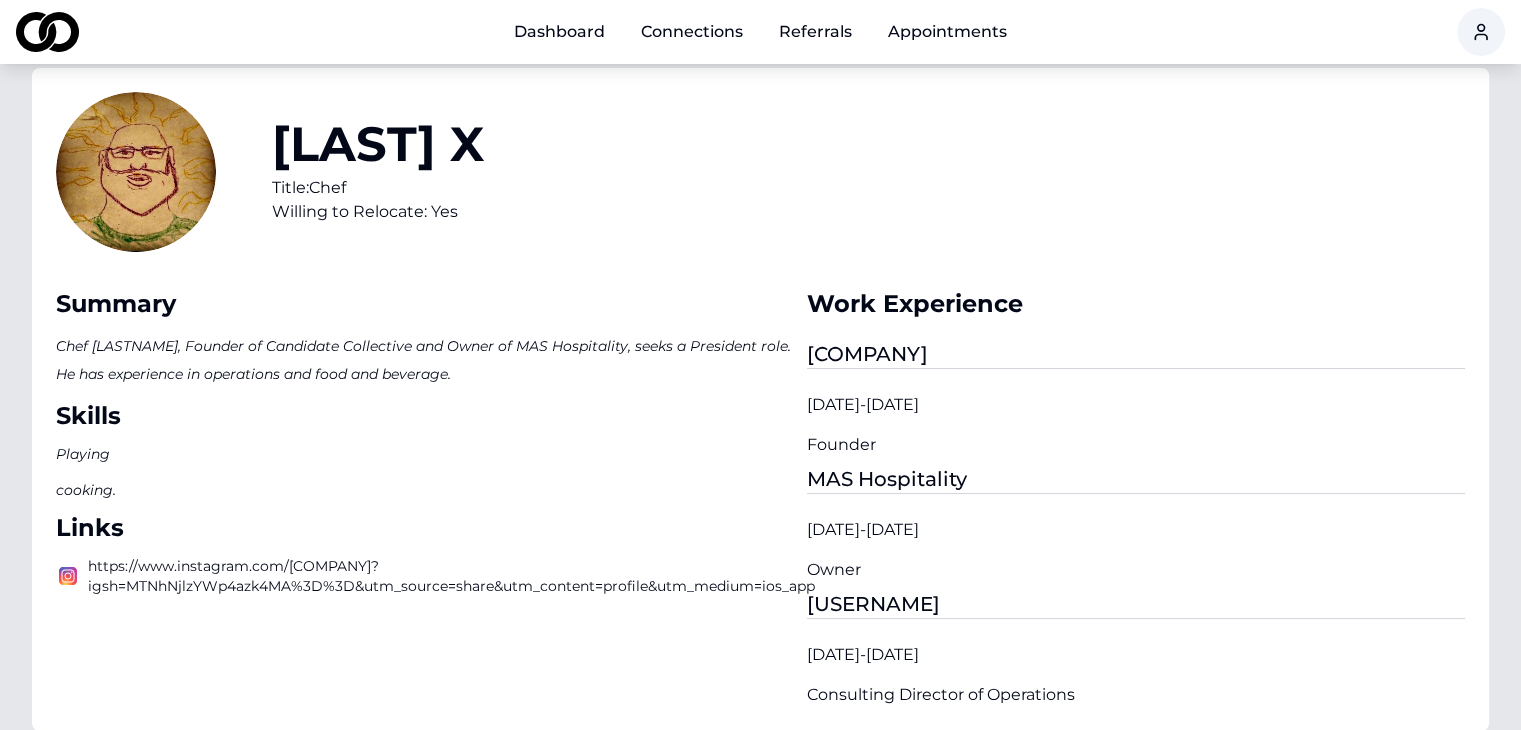 scroll, scrollTop: 0, scrollLeft: 0, axis: both 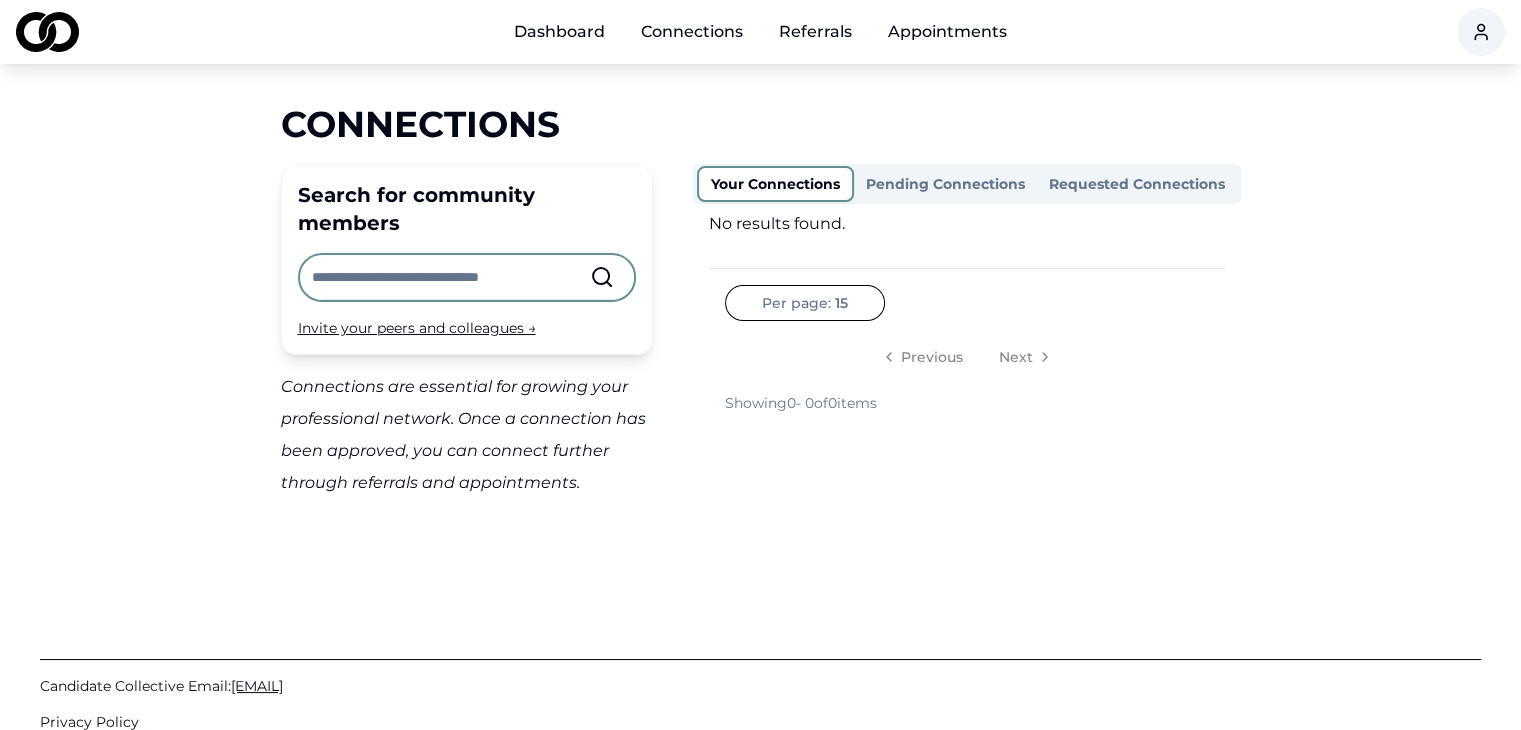 click at bounding box center [451, 277] 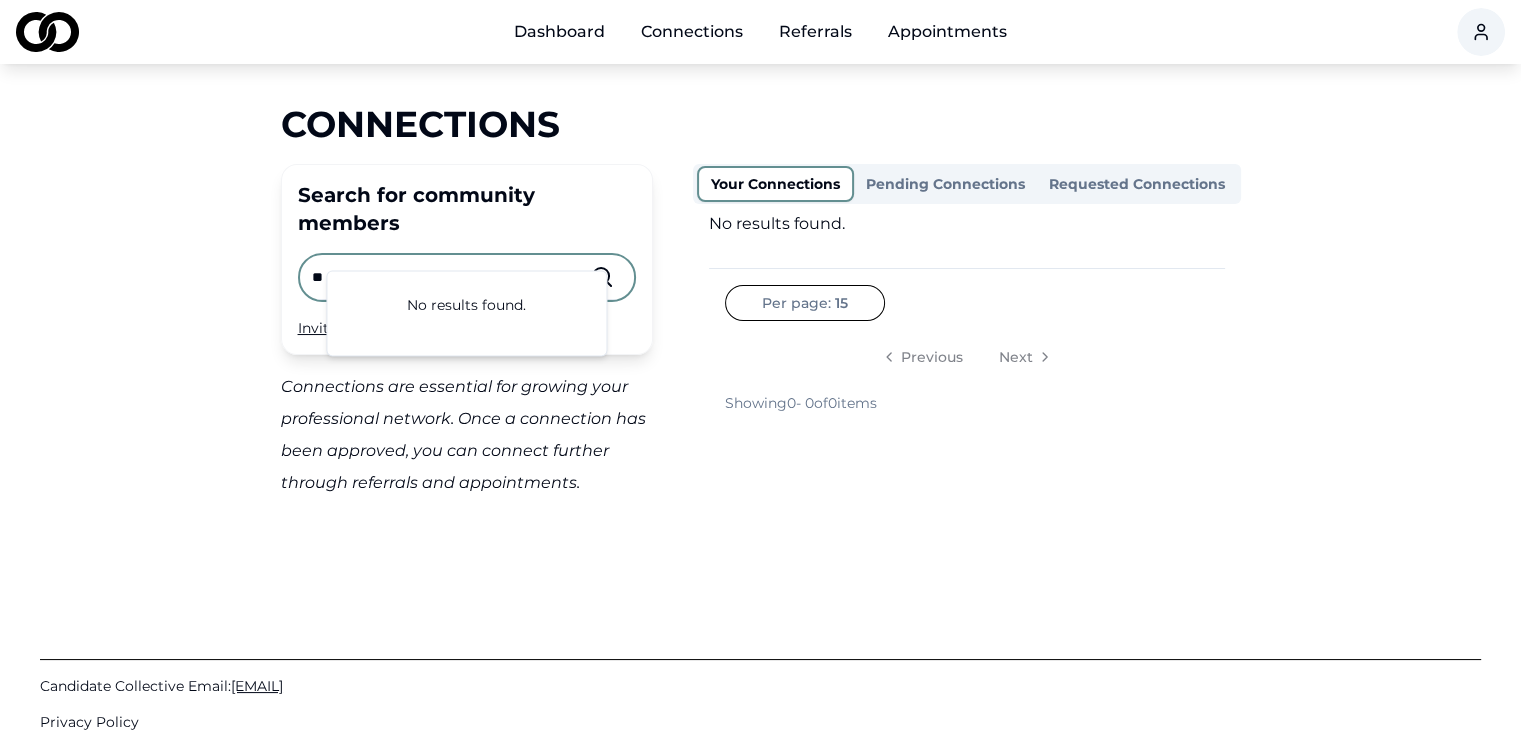 type on "*" 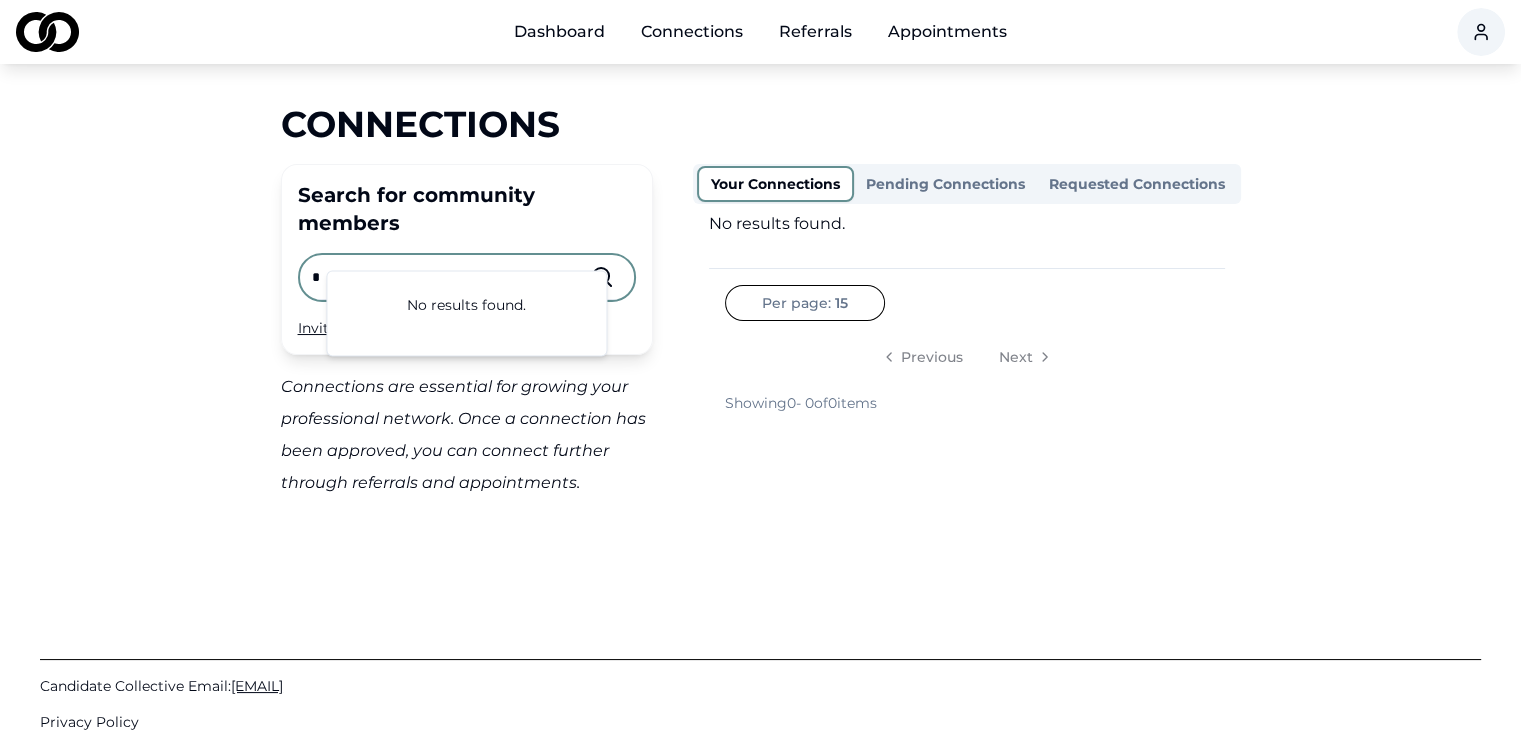 type 